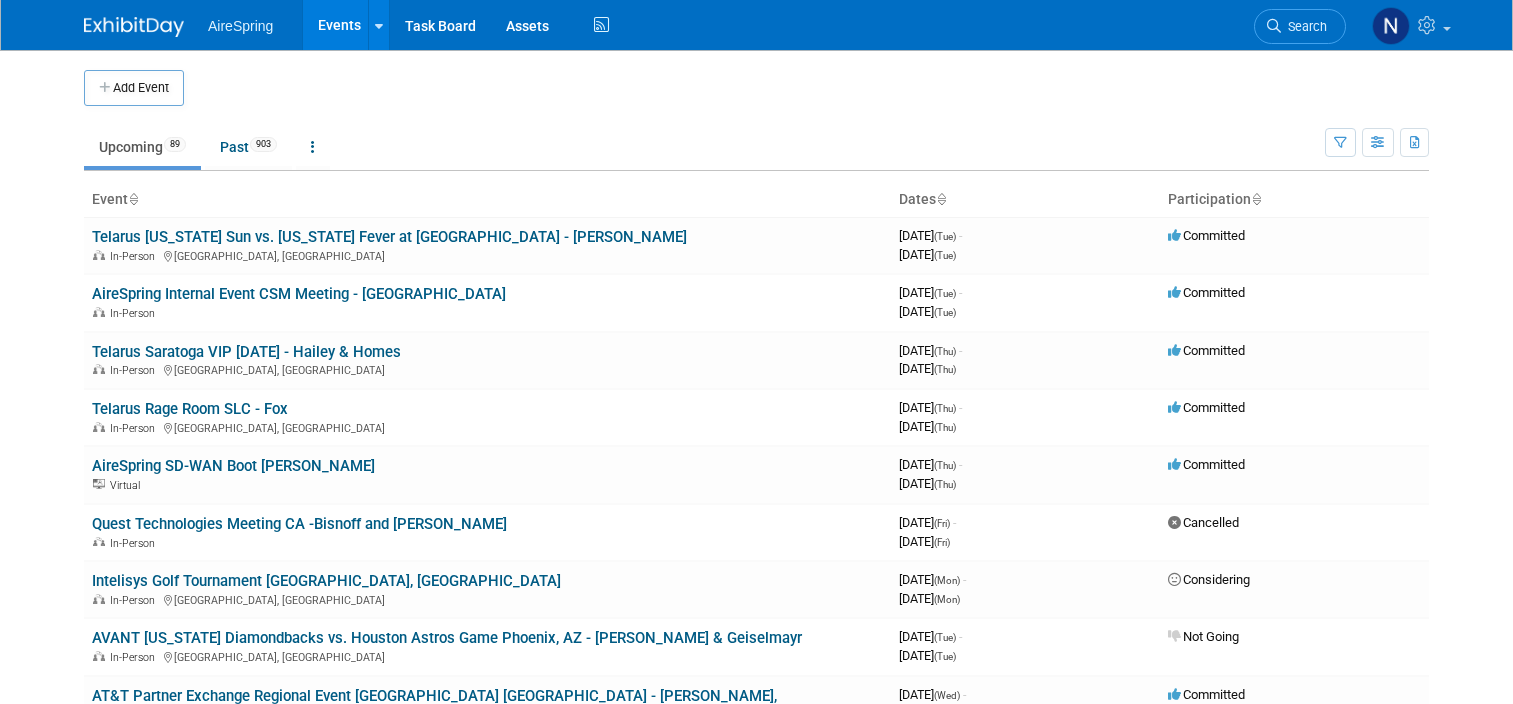 scroll, scrollTop: 1900, scrollLeft: 0, axis: vertical 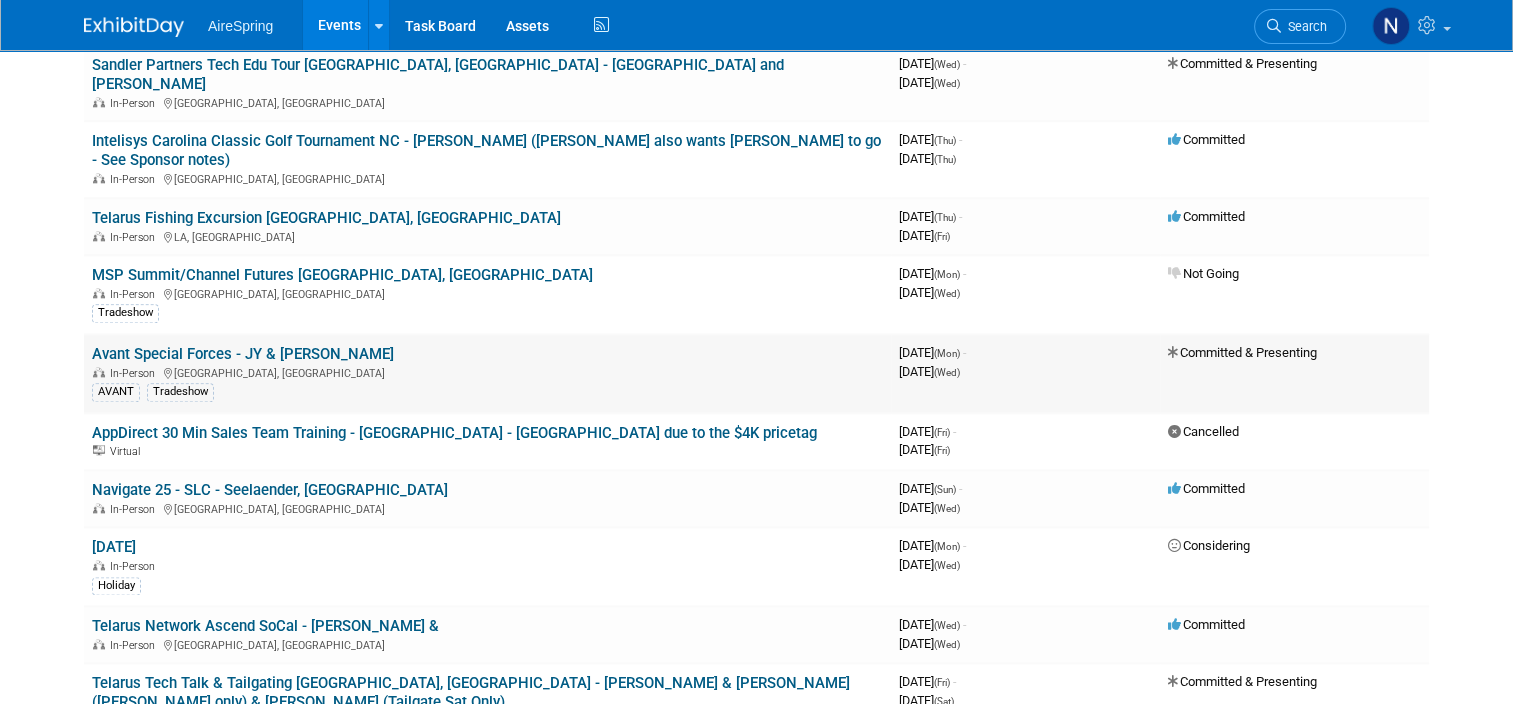 click on "Avant Special Forces - JY & [PERSON_NAME]" at bounding box center (243, 354) 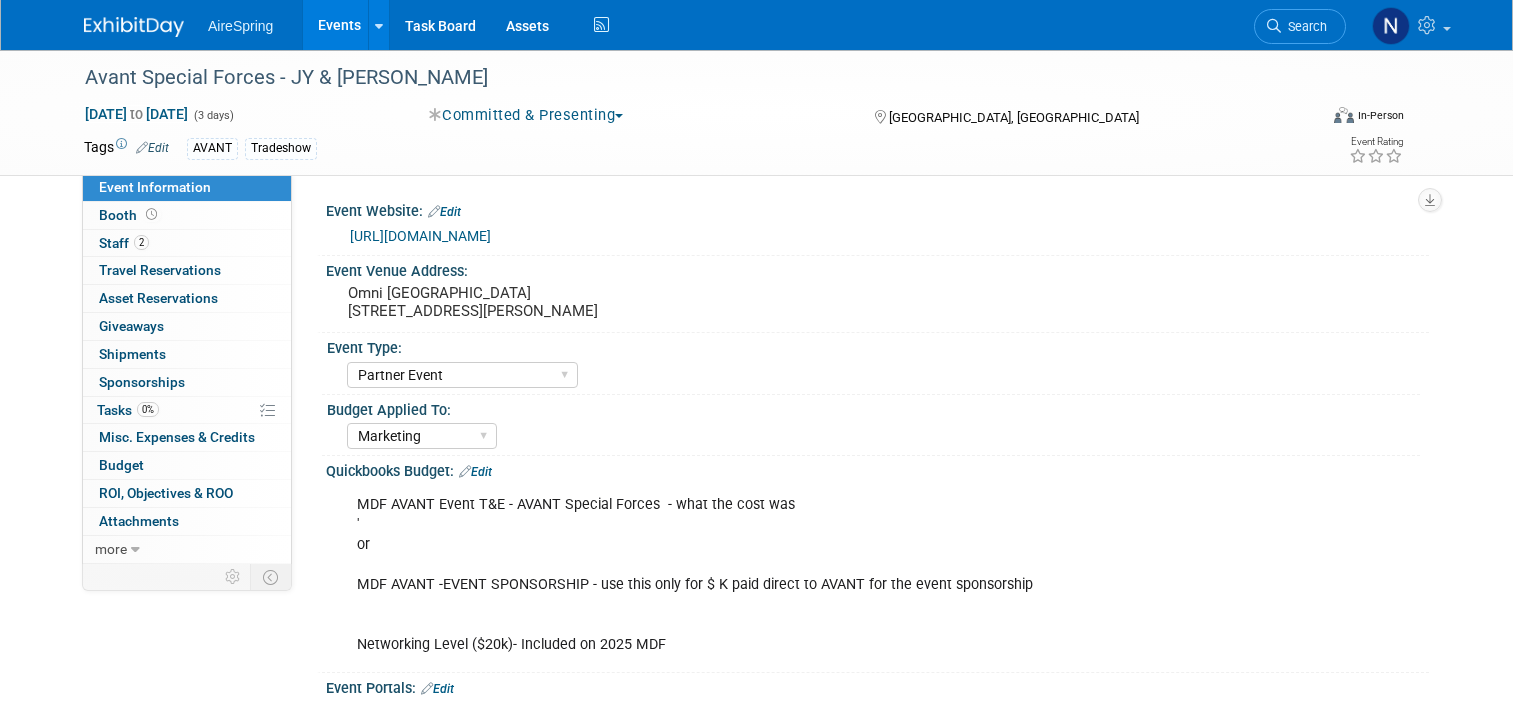select on "Partner Event" 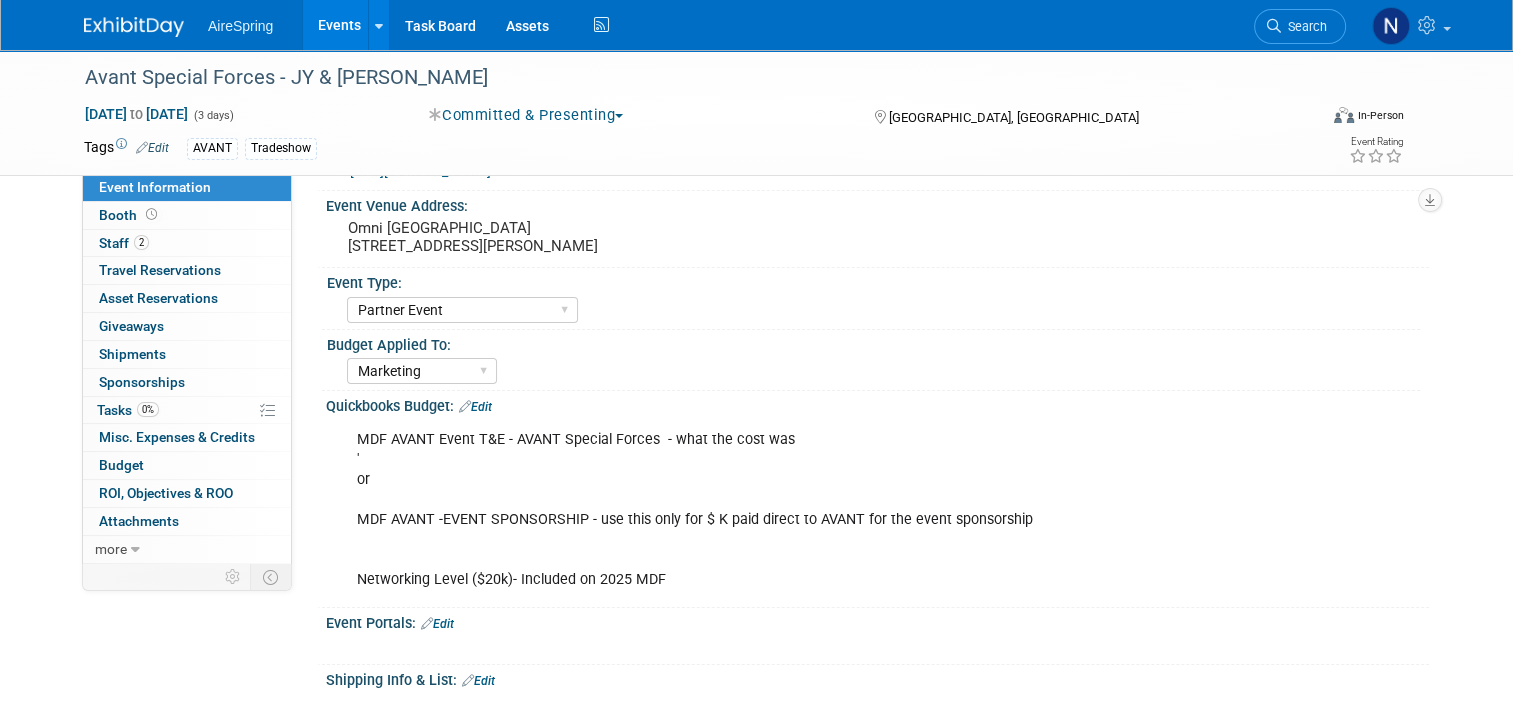 scroll, scrollTop: 100, scrollLeft: 0, axis: vertical 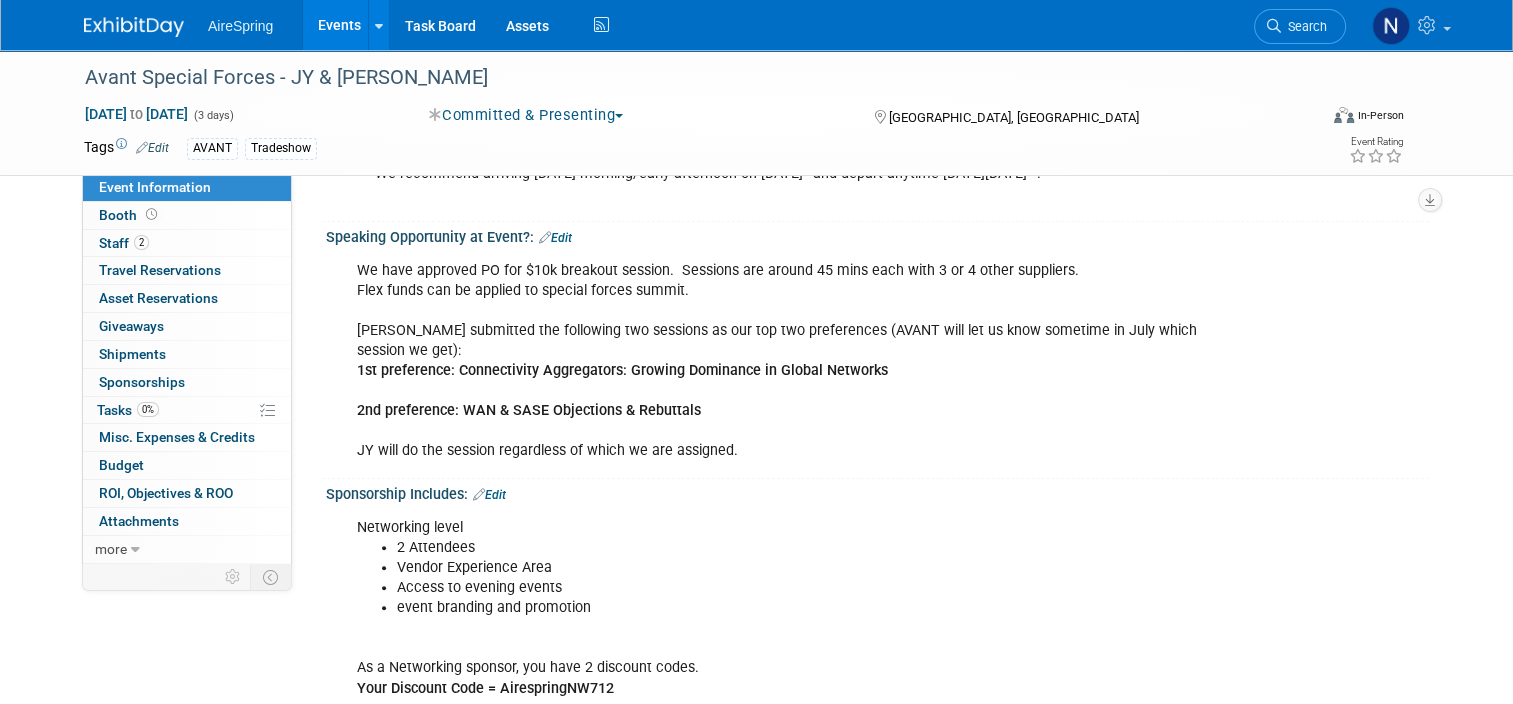 click on "Edit" at bounding box center [555, 238] 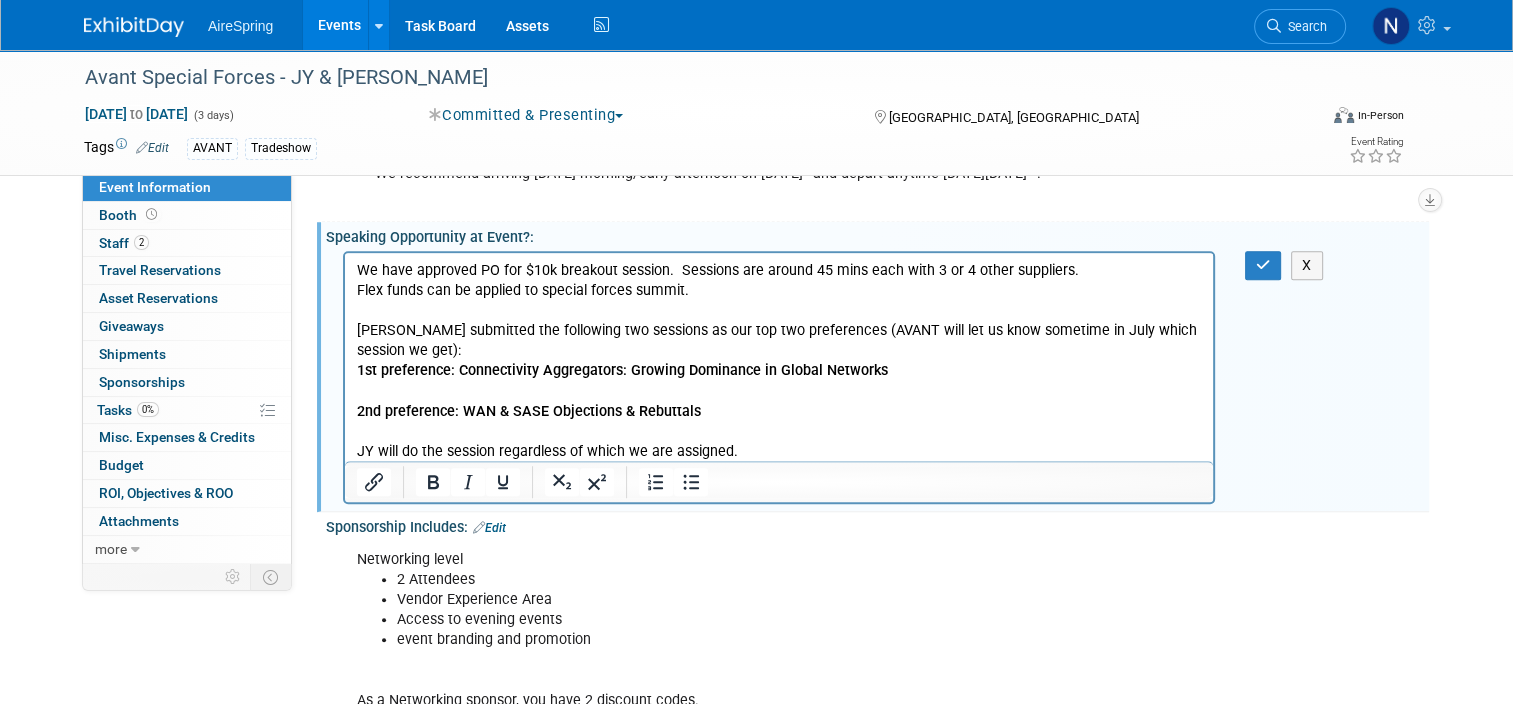 scroll, scrollTop: 0, scrollLeft: 0, axis: both 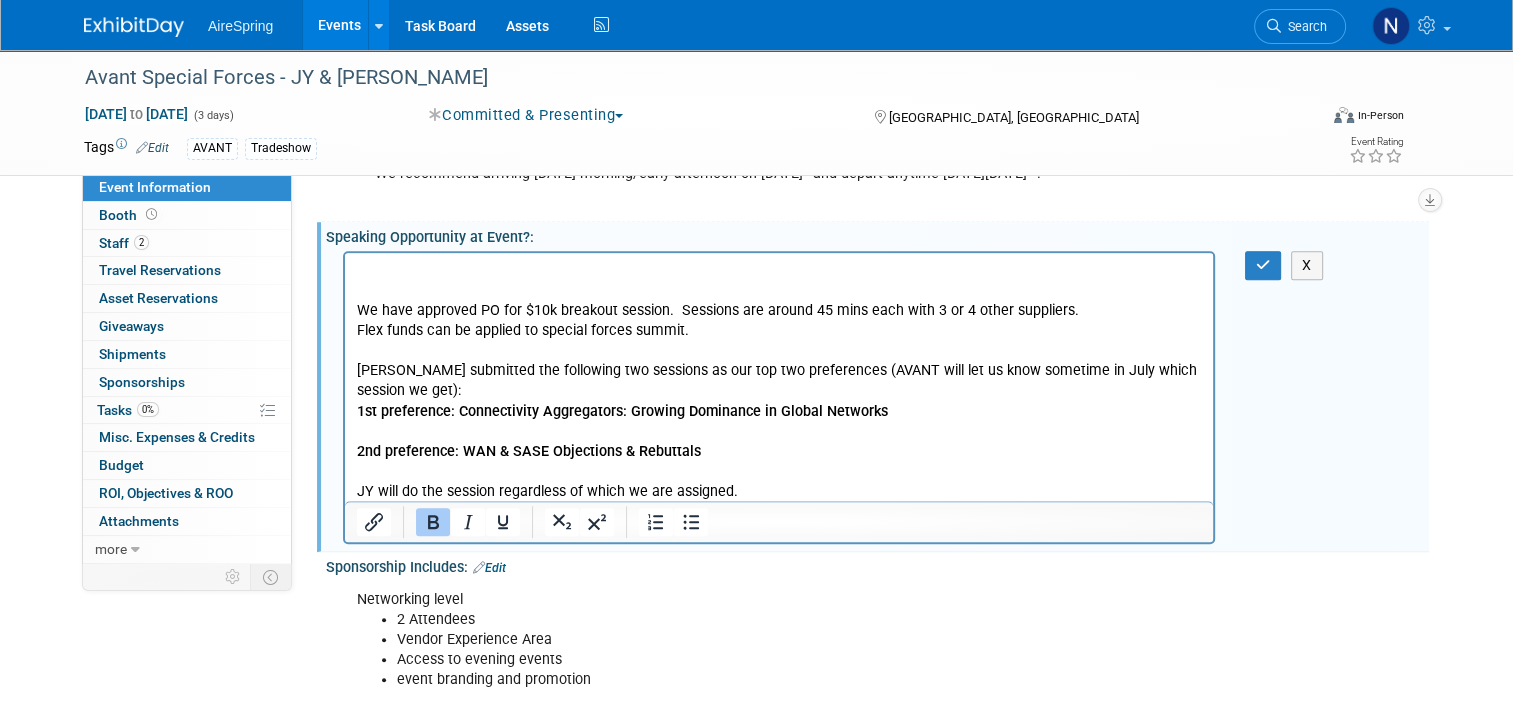 type 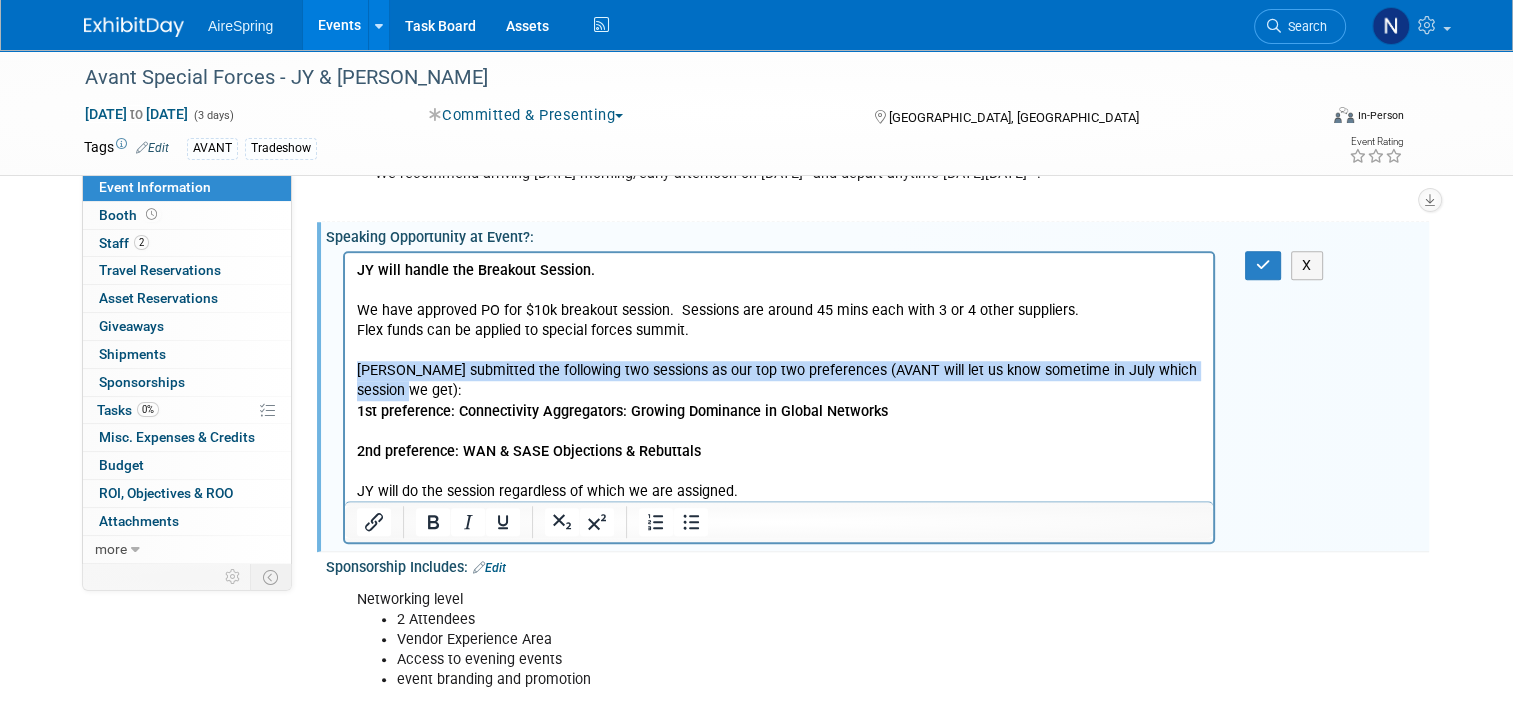 drag, startPoint x: 415, startPoint y: 389, endPoint x: 346, endPoint y: 363, distance: 73.736015 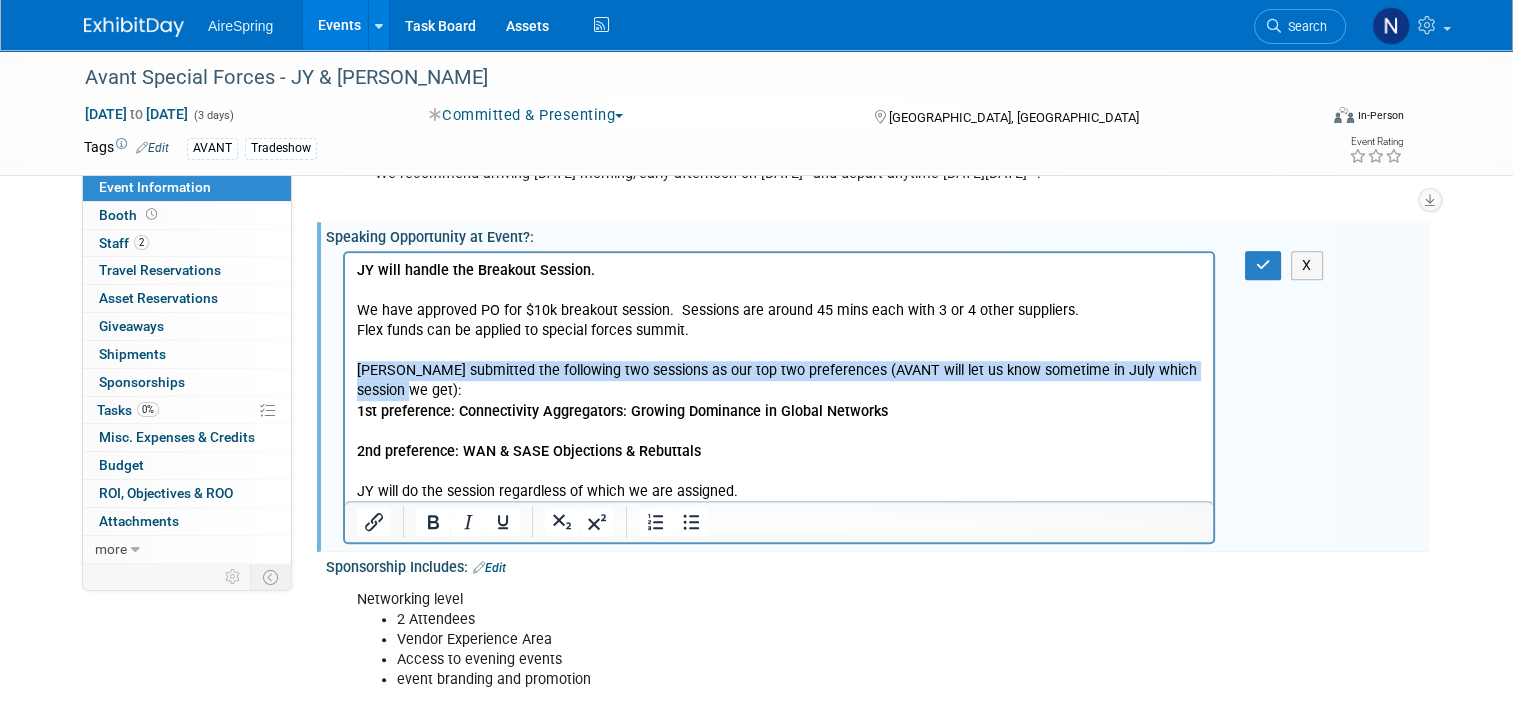 click on "1st preference: Connectivity Aggregators: Growing Dominance in Global Networks" at bounding box center [622, 410] 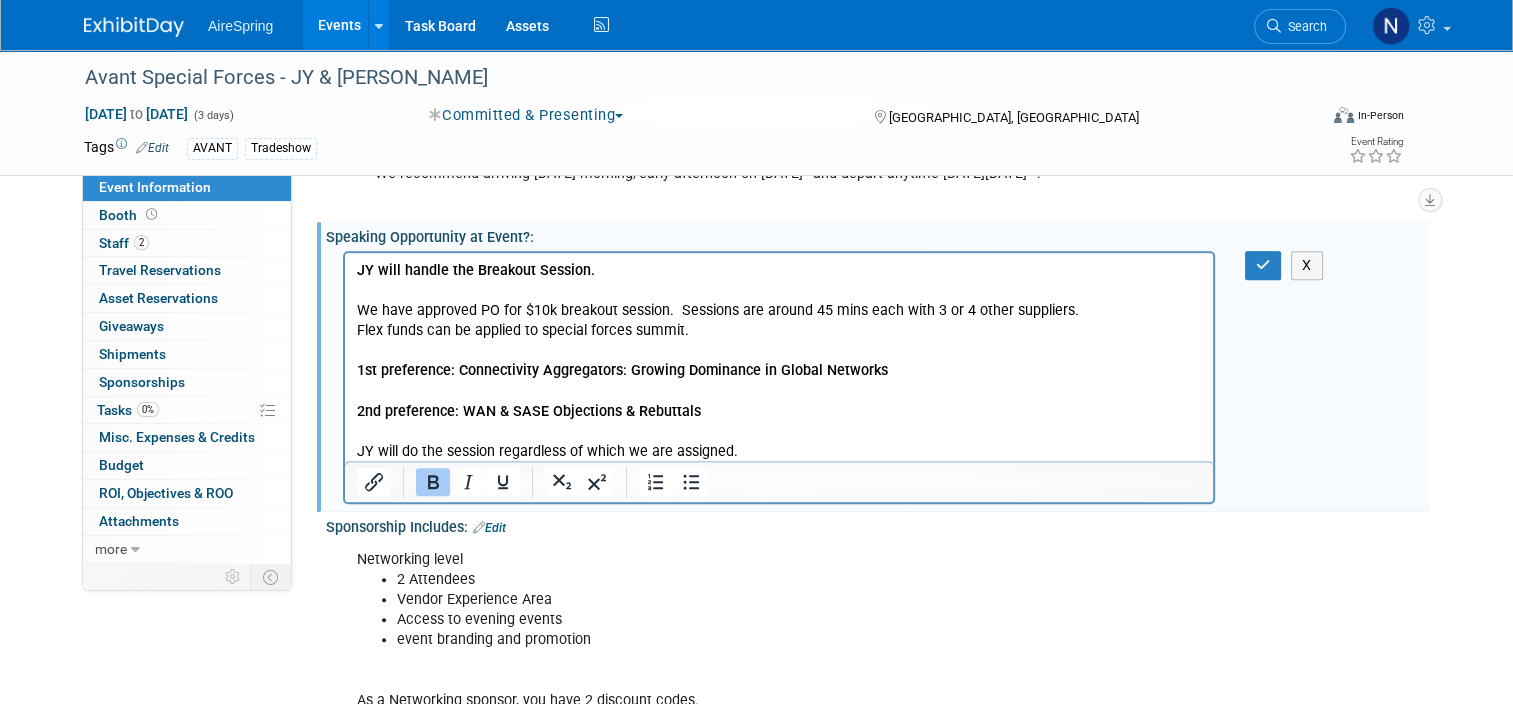 click on "2nd preference: WAN & SASE Objections & Rebuttals" at bounding box center [529, 410] 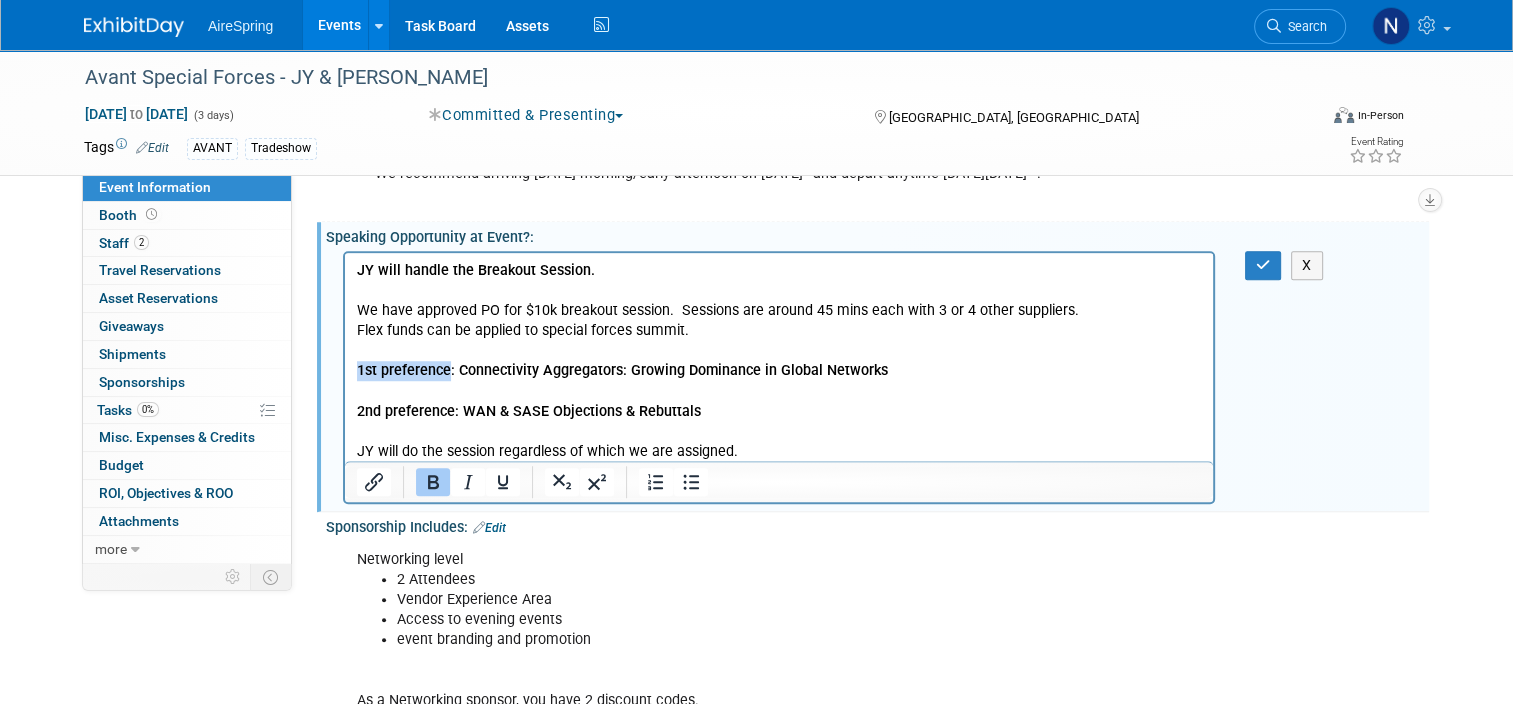 drag, startPoint x: 448, startPoint y: 369, endPoint x: 334, endPoint y: 370, distance: 114.00439 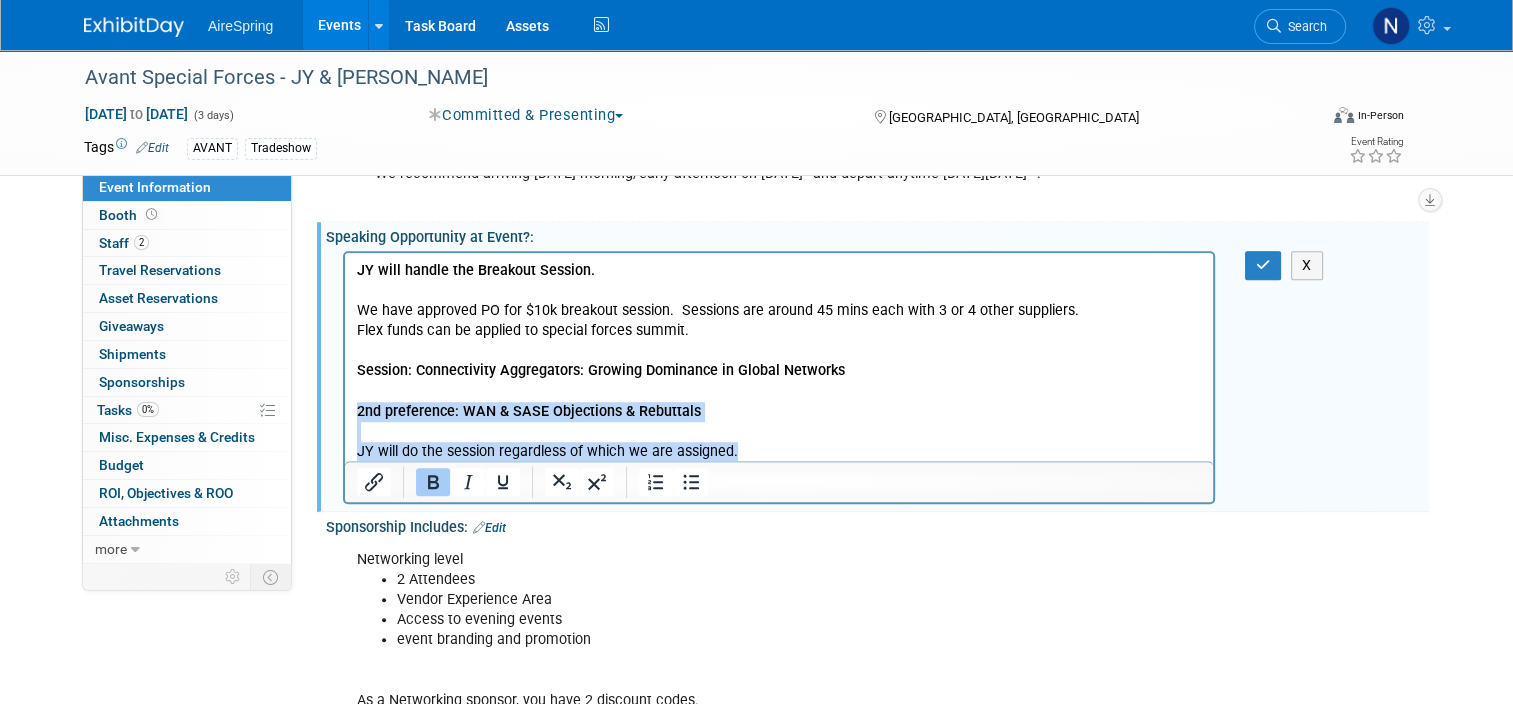 drag, startPoint x: 736, startPoint y: 447, endPoint x: 666, endPoint y: 650, distance: 214.73006 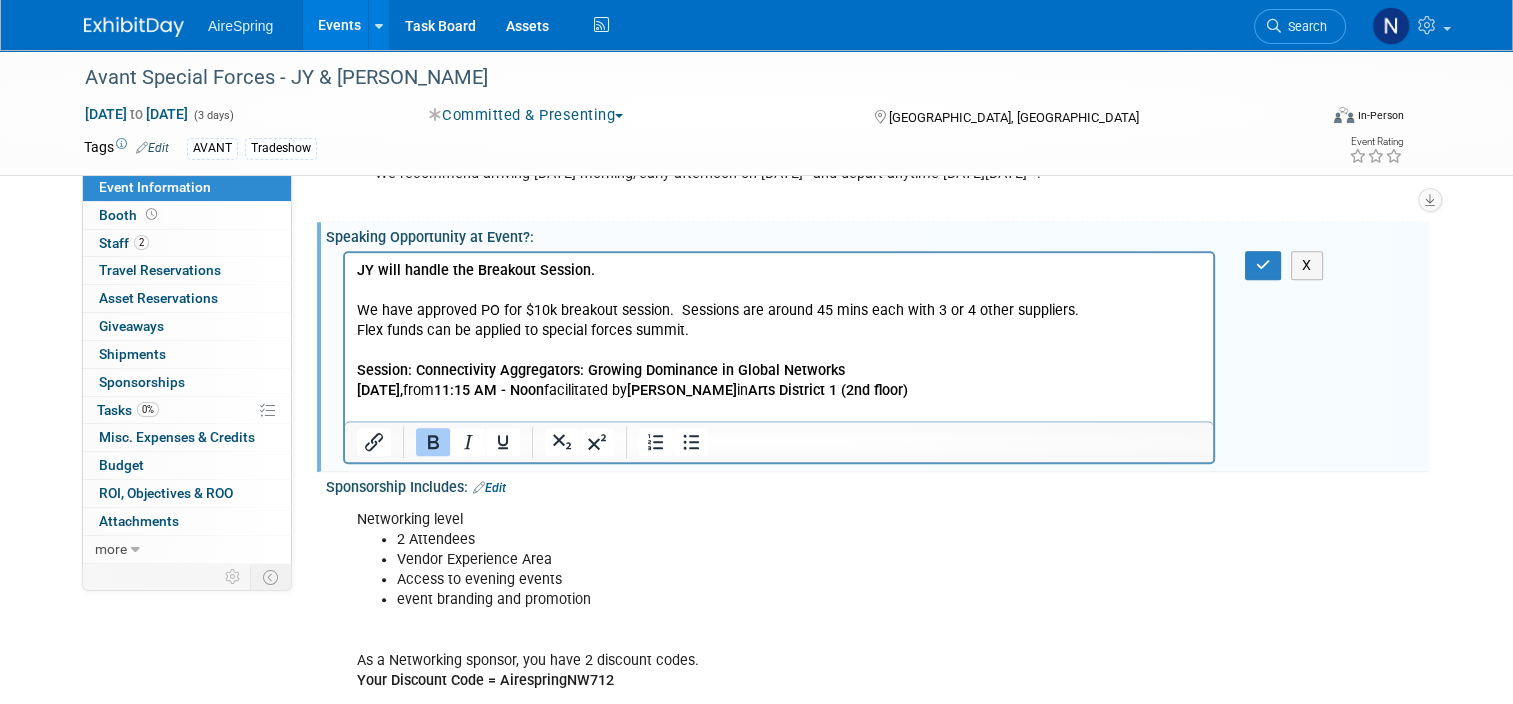 click on "11:15 AM - Noon" at bounding box center [489, 389] 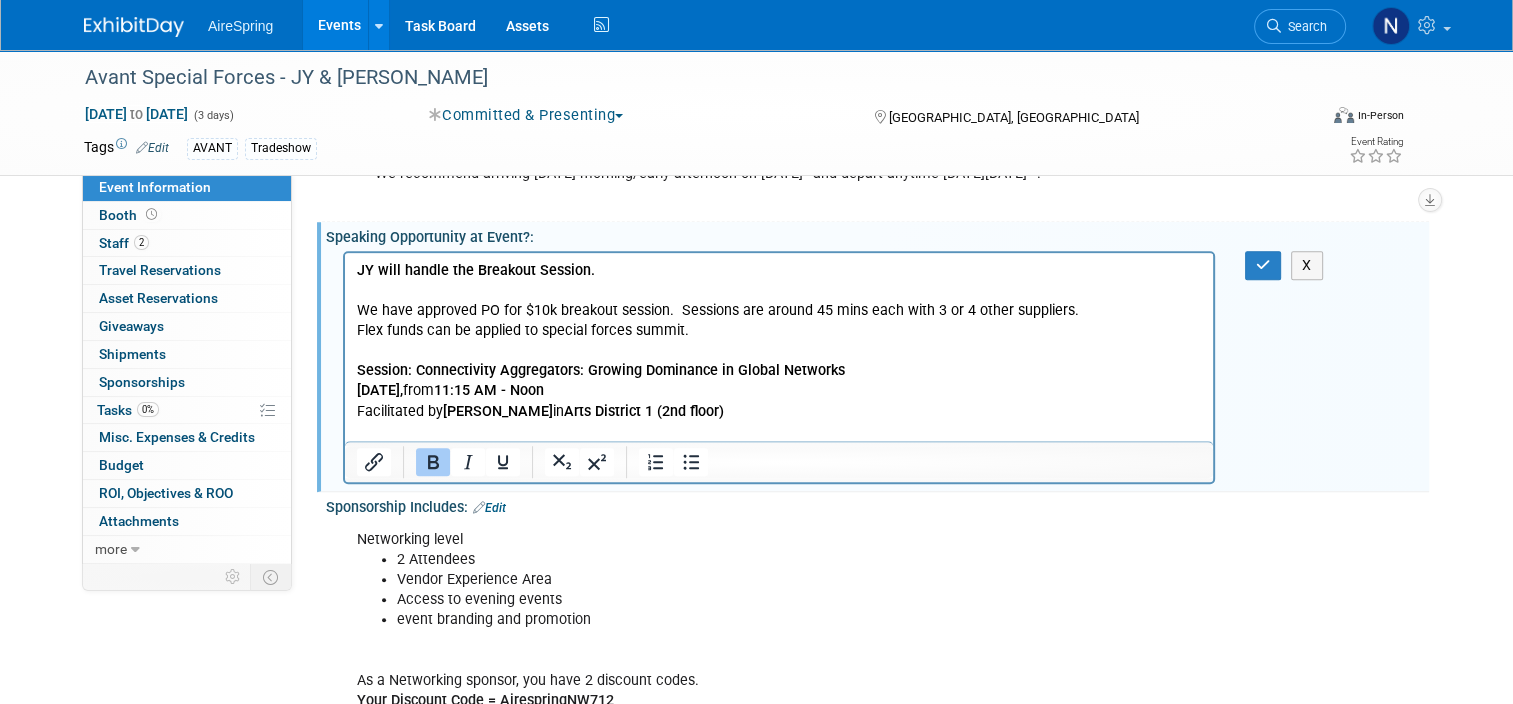 drag, startPoint x: 886, startPoint y: 367, endPoint x: 411, endPoint y: 372, distance: 475.0263 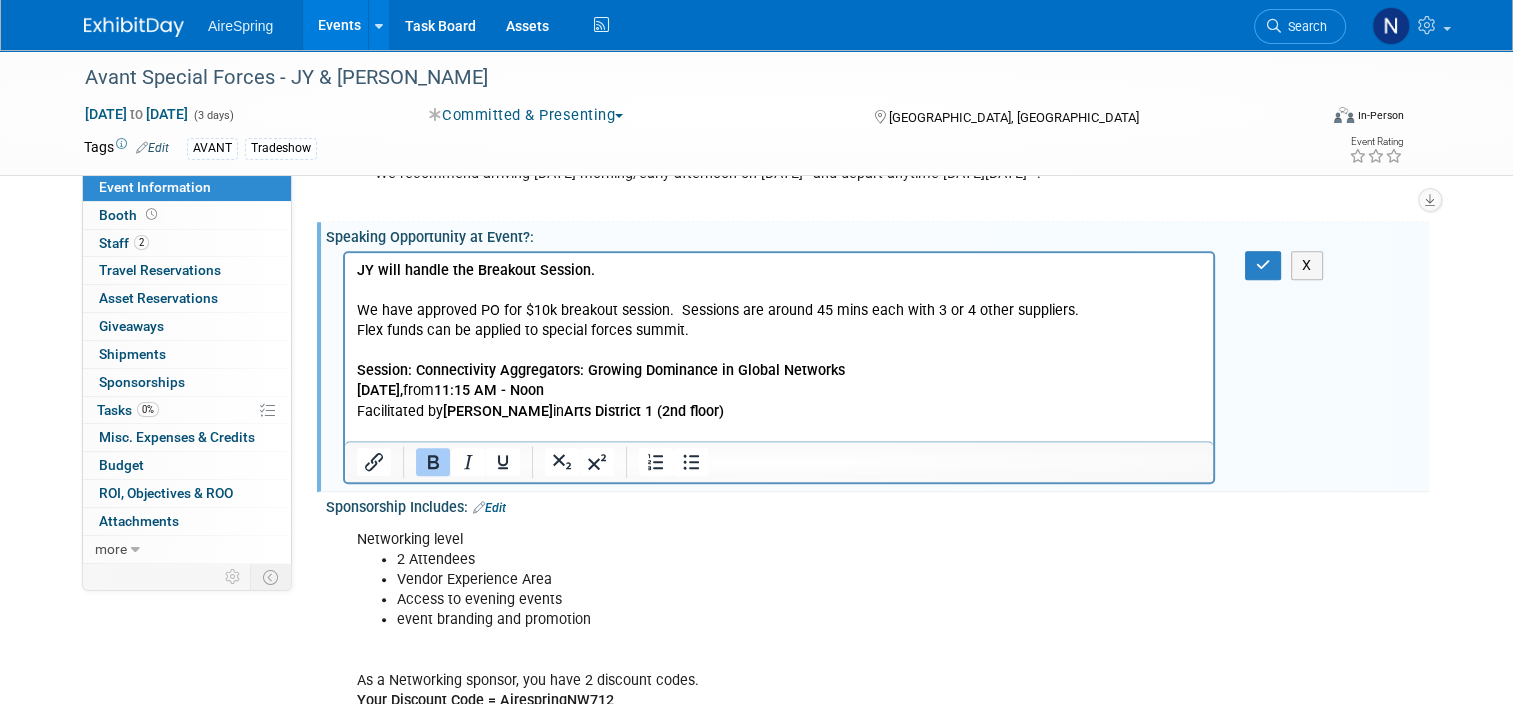 drag, startPoint x: 728, startPoint y: 415, endPoint x: 353, endPoint y: 361, distance: 378.86804 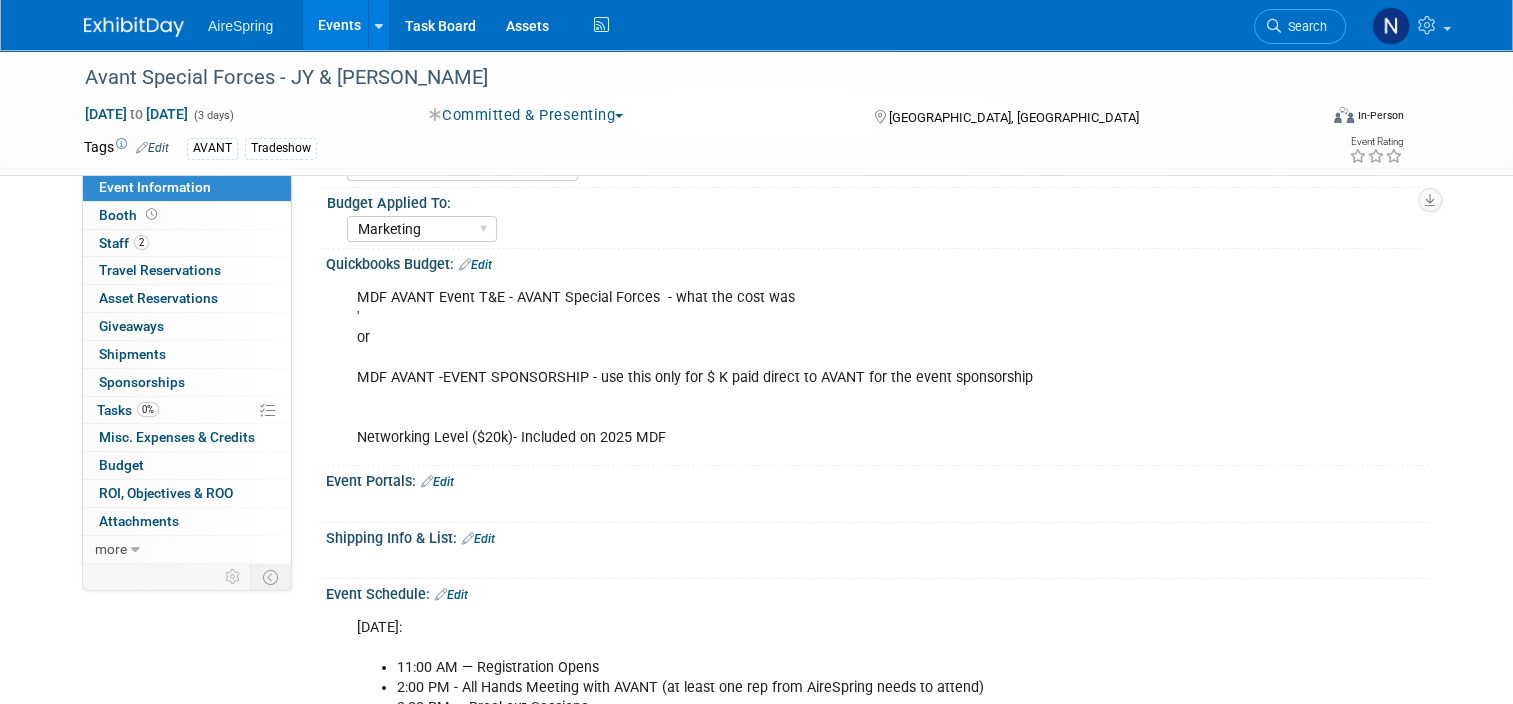 scroll, scrollTop: 0, scrollLeft: 0, axis: both 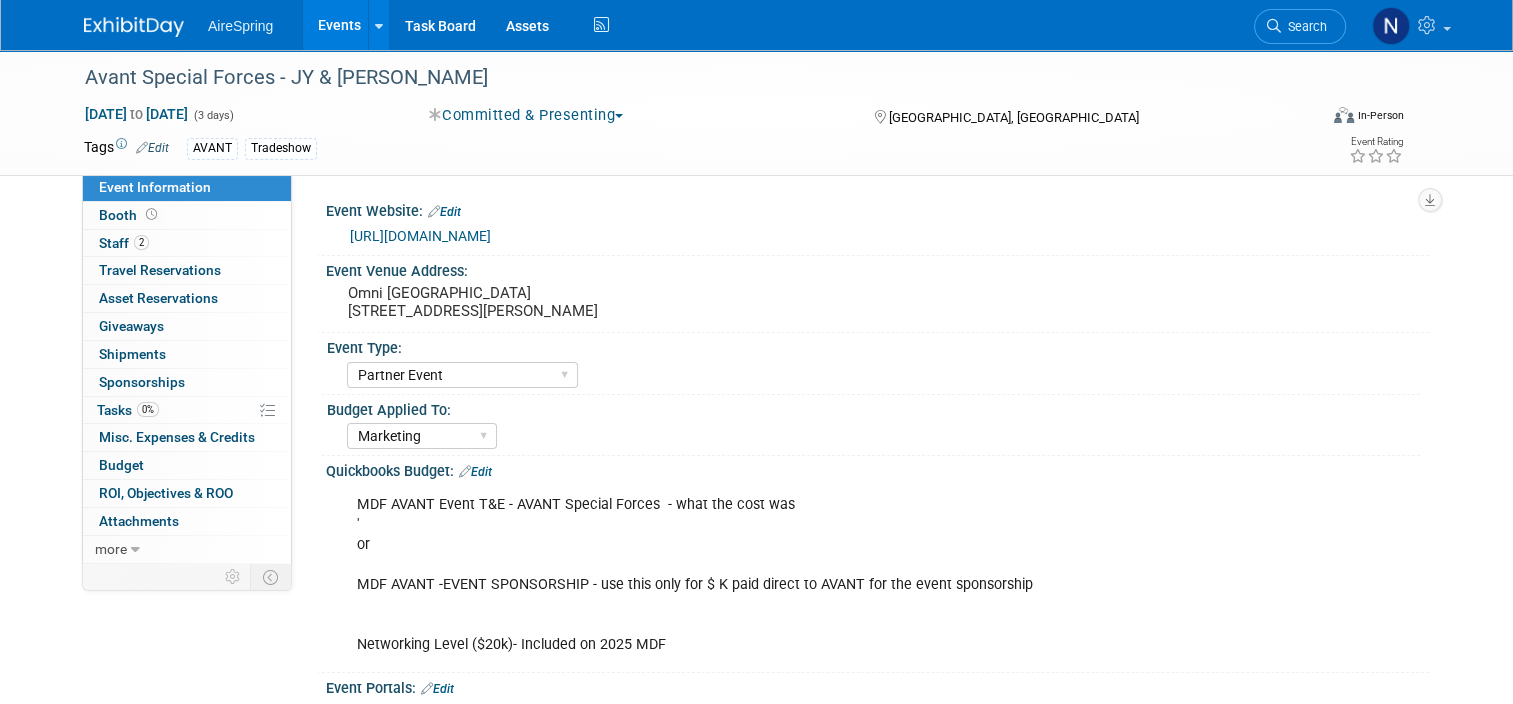click on "Sep 15, 2025  to  Sep 17, 2025
(3 days)
Sep 15, 2025 to Sep 17, 2025
Committed & Presenting
Committed
Considering
Not Going
Committed & Presenting
Committed & Have Table
Booth Exhibiting
Booth & Presenting
Cancelled
Dallas, TX
Virtual
In-Person
Hybrid
<img src="https://www.exhibitday.com/Images/Format-Virtual.png" style="width: 22px; height: 18px; margin-top: 2px; margin-bottom: 2px; margin-left: 2px; filter: Grayscale(70%); opacity: 0.9;" />   Virtual
<img src="https://www.exhibitday.com/Images/Format-InPerson.png" style="width: 22px; height: 18px; margin-top: 2px; margin-bottom: 2px; margin-left: 2px; filter: Grayscale(70%); opacity: 0.9;" />   In-Person
<img src="https://www.exhibitday.com/Images/Format-Hybrid.png" style="width: 22px; height: 18px; margin-top: 2px; margin-bottom: 2px; margin-left: 2px; filter: Grayscale(70%); opacity: 0.9;" />   Hybrid" at bounding box center [744, 119] 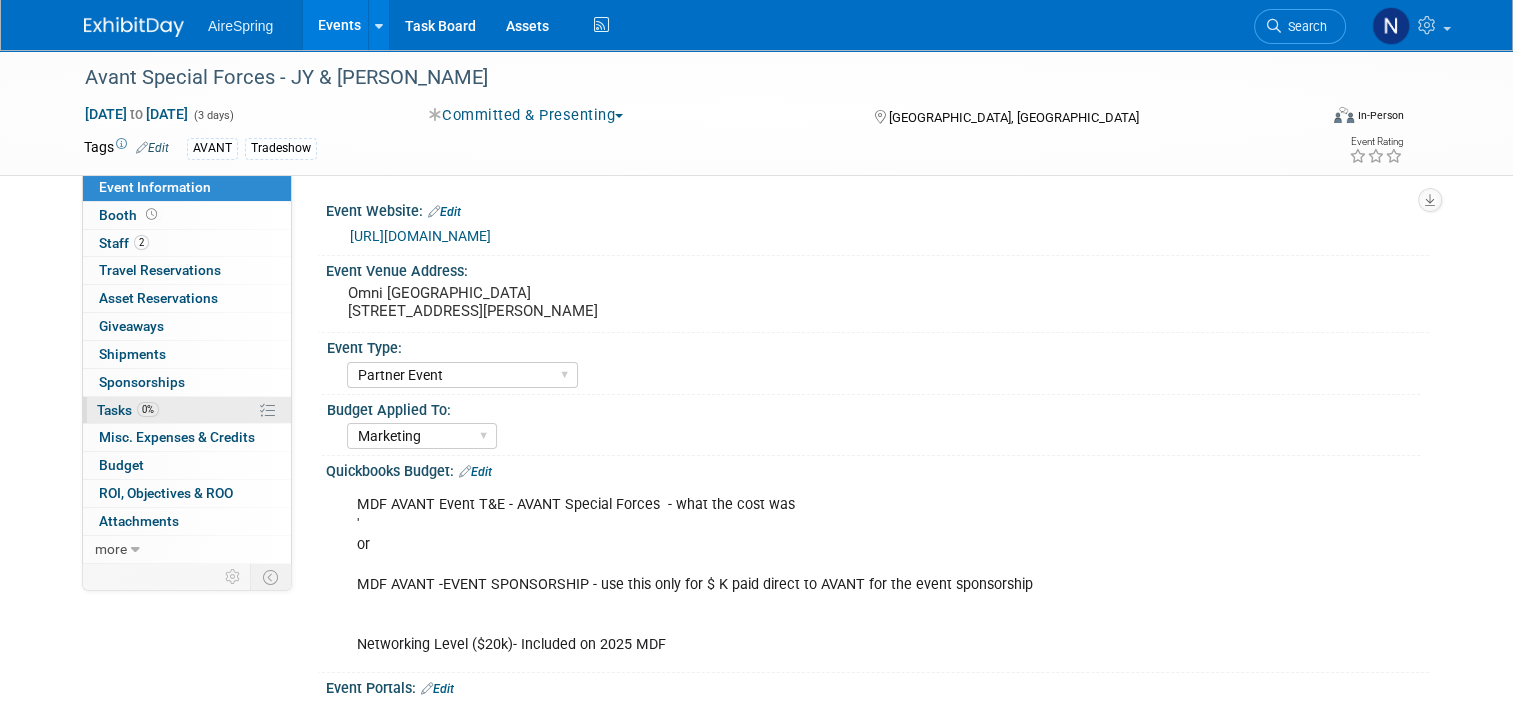click on "0%
Tasks 0%" at bounding box center (187, 410) 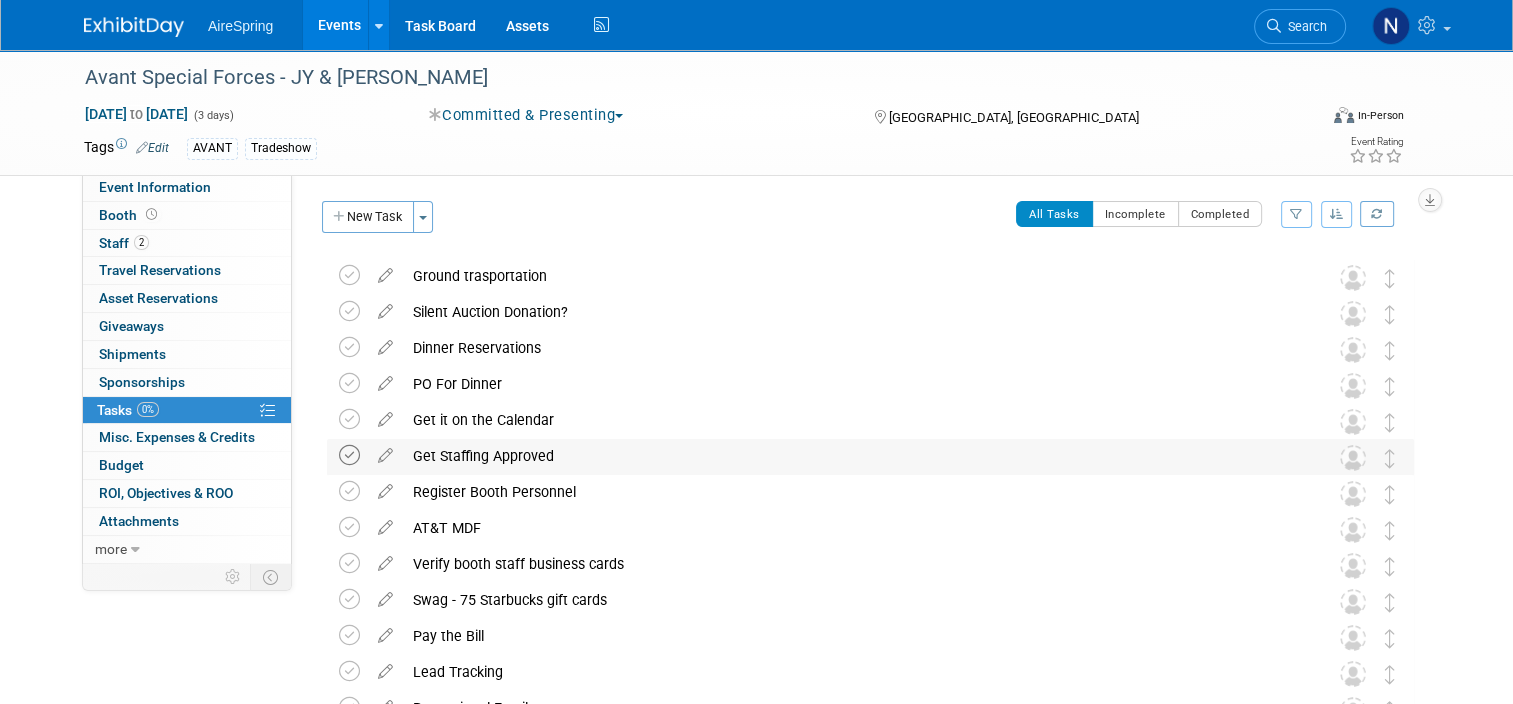 click at bounding box center [349, 455] 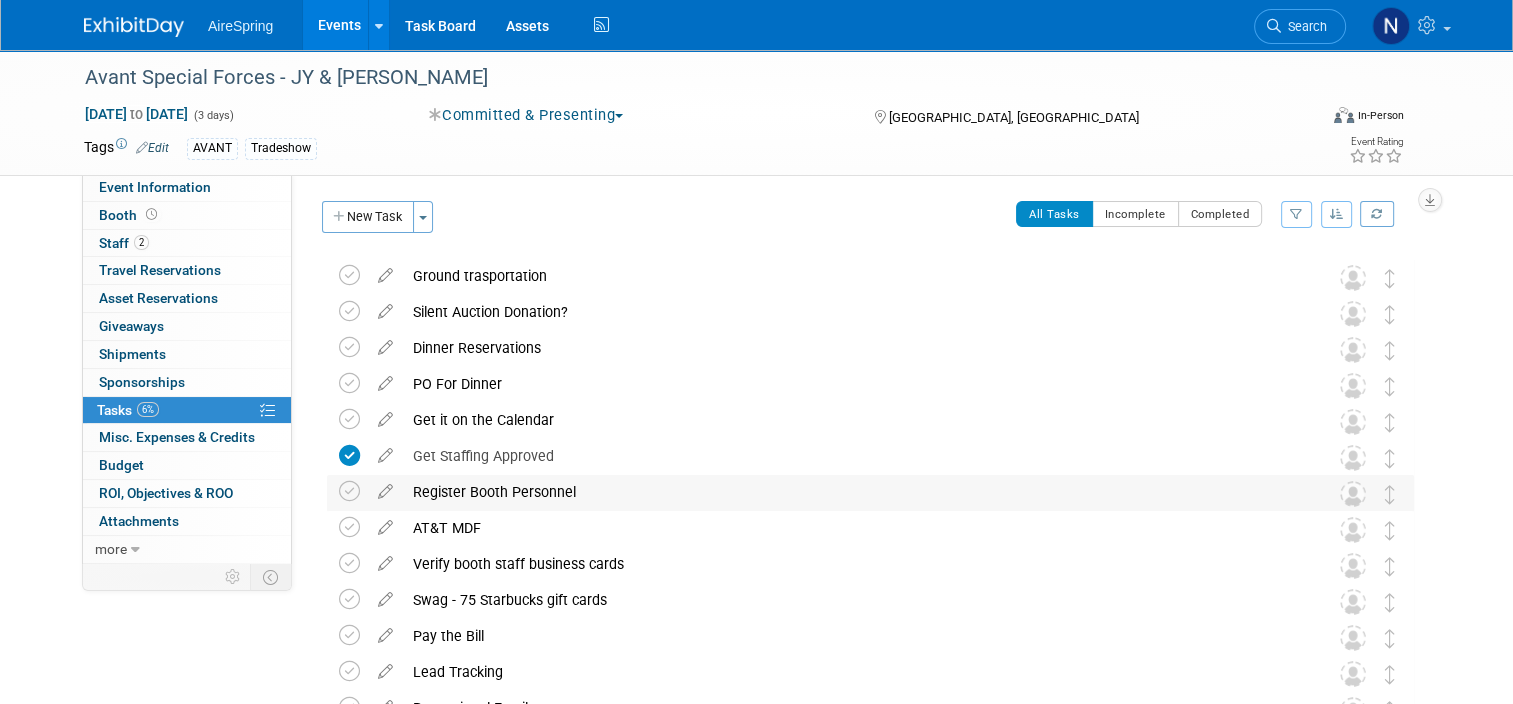 click on "Register Booth Personnel" at bounding box center [851, 492] 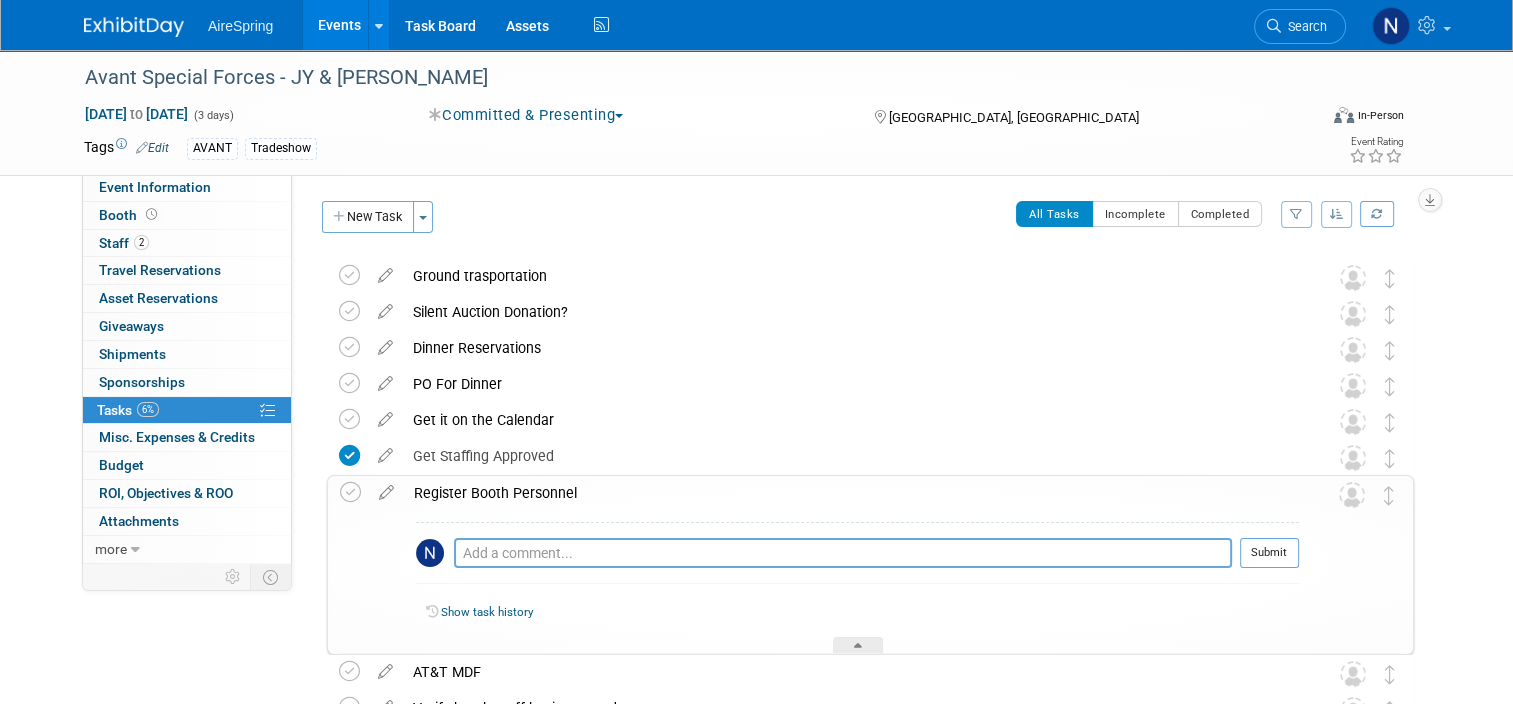 click on "Register Booth Personnel" at bounding box center [851, 493] 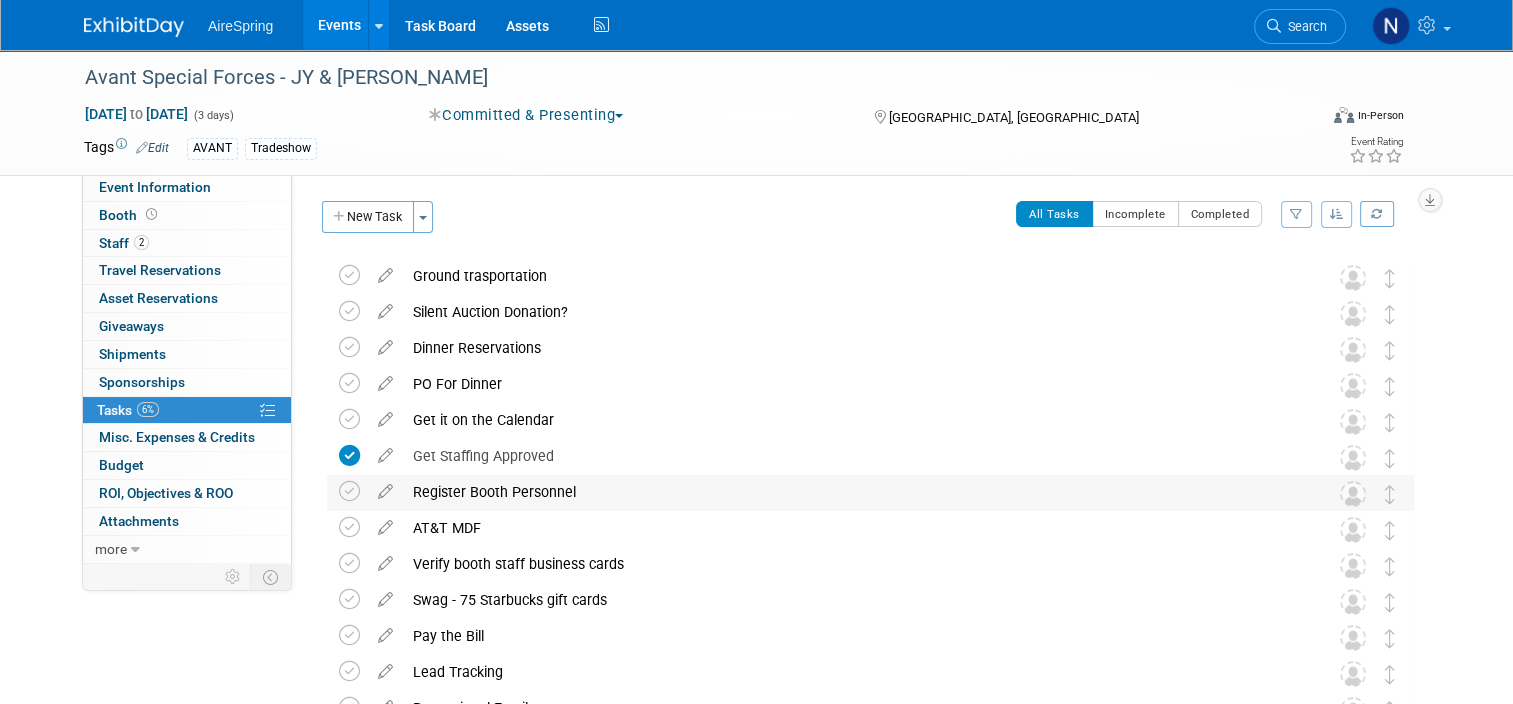 click on "Register Booth Personnel" at bounding box center (851, 492) 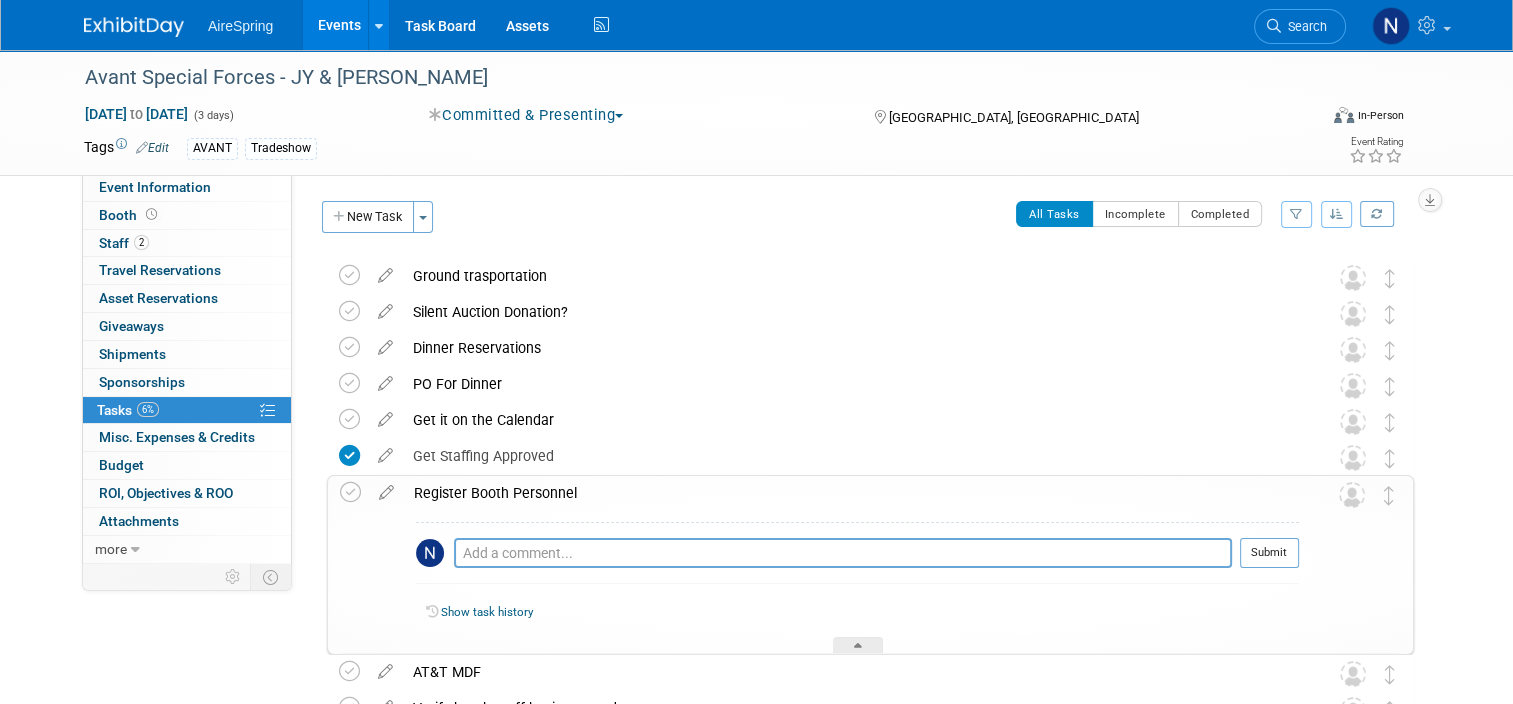 click on "Register Booth Personnel" at bounding box center [851, 493] 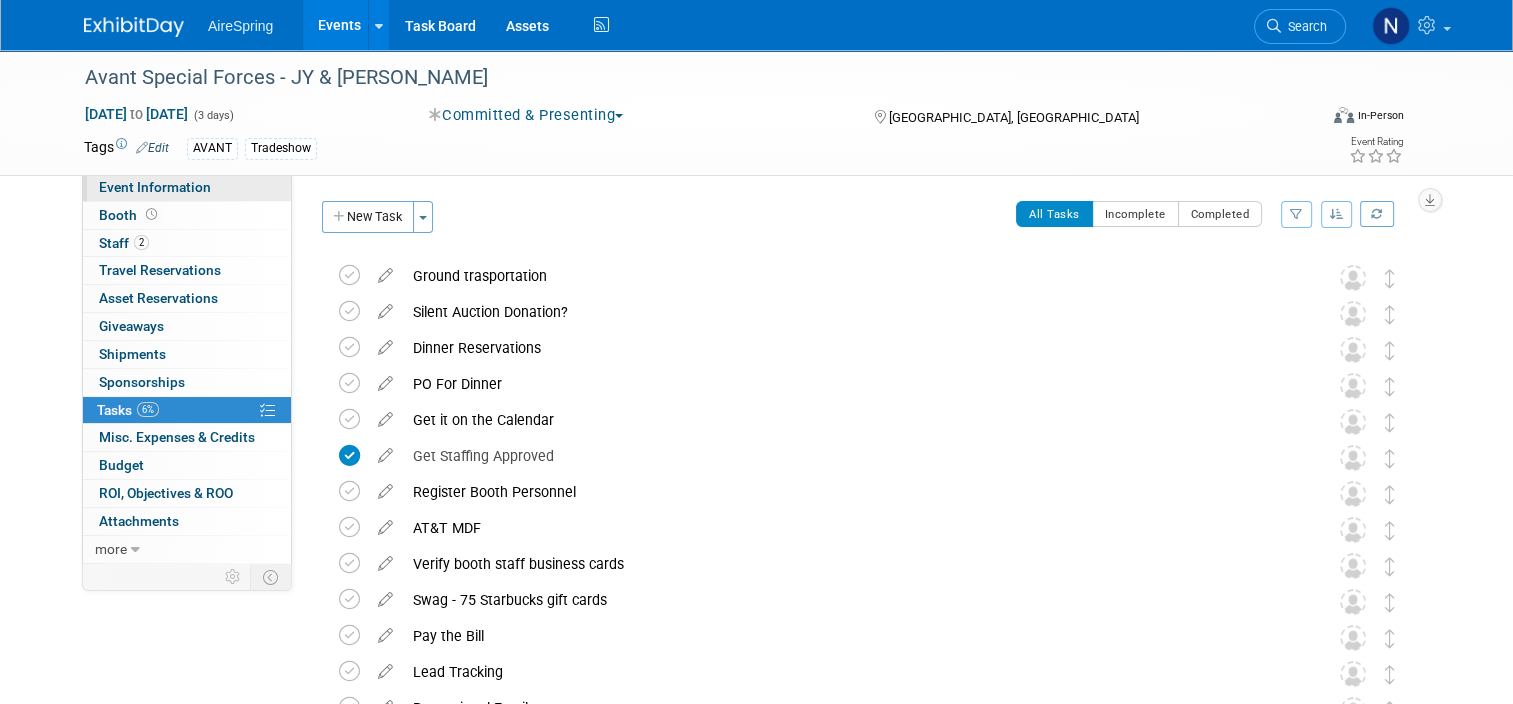 click on "Event Information" at bounding box center [187, 187] 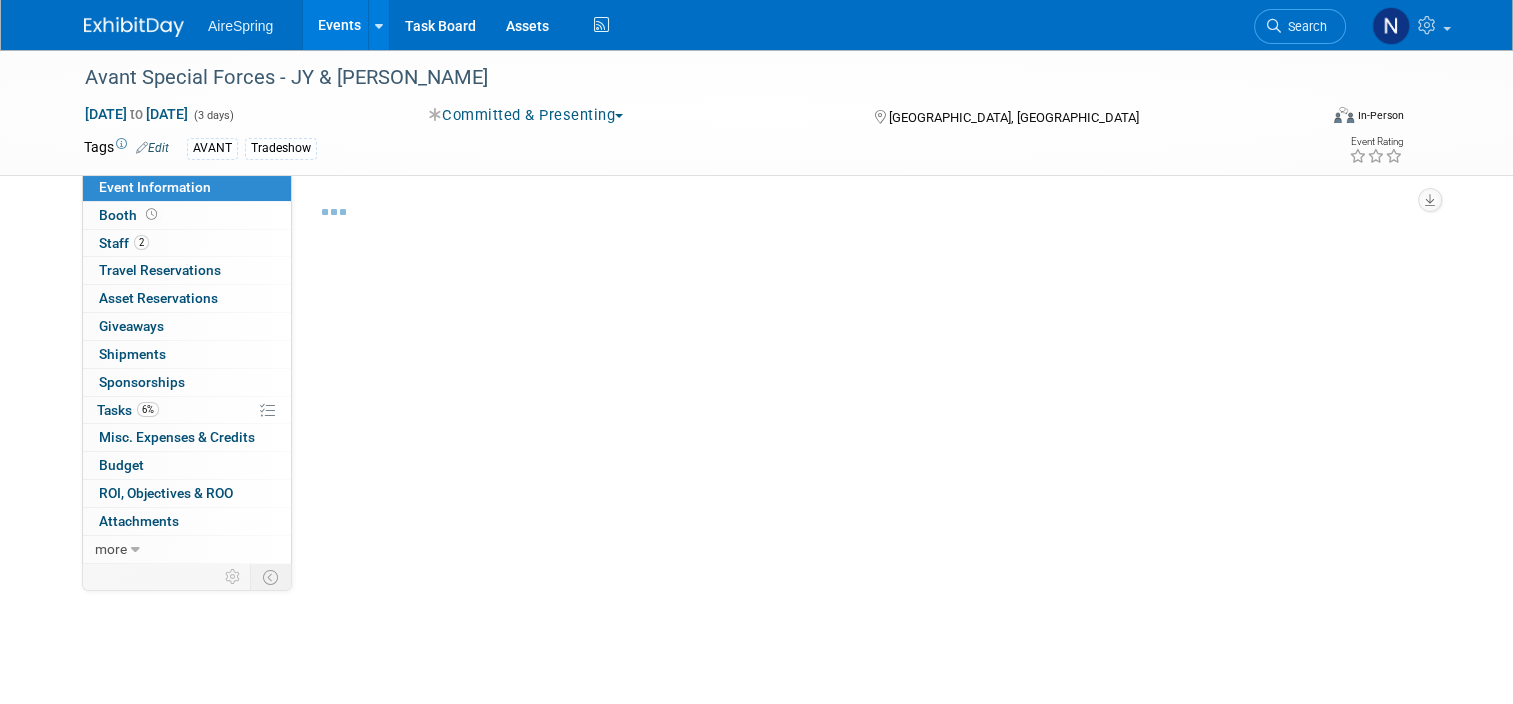 select on "Partner Event" 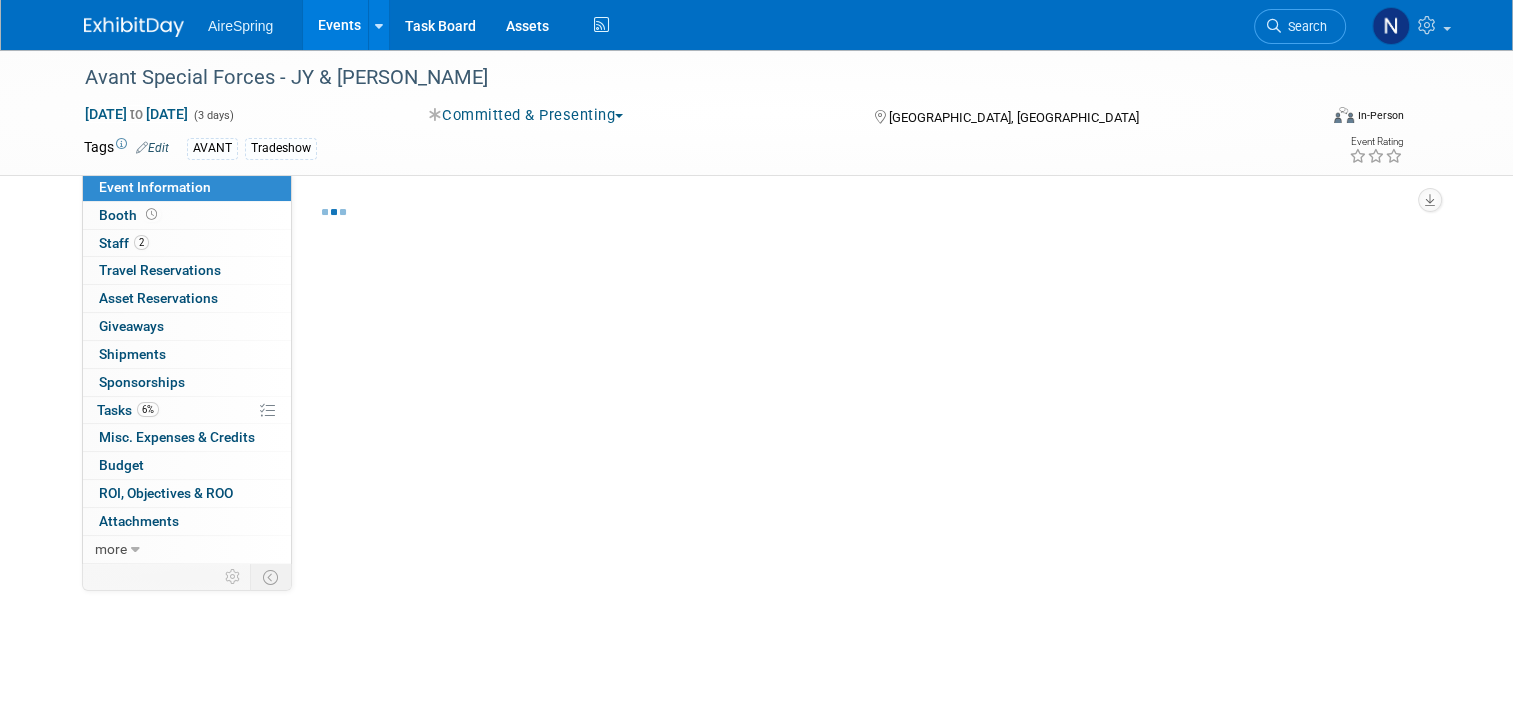 select on "Marketing" 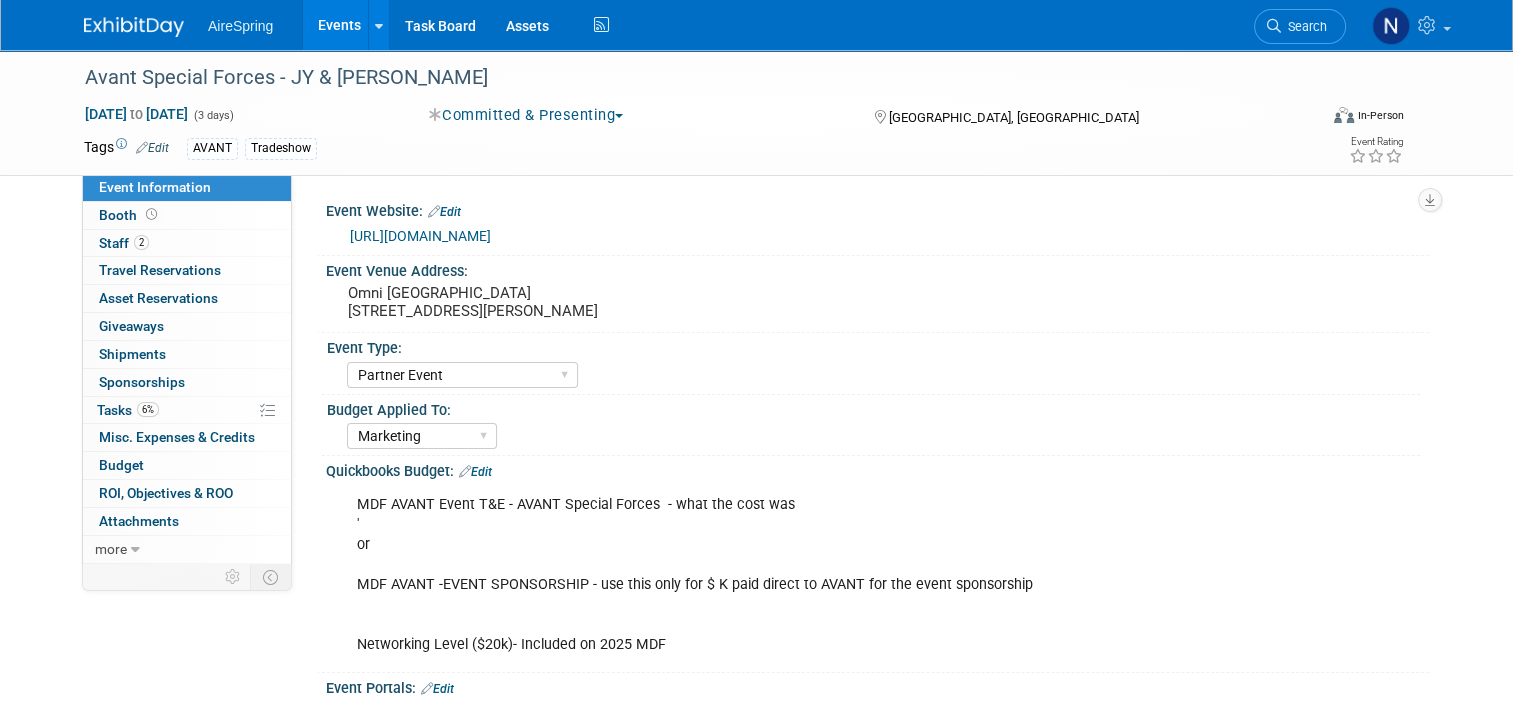 click on "https://events.goavant.net/Special-Forces-25" at bounding box center [420, 236] 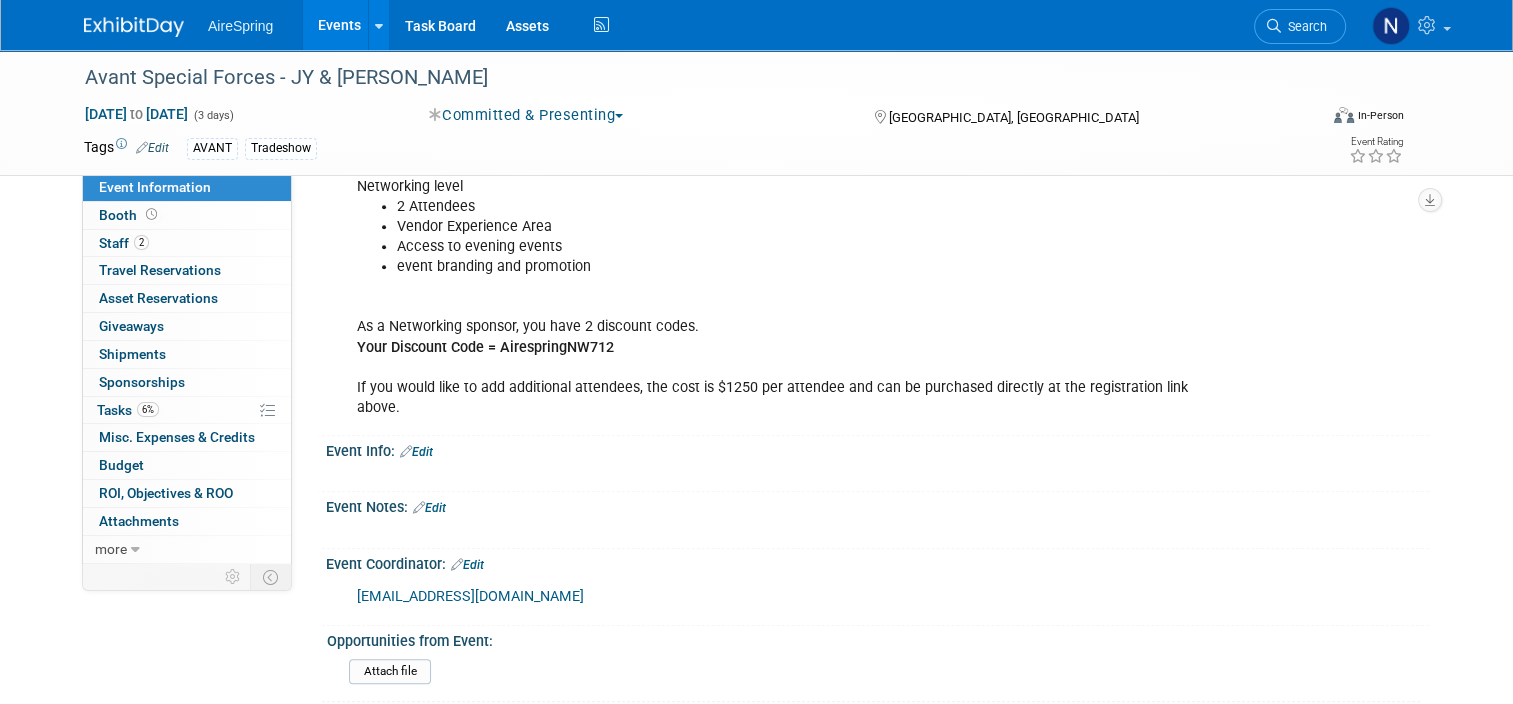 scroll, scrollTop: 1749, scrollLeft: 0, axis: vertical 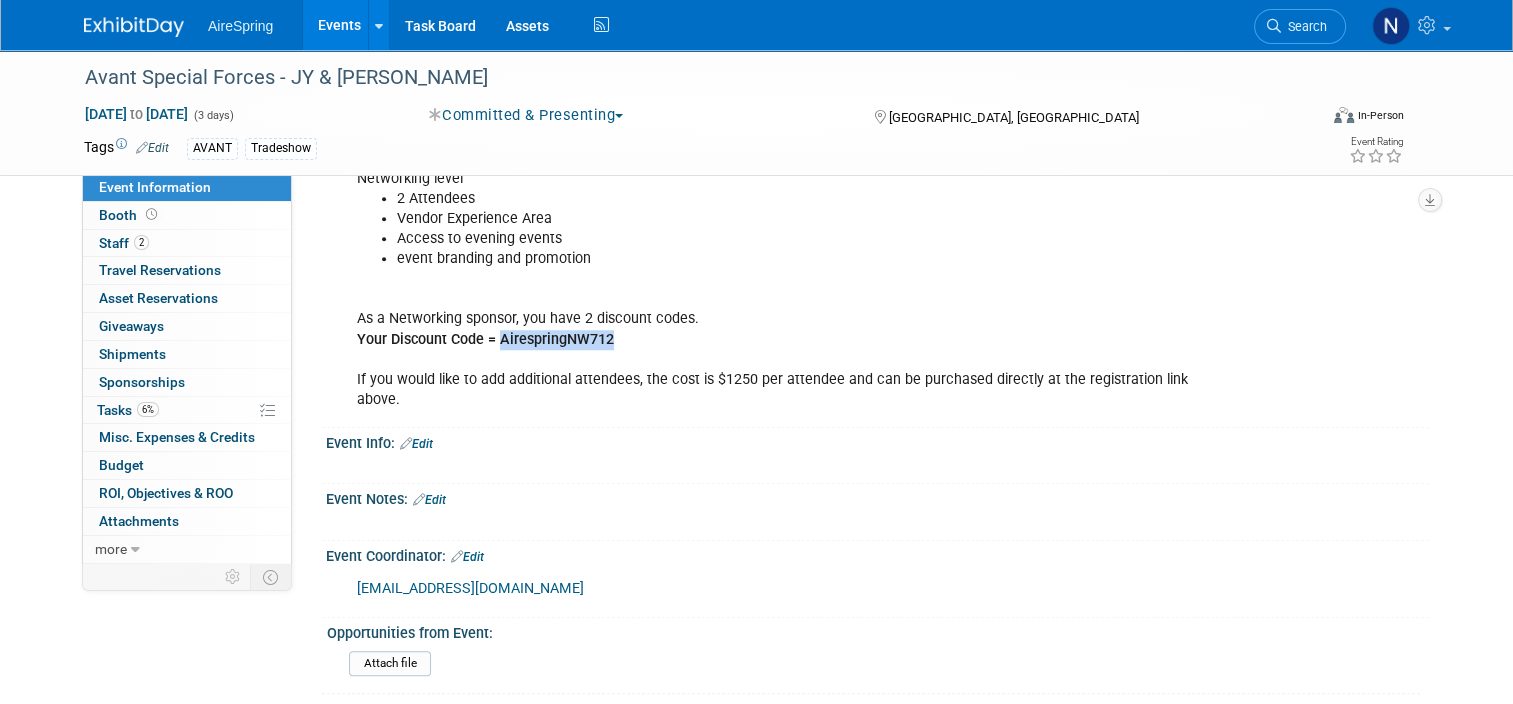 drag, startPoint x: 610, startPoint y: 331, endPoint x: 488, endPoint y: 335, distance: 122.06556 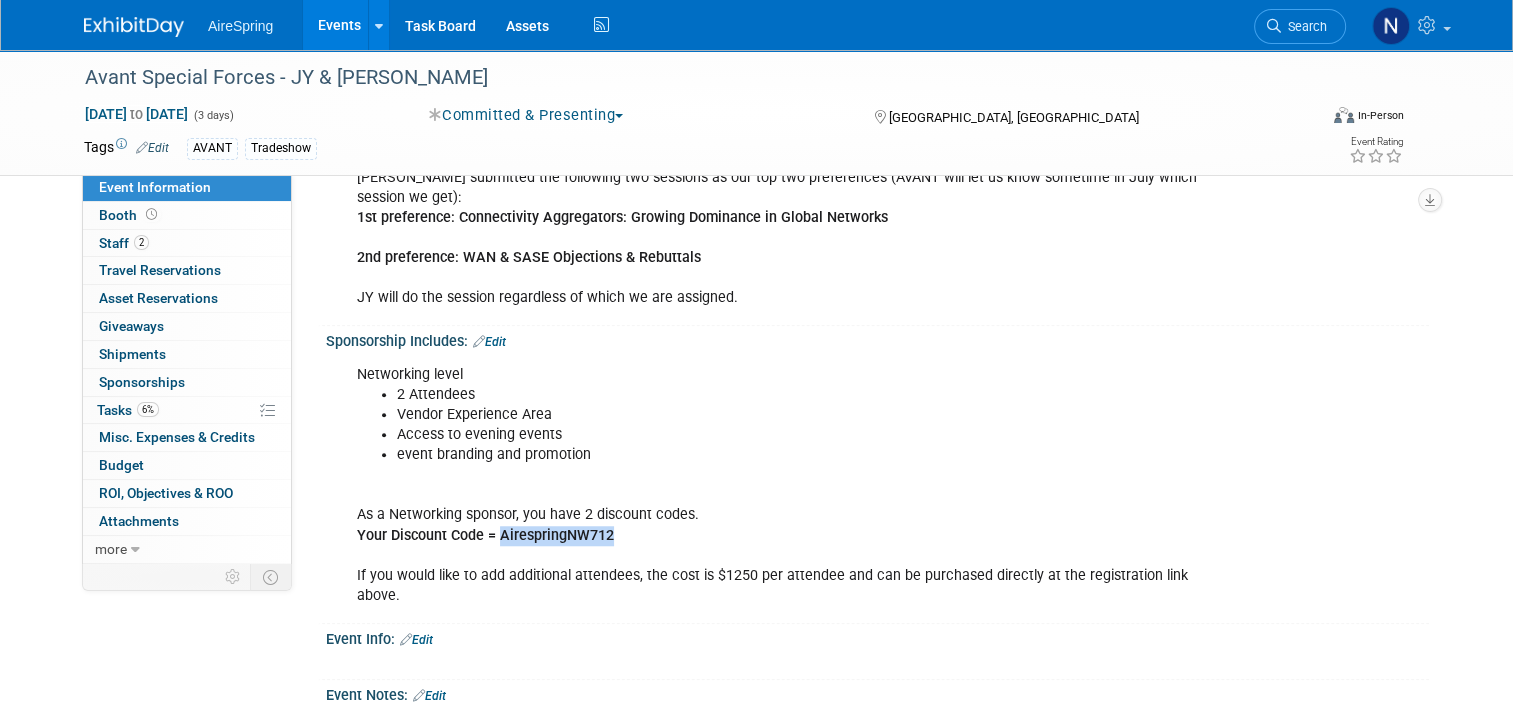 scroll, scrollTop: 1549, scrollLeft: 0, axis: vertical 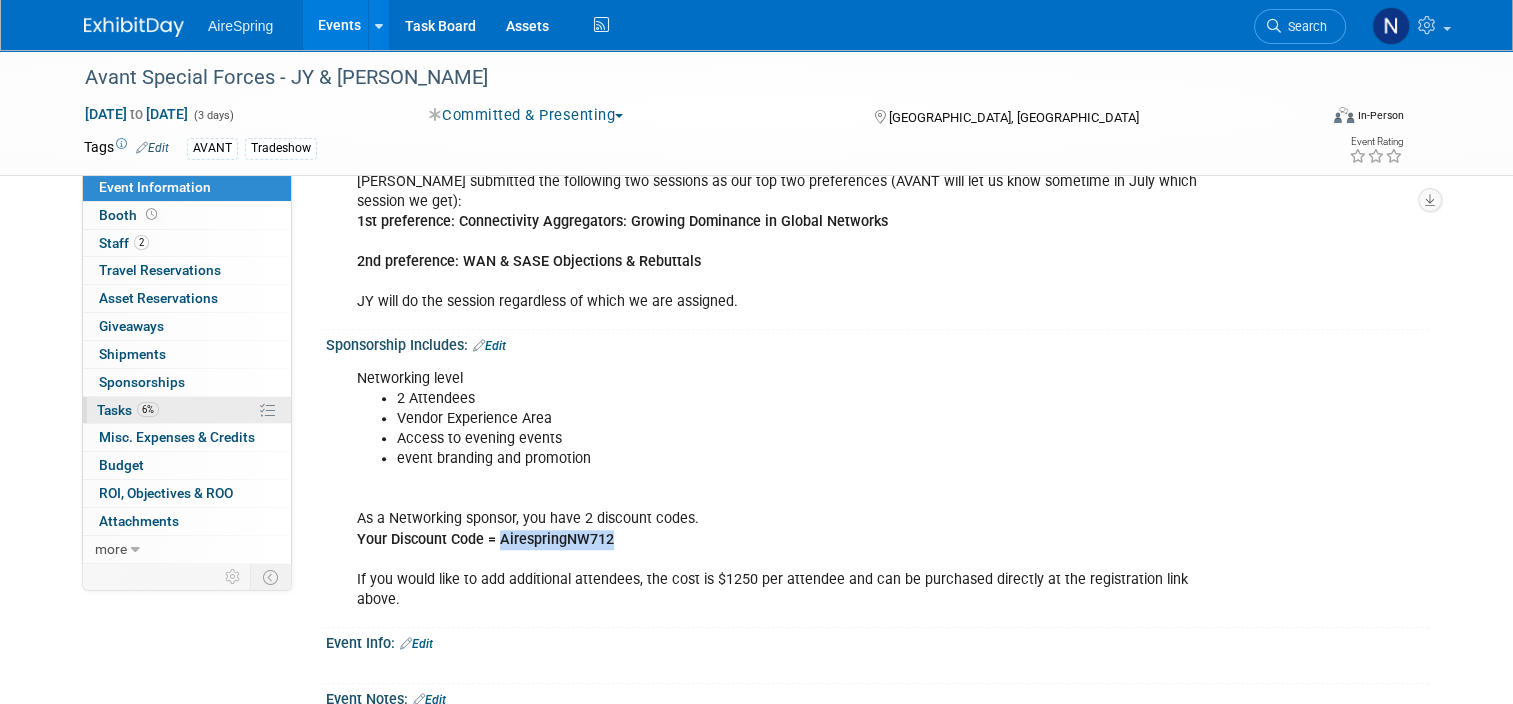 click on "Tasks 6%" at bounding box center [128, 410] 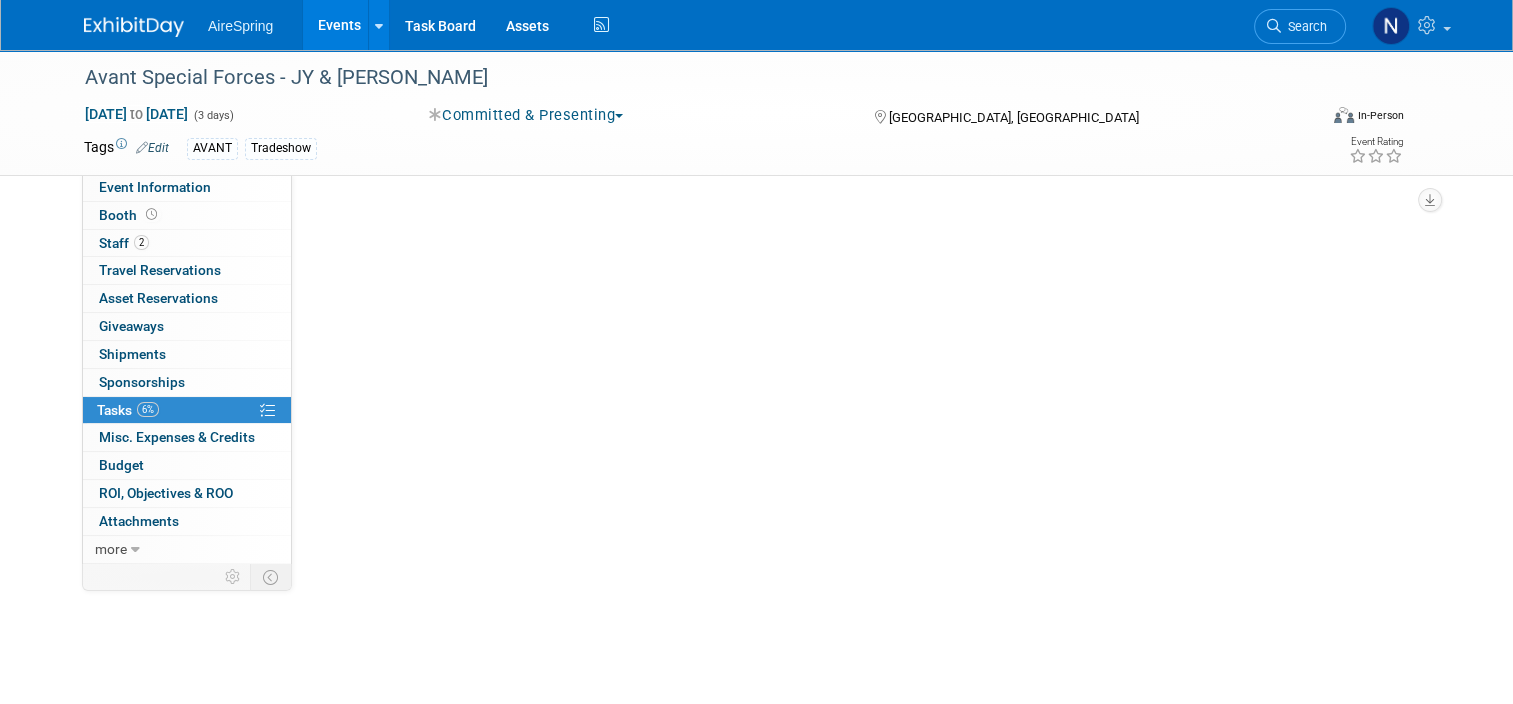 scroll, scrollTop: 0, scrollLeft: 0, axis: both 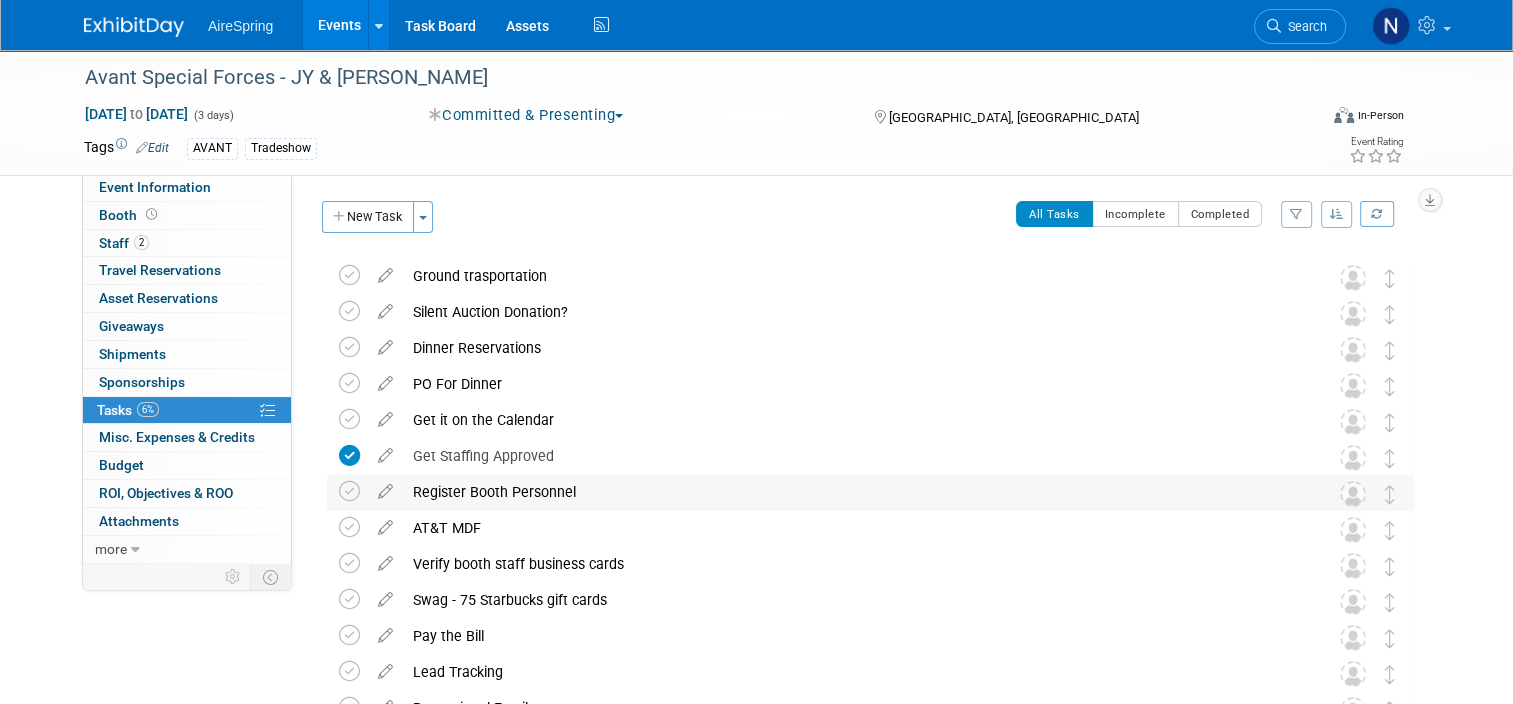 click on "Register Booth Personnel" at bounding box center [851, 492] 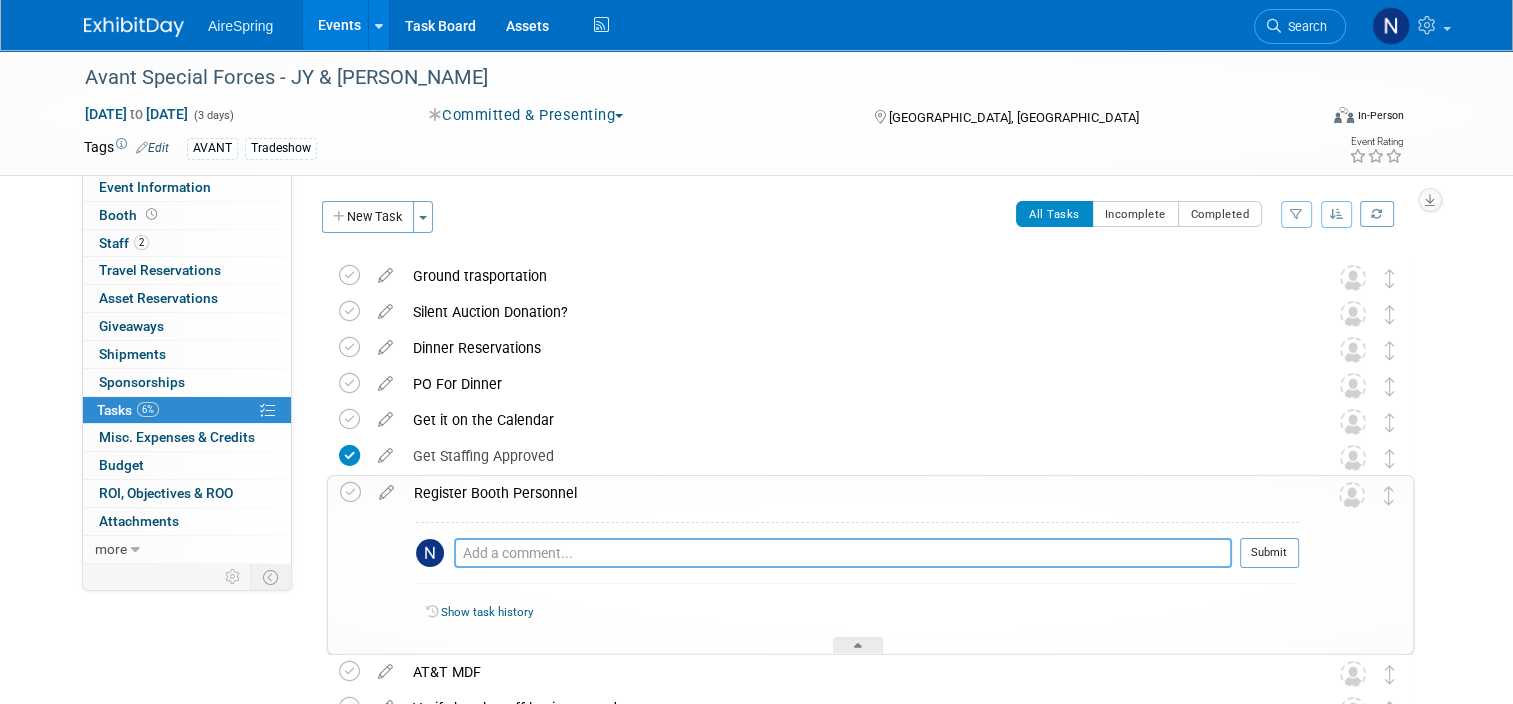 click at bounding box center (843, 553) 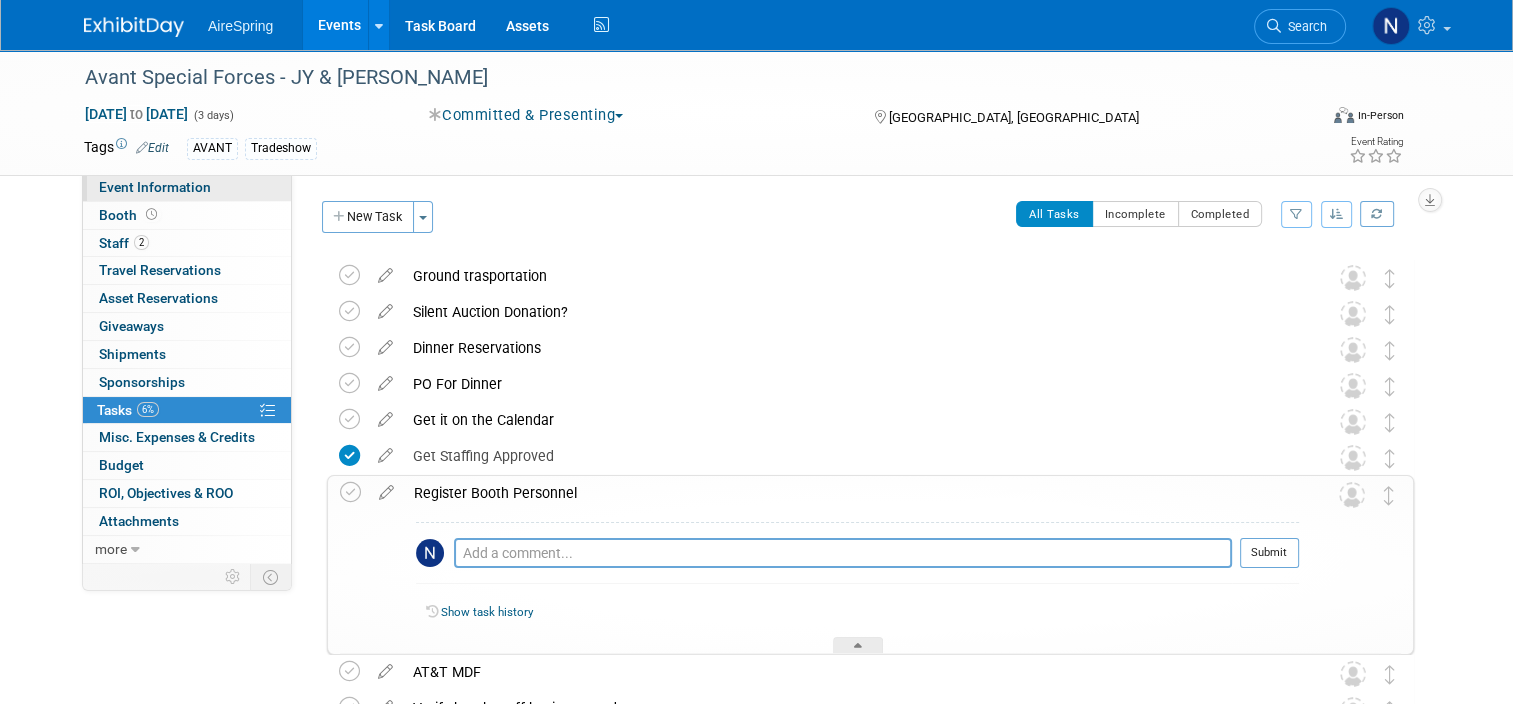 click on "Event Information" at bounding box center (187, 187) 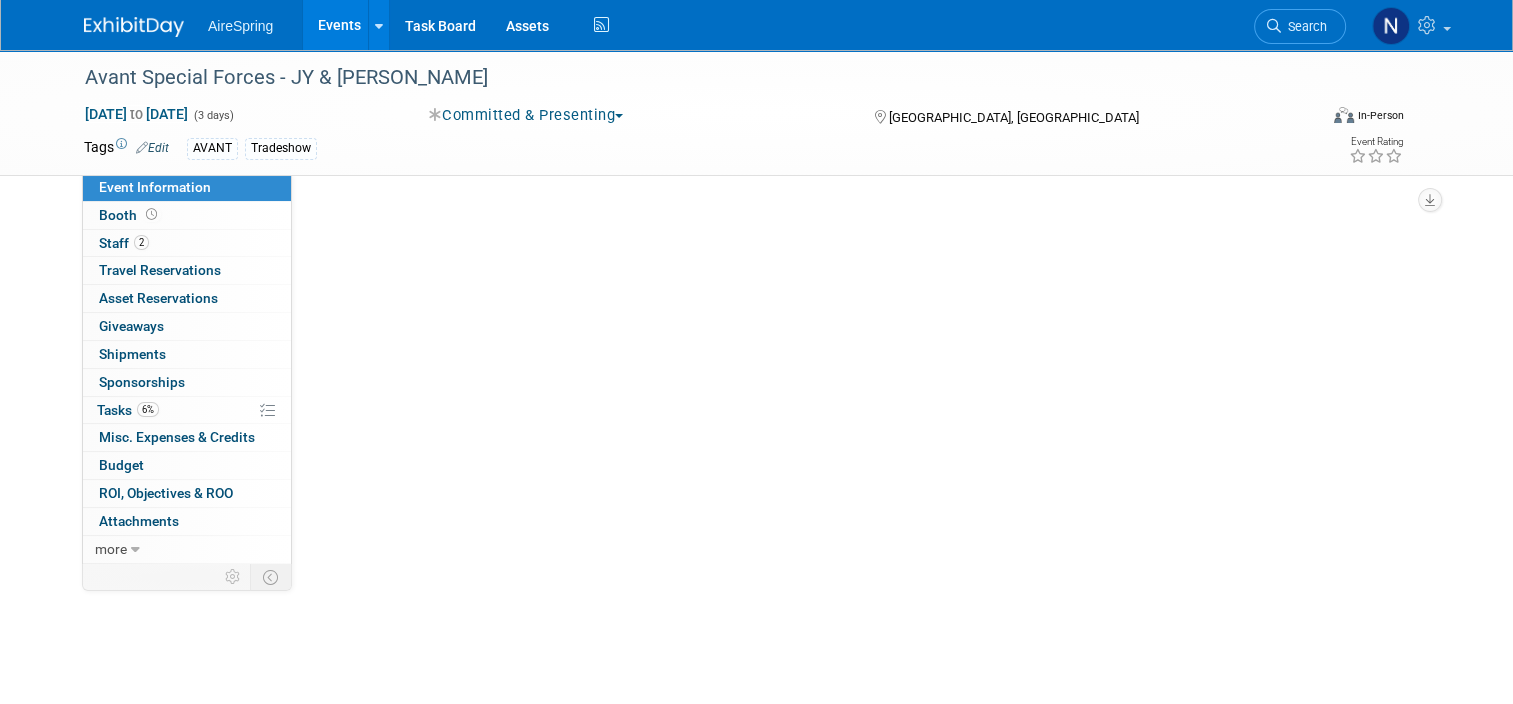 select on "Partner Event" 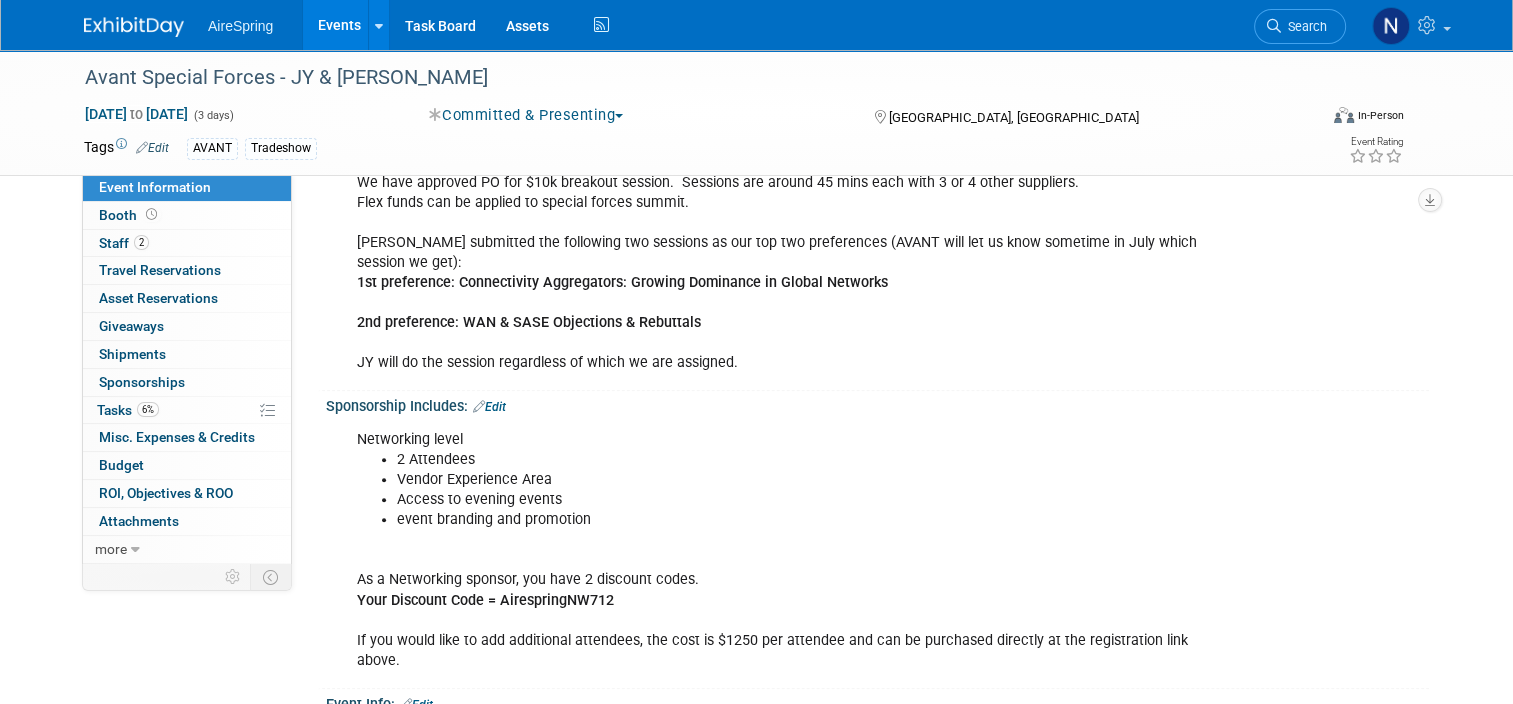 scroll, scrollTop: 1700, scrollLeft: 0, axis: vertical 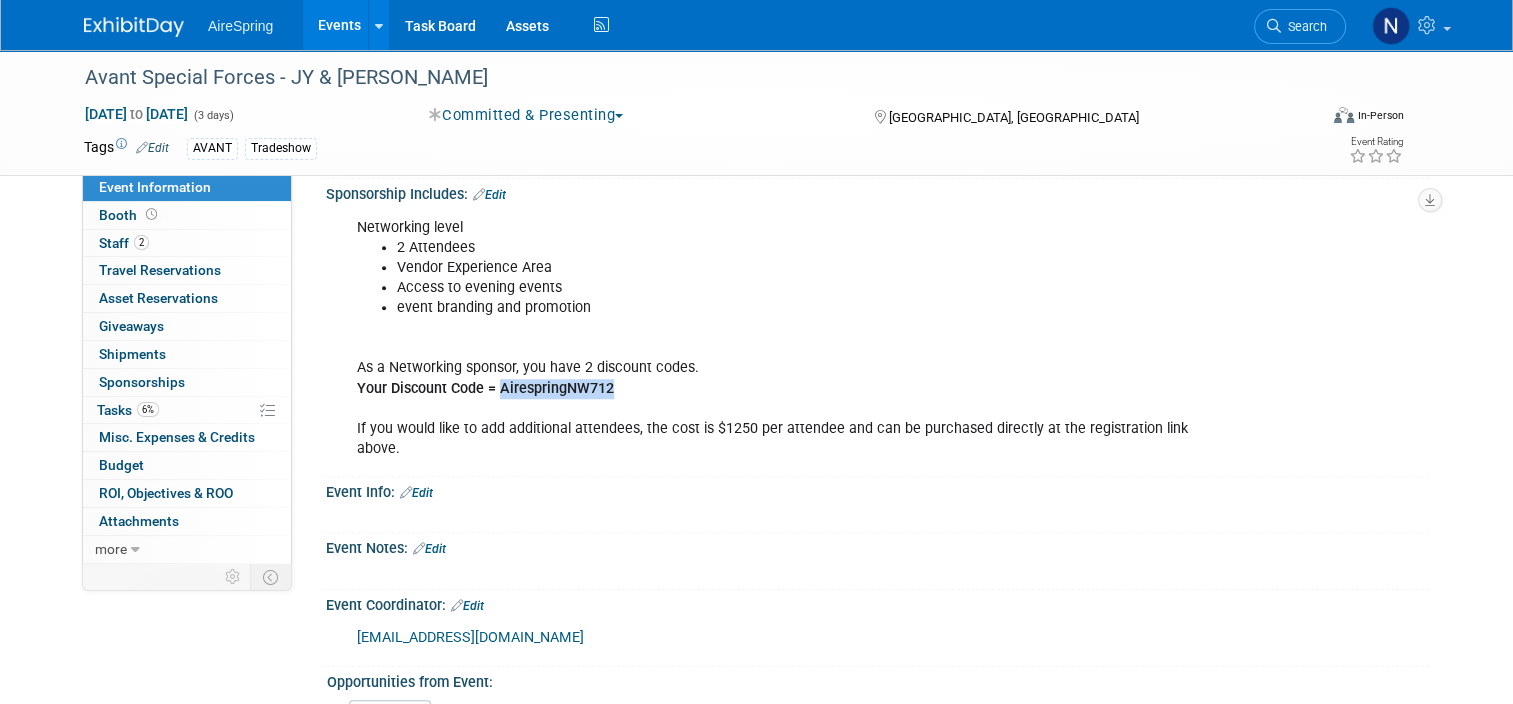 drag, startPoint x: 635, startPoint y: 385, endPoint x: 488, endPoint y: 388, distance: 147.03061 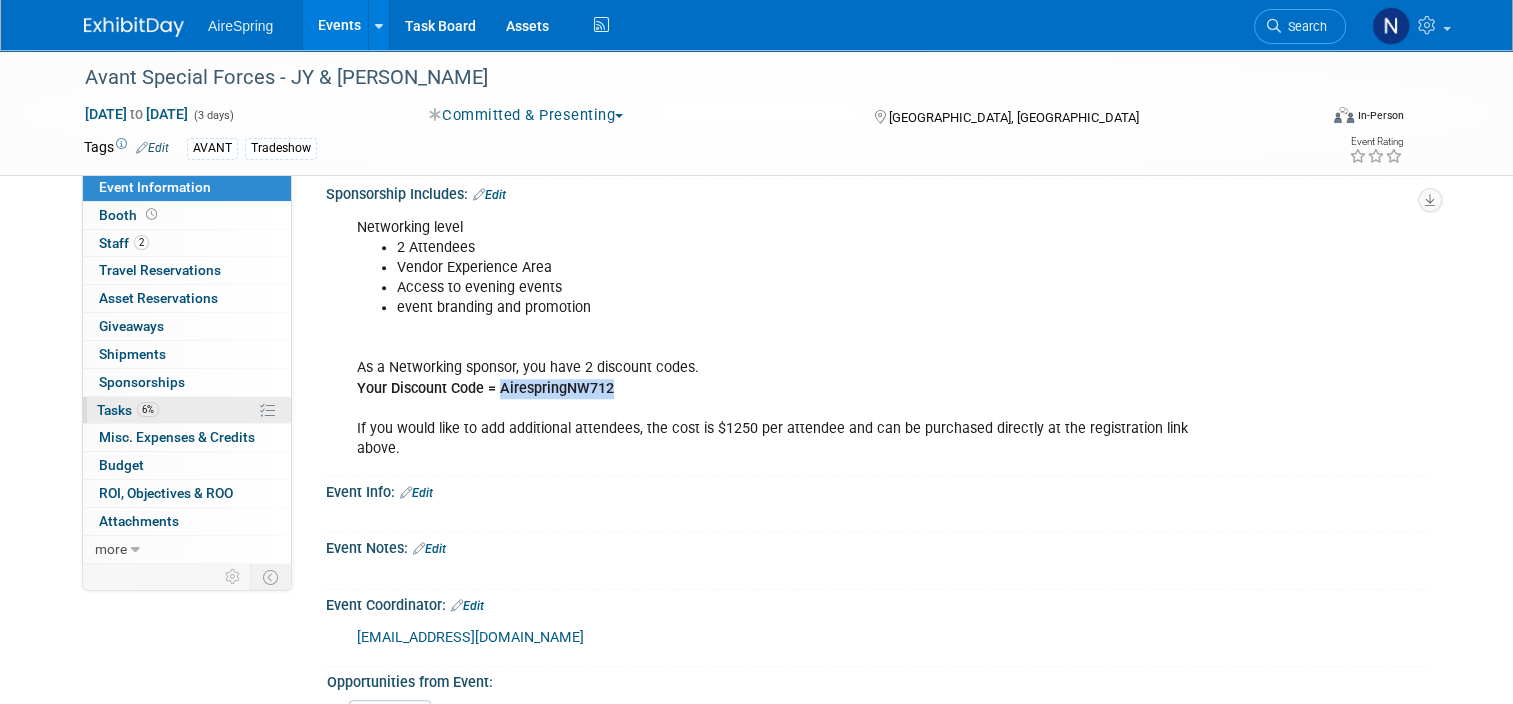 click on "6%
Tasks 6%" at bounding box center (187, 410) 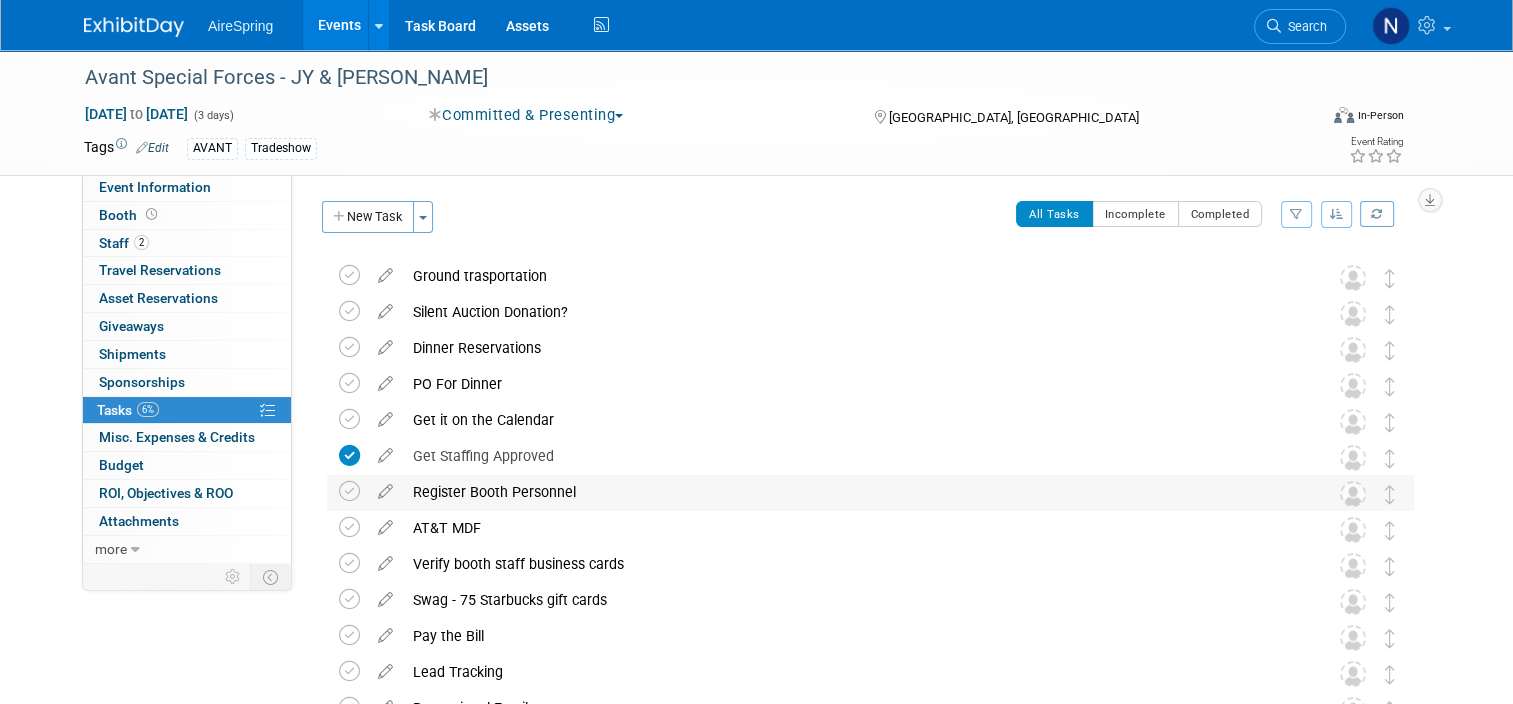 scroll, scrollTop: 200, scrollLeft: 0, axis: vertical 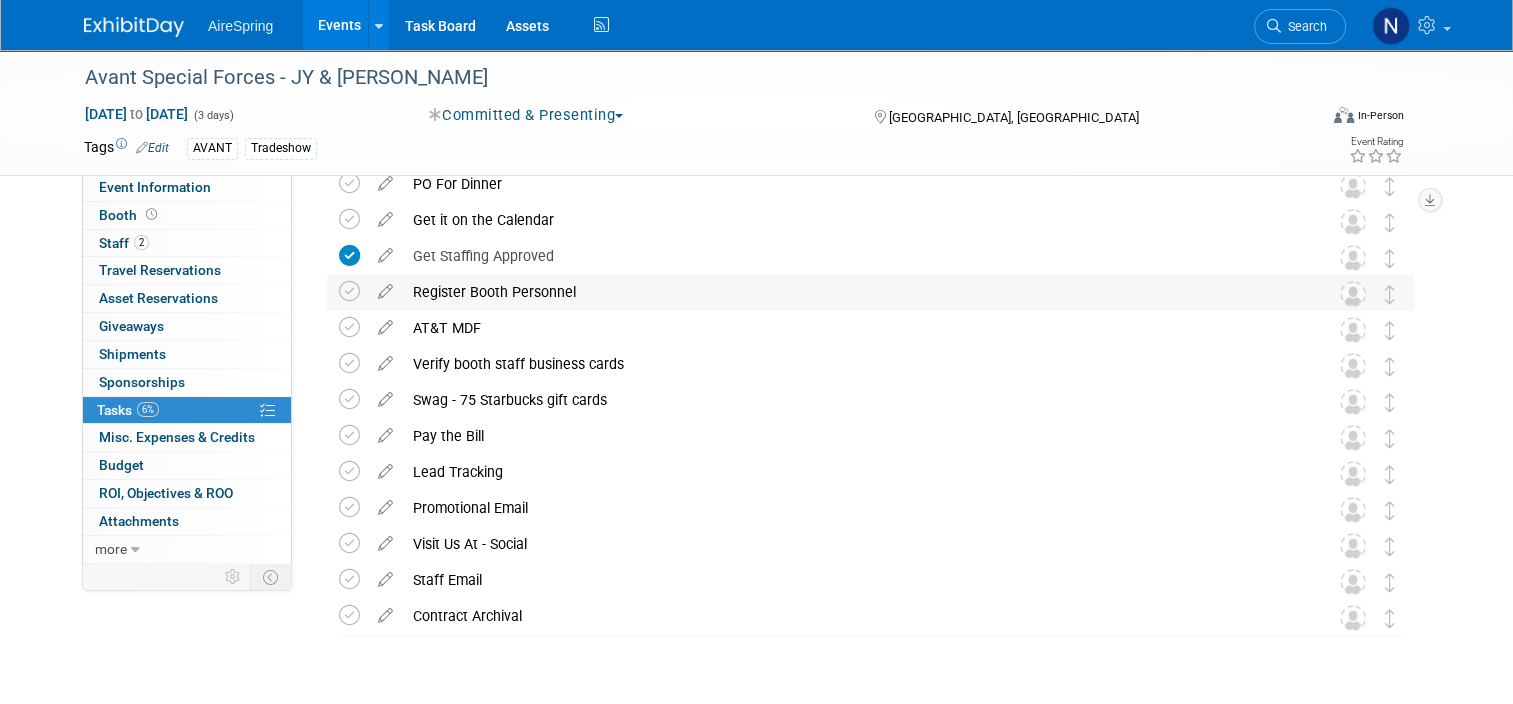 click on "Register Booth Personnel" at bounding box center [851, 292] 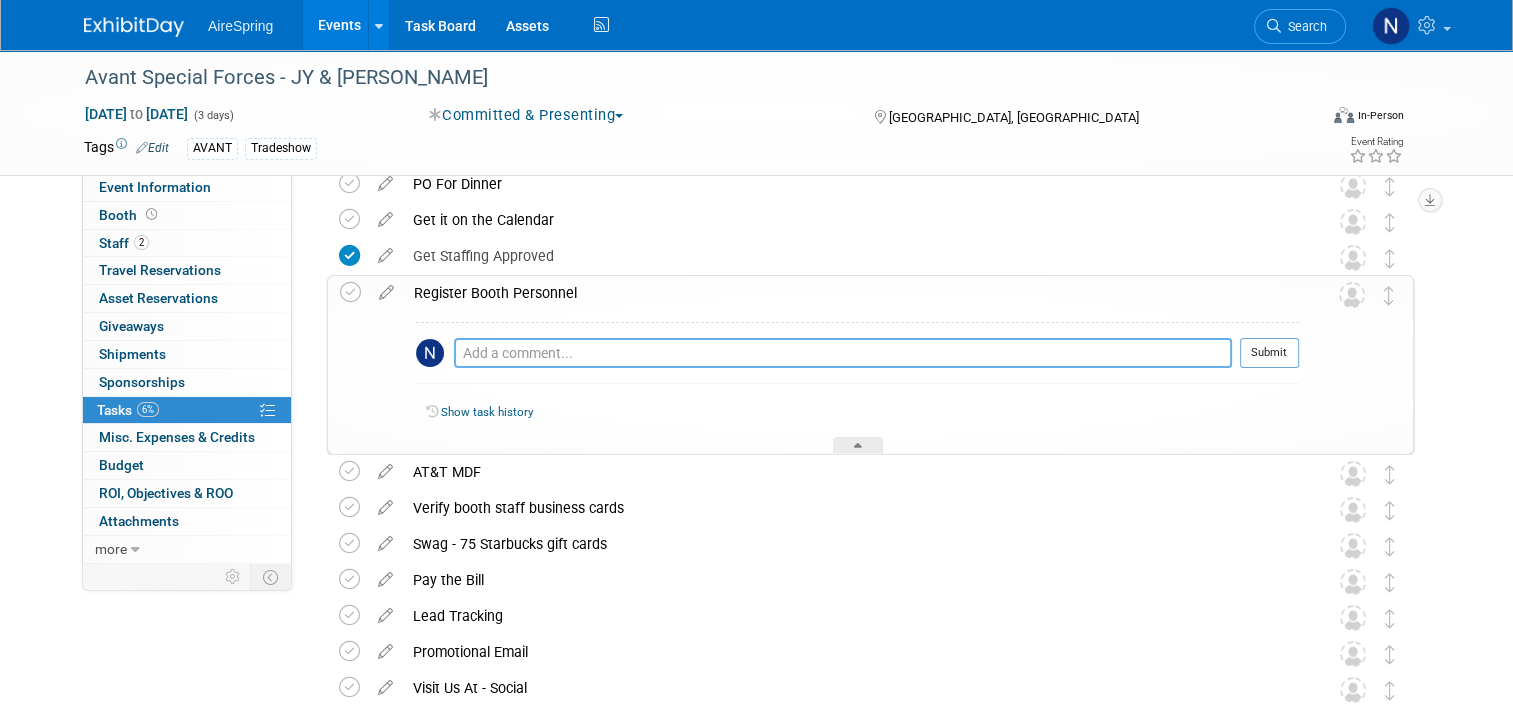 click at bounding box center (843, 353) 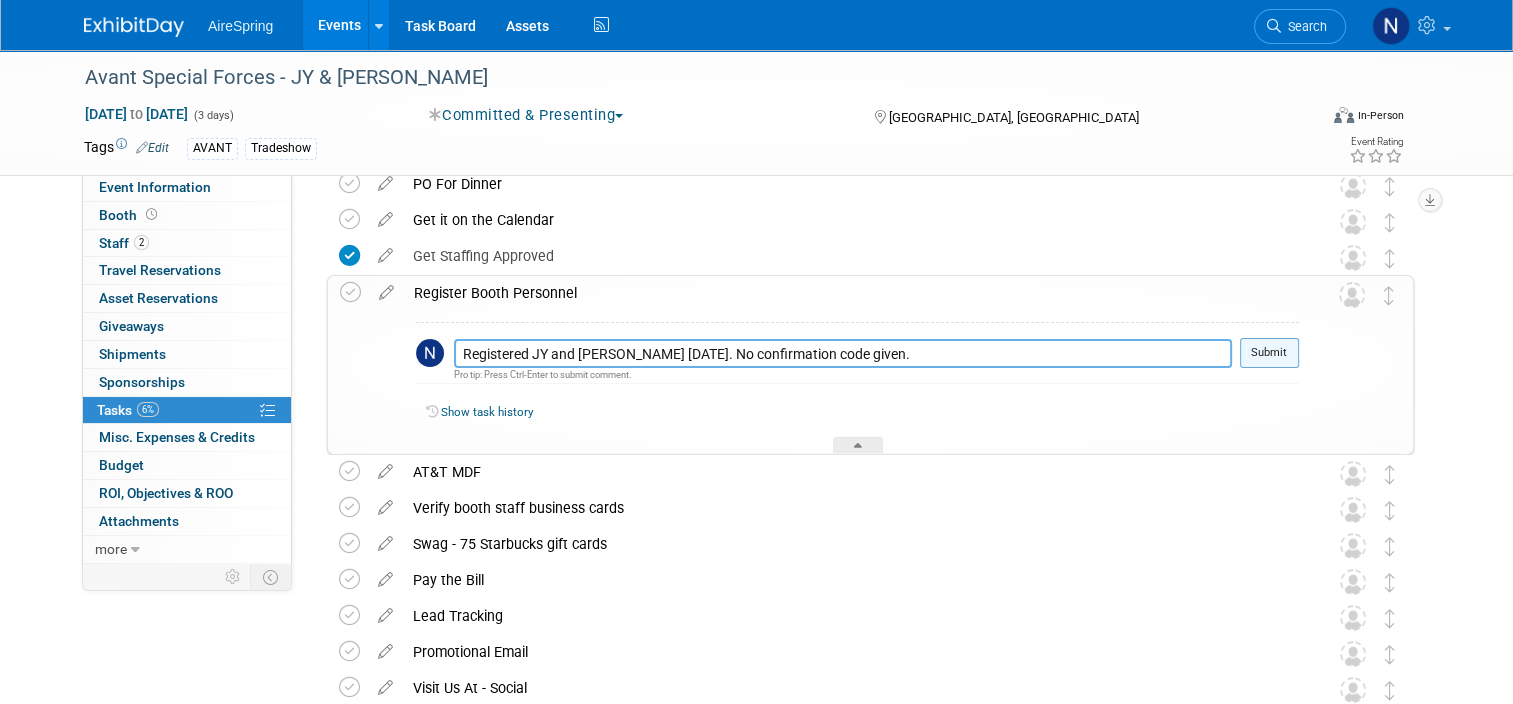 type on "Registered JY and Beavers 7.15.25. No confirmation code given." 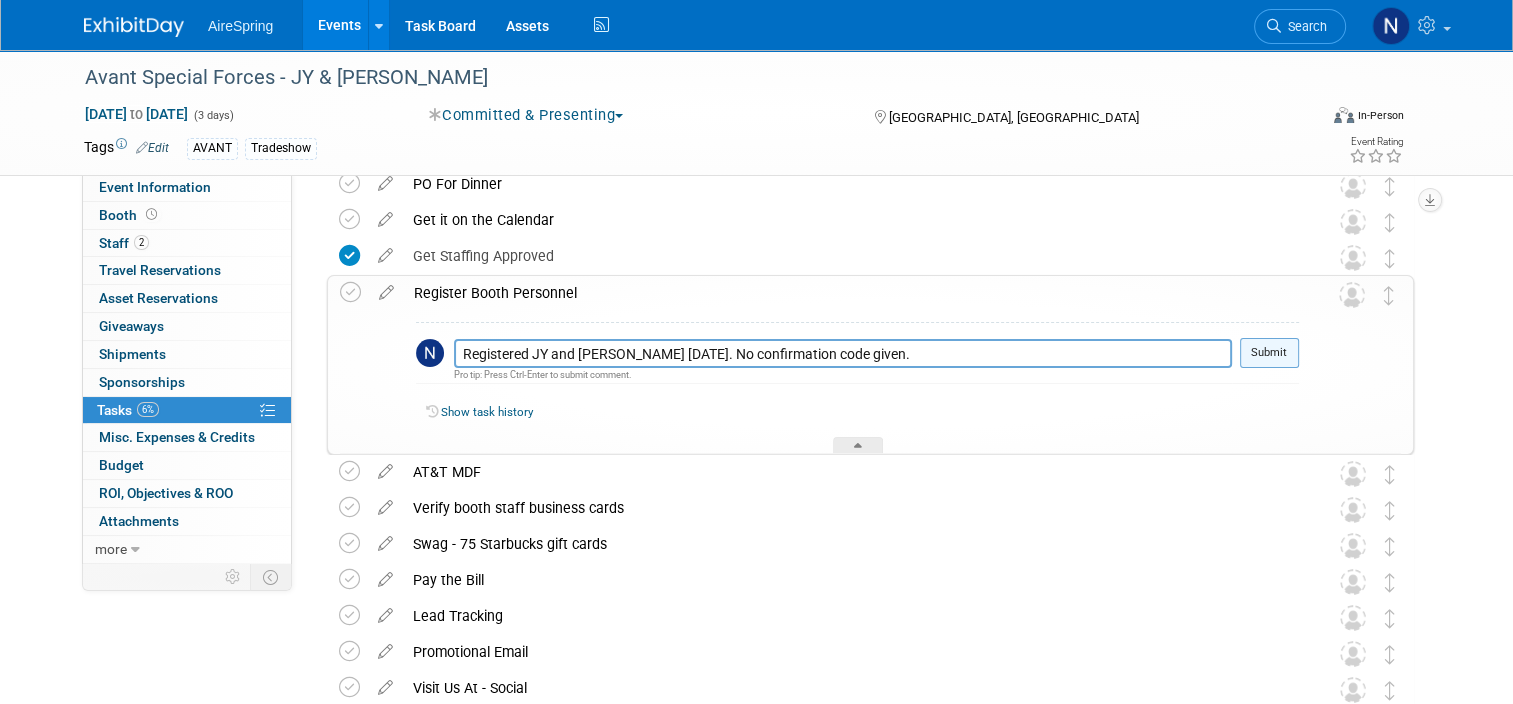 click on "Submit" at bounding box center (1269, 353) 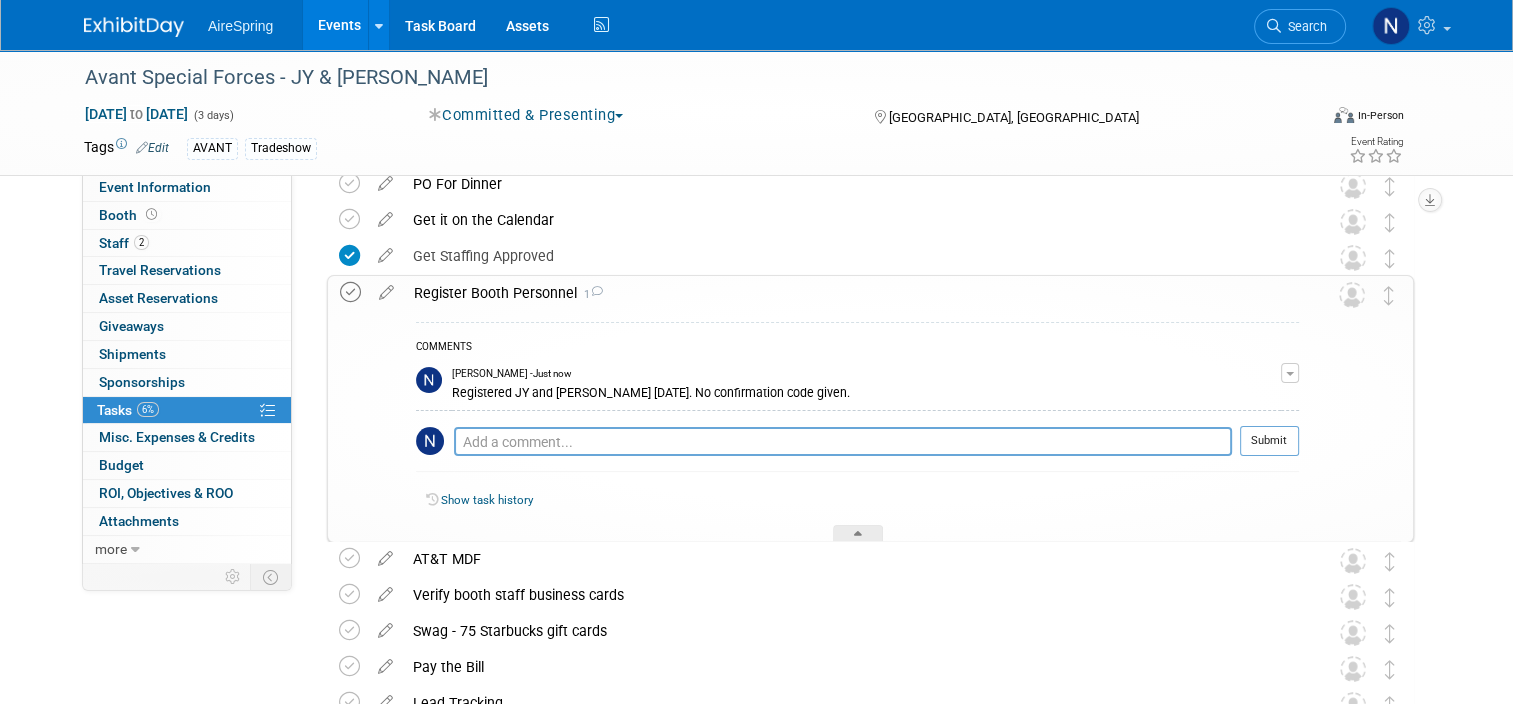 click at bounding box center (350, 292) 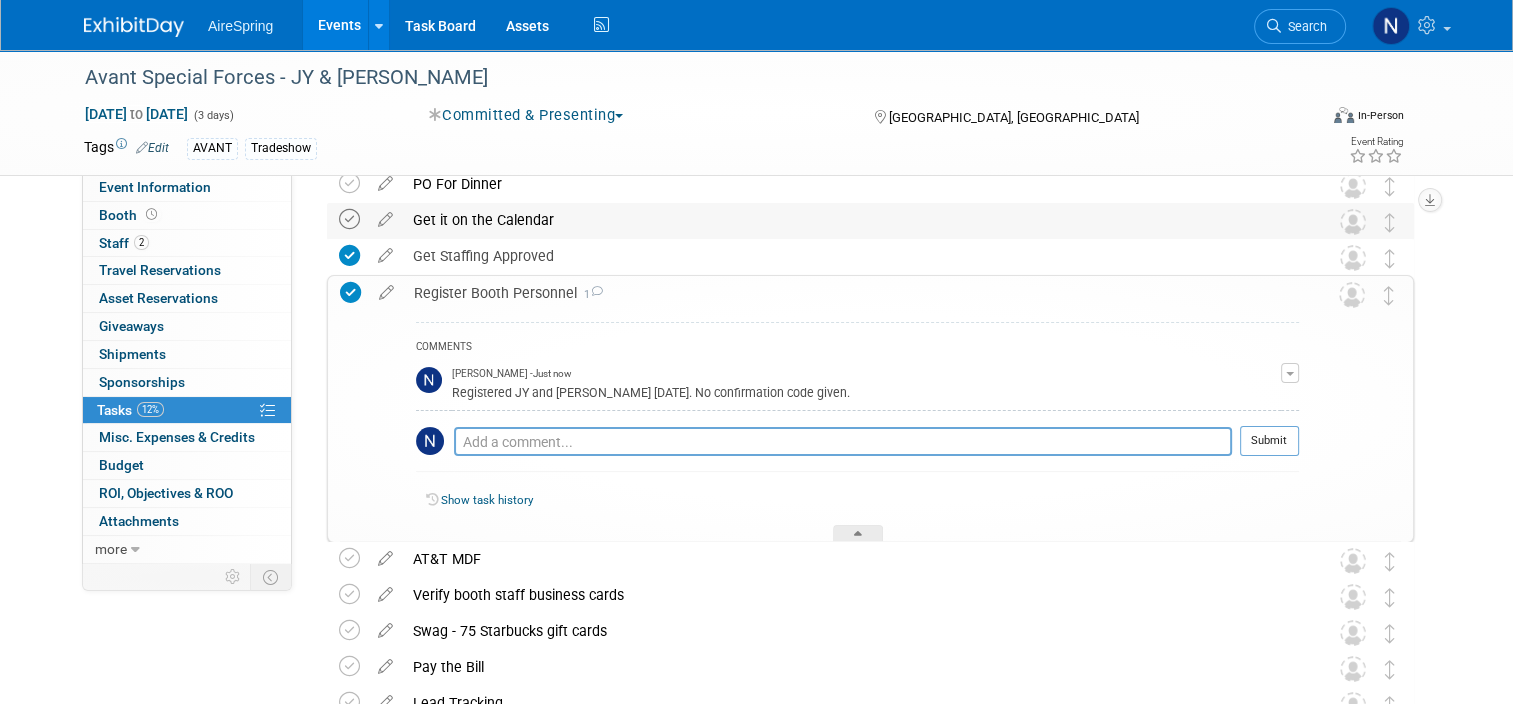 click at bounding box center (349, 219) 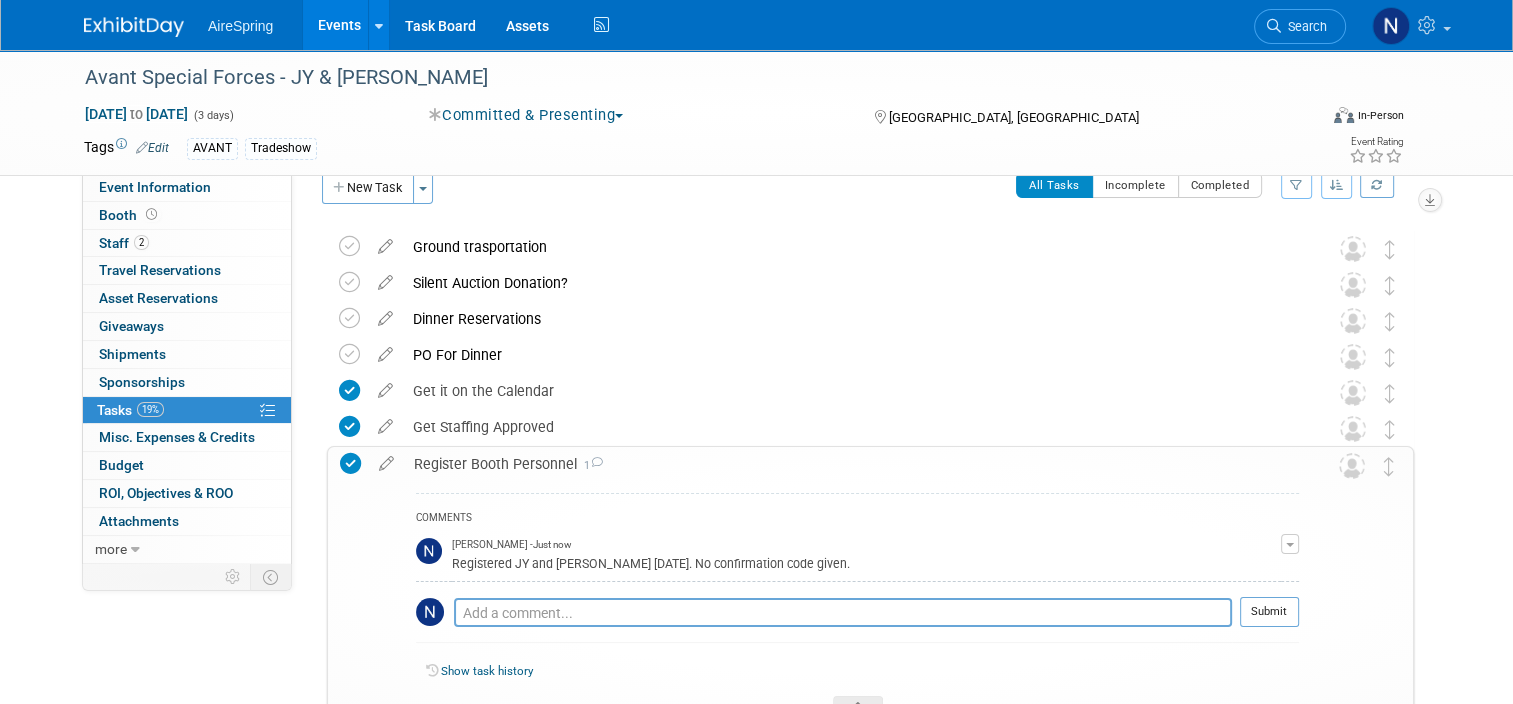 scroll, scrollTop: 0, scrollLeft: 0, axis: both 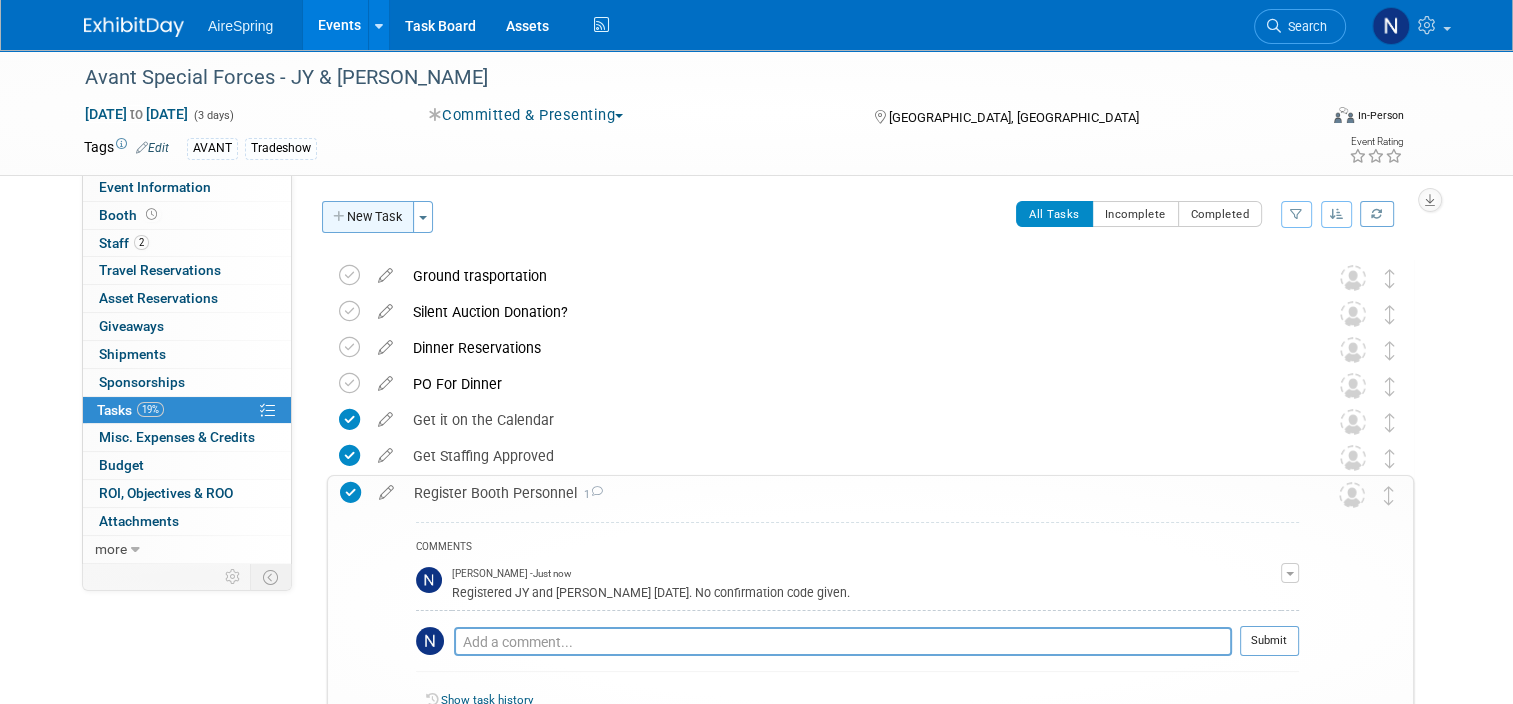 click on "New Task" at bounding box center (368, 217) 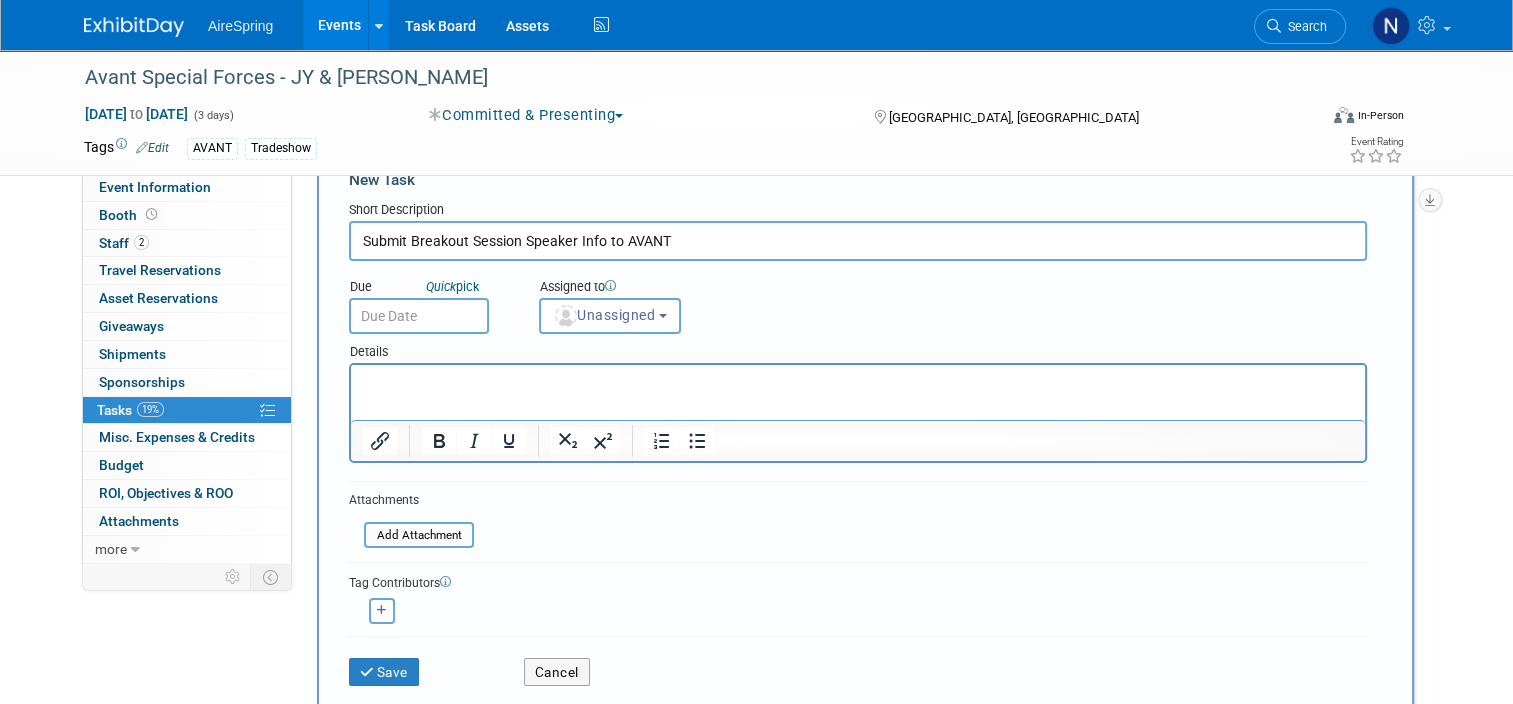 scroll, scrollTop: 100, scrollLeft: 0, axis: vertical 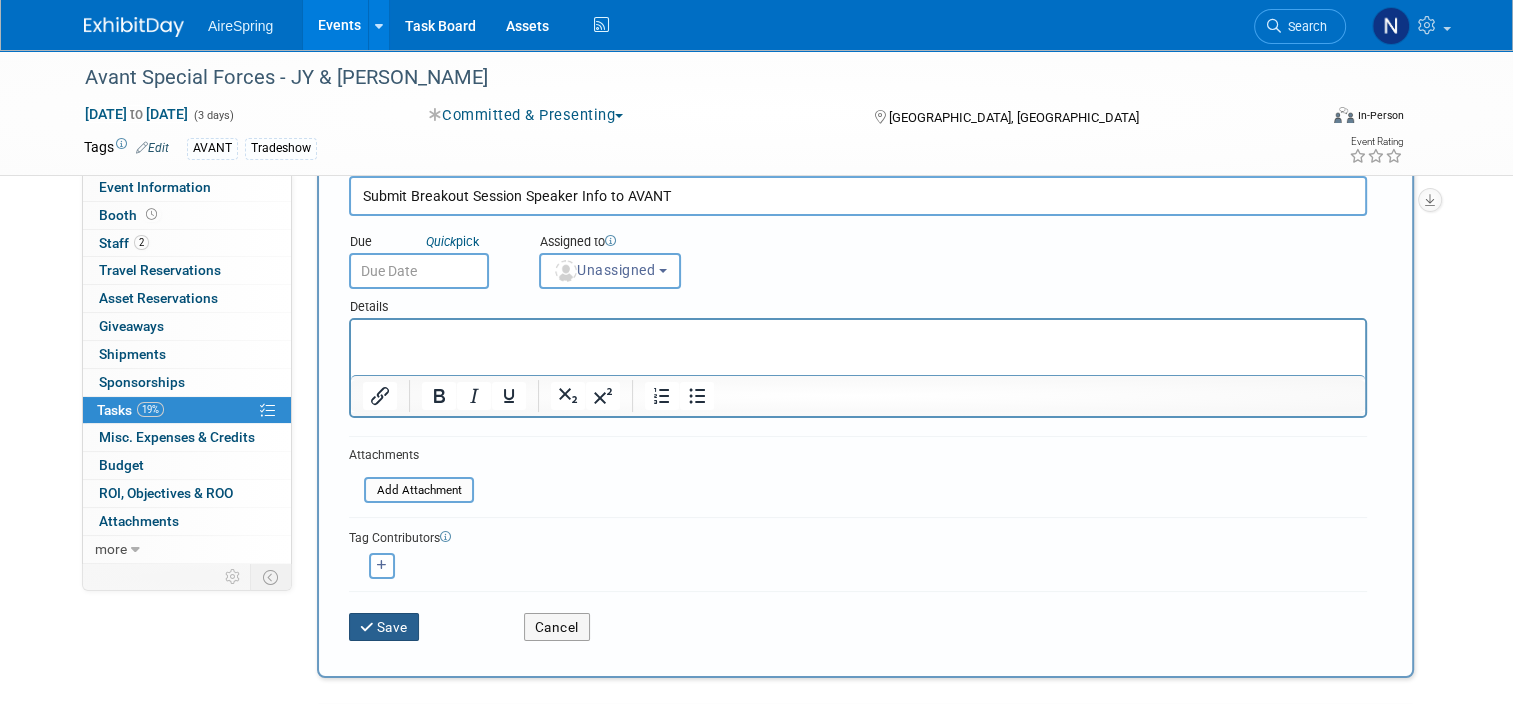 type on "Submit Breakout Session Speaker Info to AVANT" 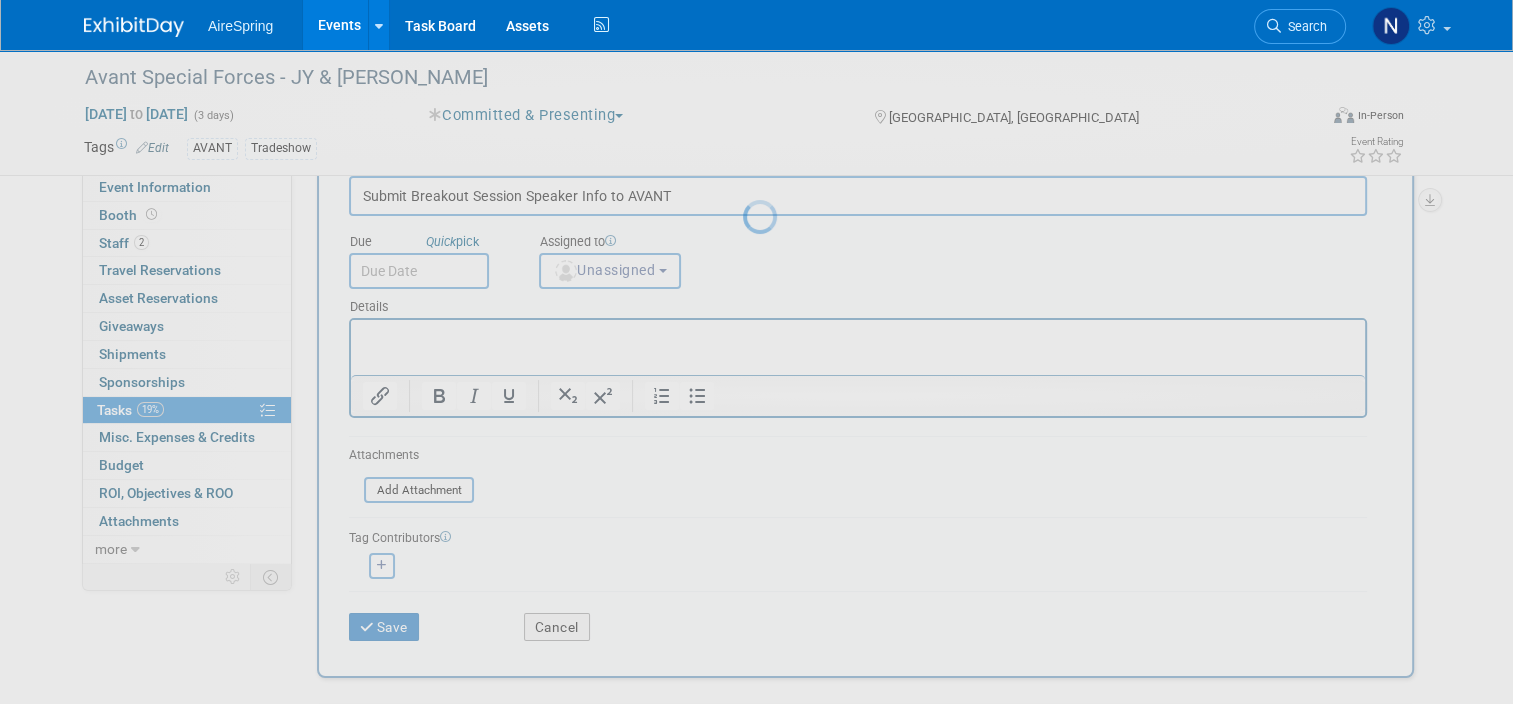 scroll, scrollTop: 0, scrollLeft: 0, axis: both 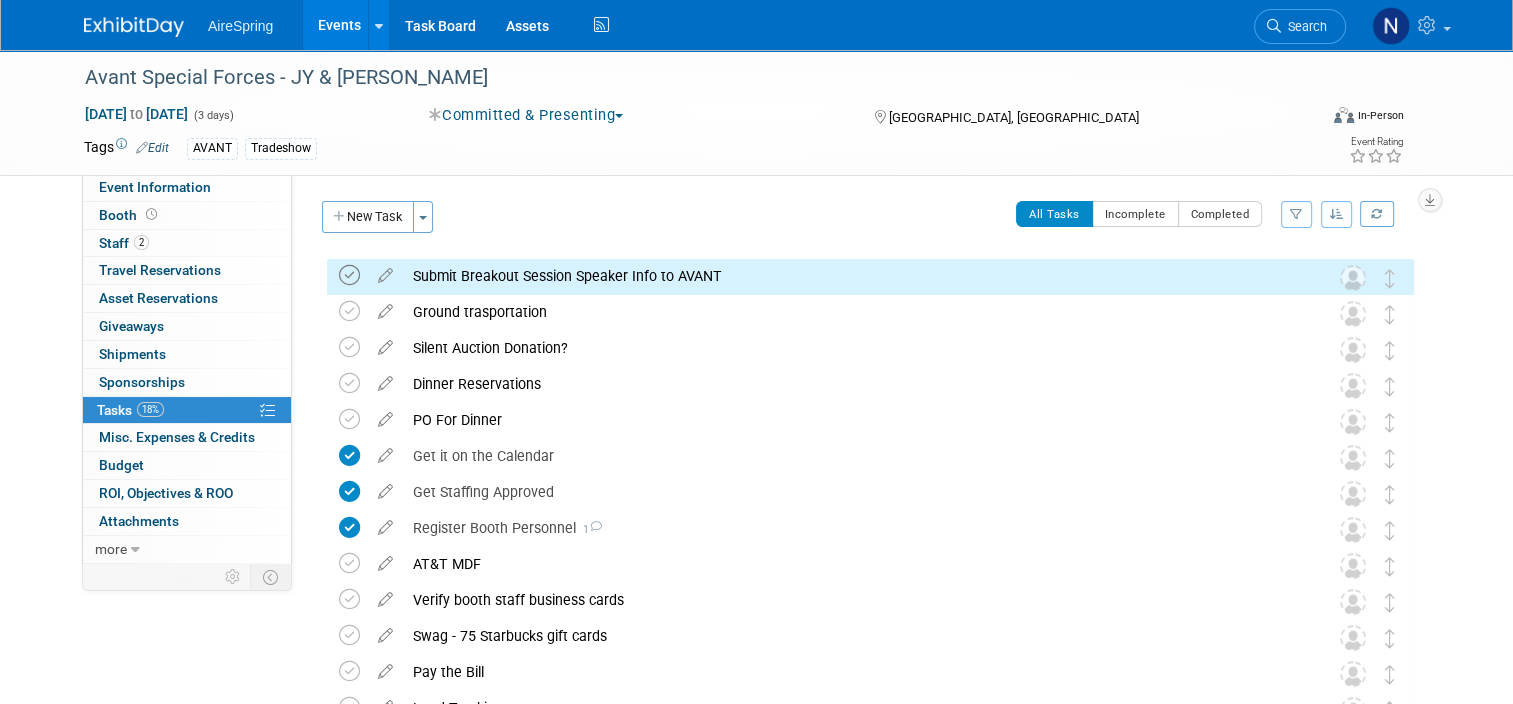 click at bounding box center [349, 275] 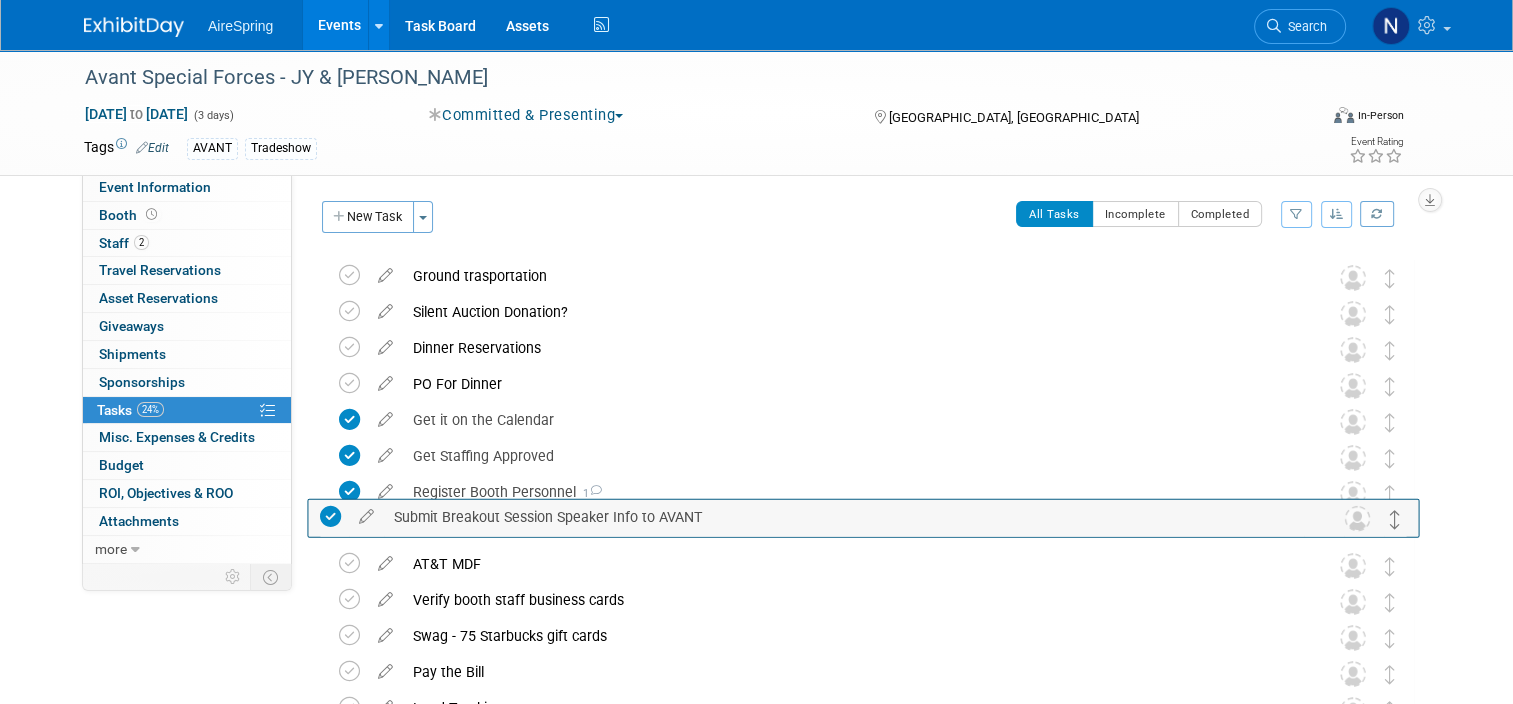 drag, startPoint x: 1400, startPoint y: 274, endPoint x: 1394, endPoint y: 514, distance: 240.07498 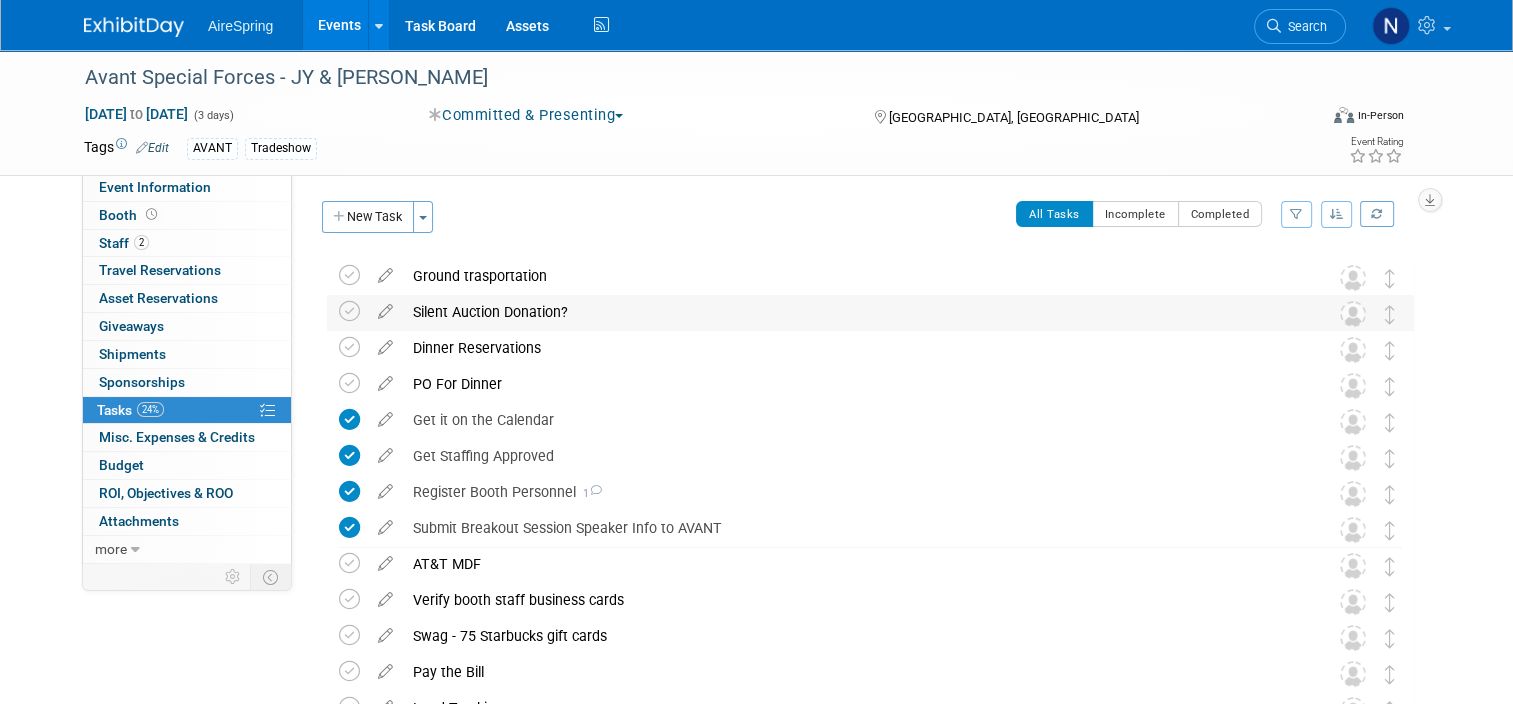 click on "Silent Auction Donation?" at bounding box center (851, 312) 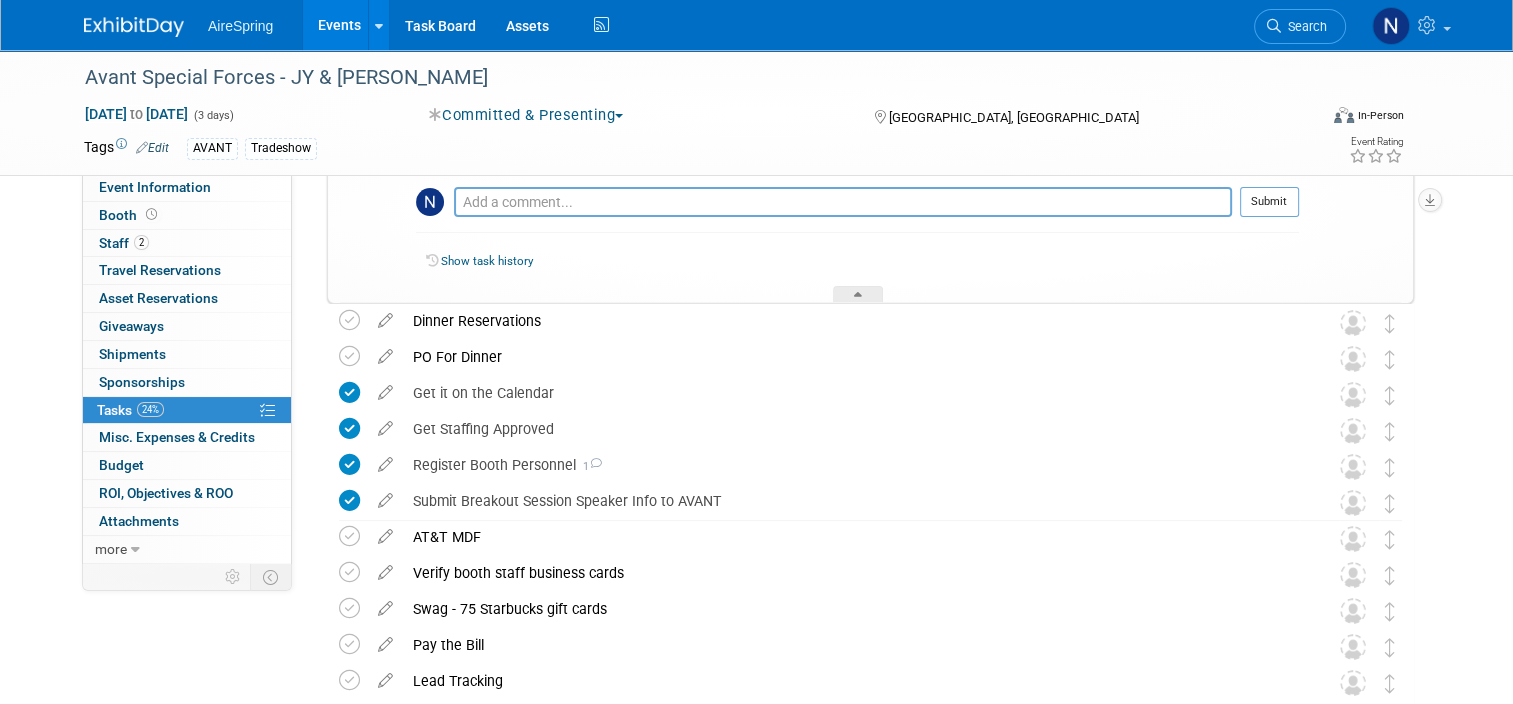 scroll, scrollTop: 100, scrollLeft: 0, axis: vertical 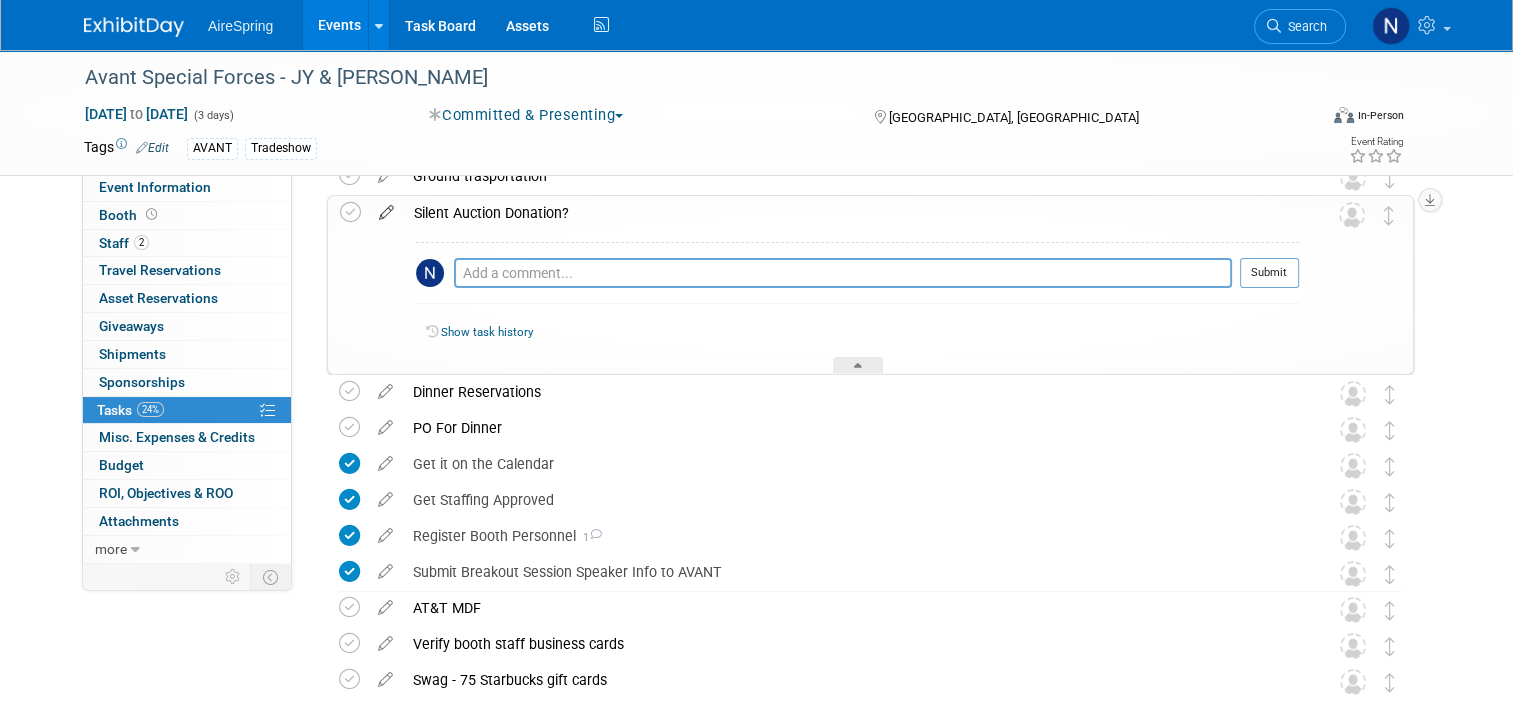 click at bounding box center [386, 208] 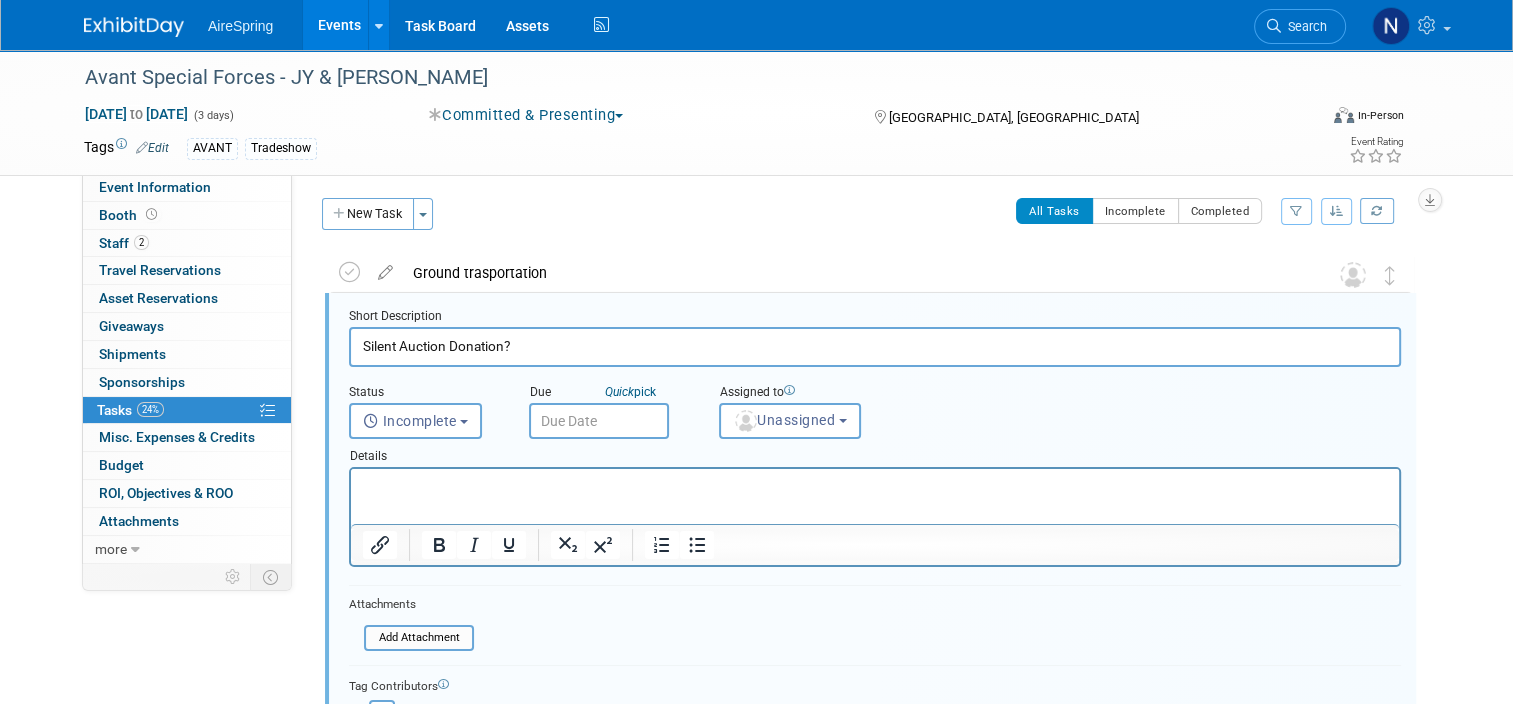 scroll, scrollTop: 403, scrollLeft: 0, axis: vertical 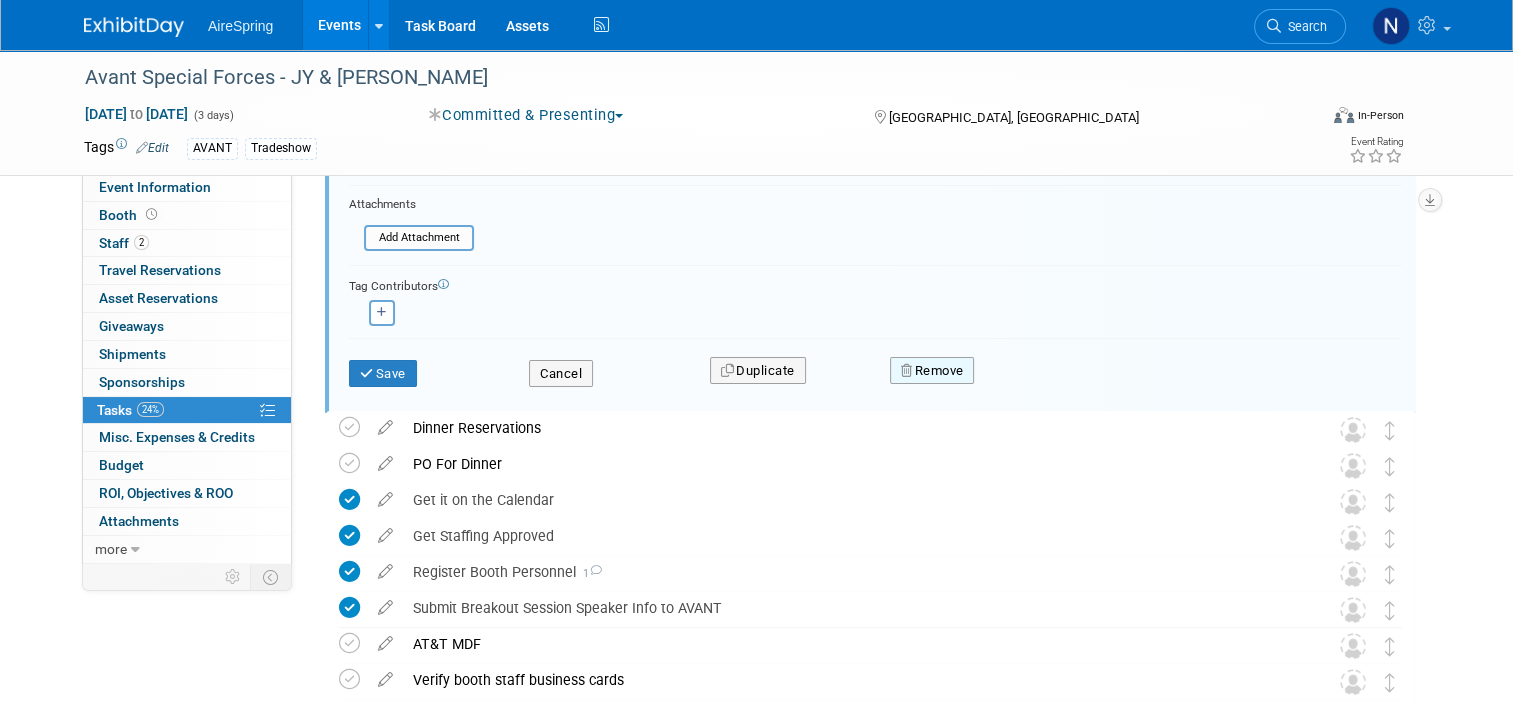 click on "Remove" at bounding box center [932, 371] 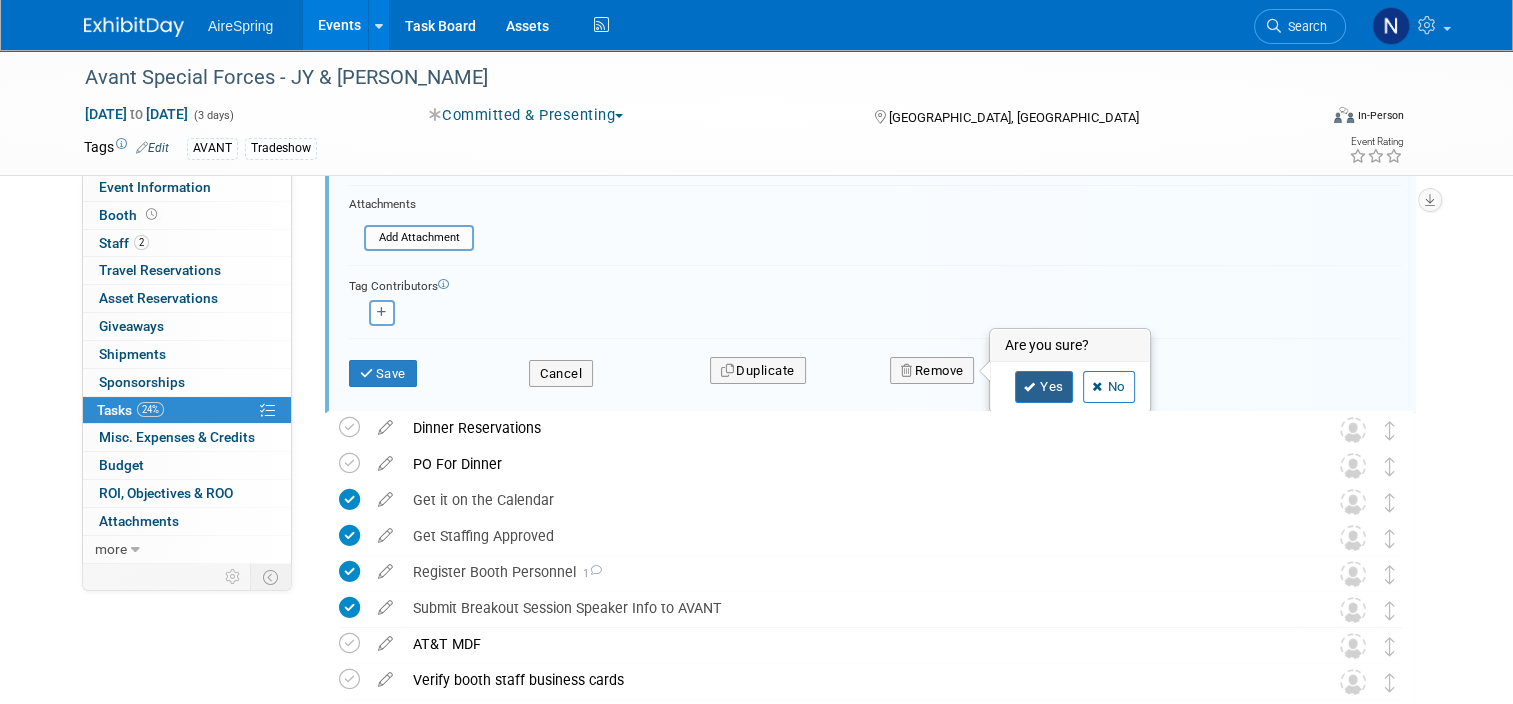 click on "Yes" at bounding box center (1044, 387) 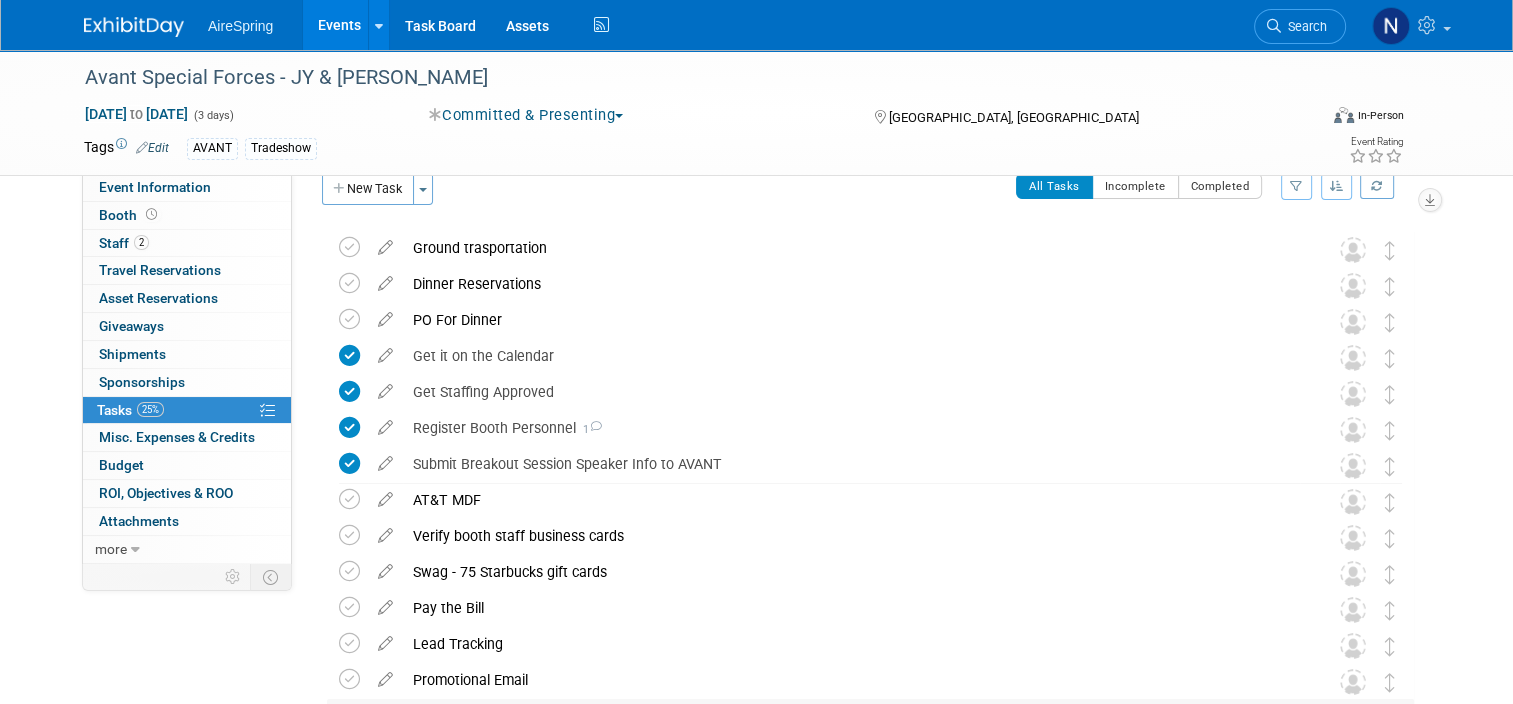 scroll, scrollTop: 0, scrollLeft: 0, axis: both 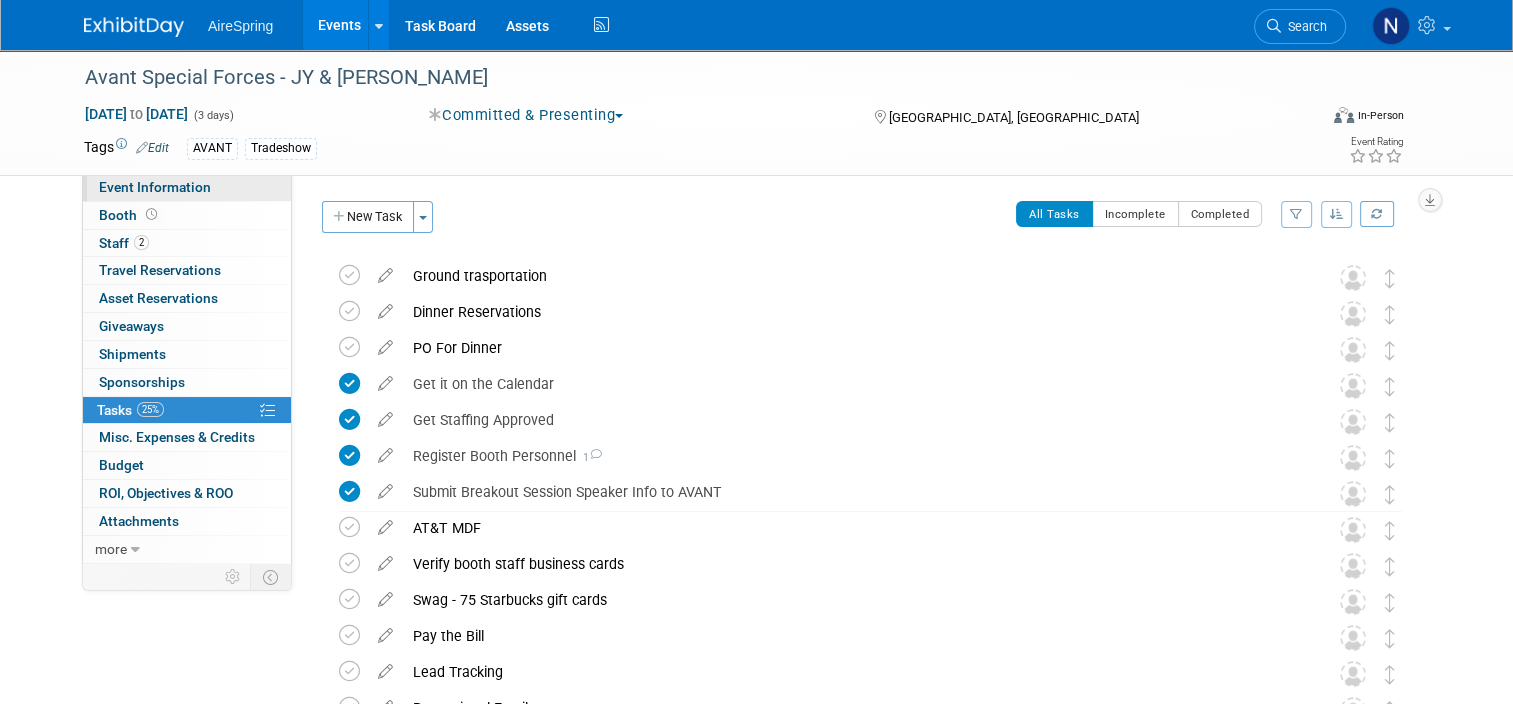 click on "Event Information" at bounding box center [155, 187] 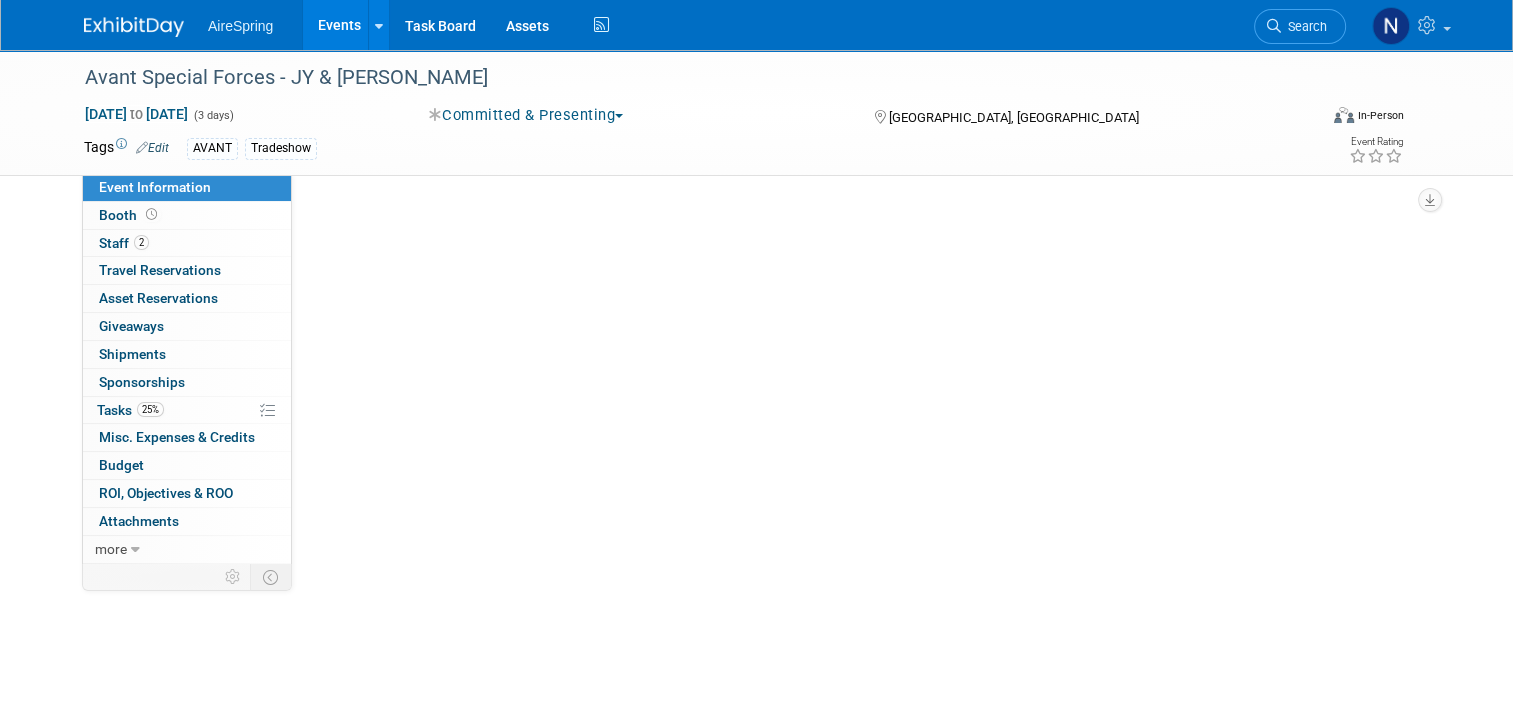select on "Partner Event" 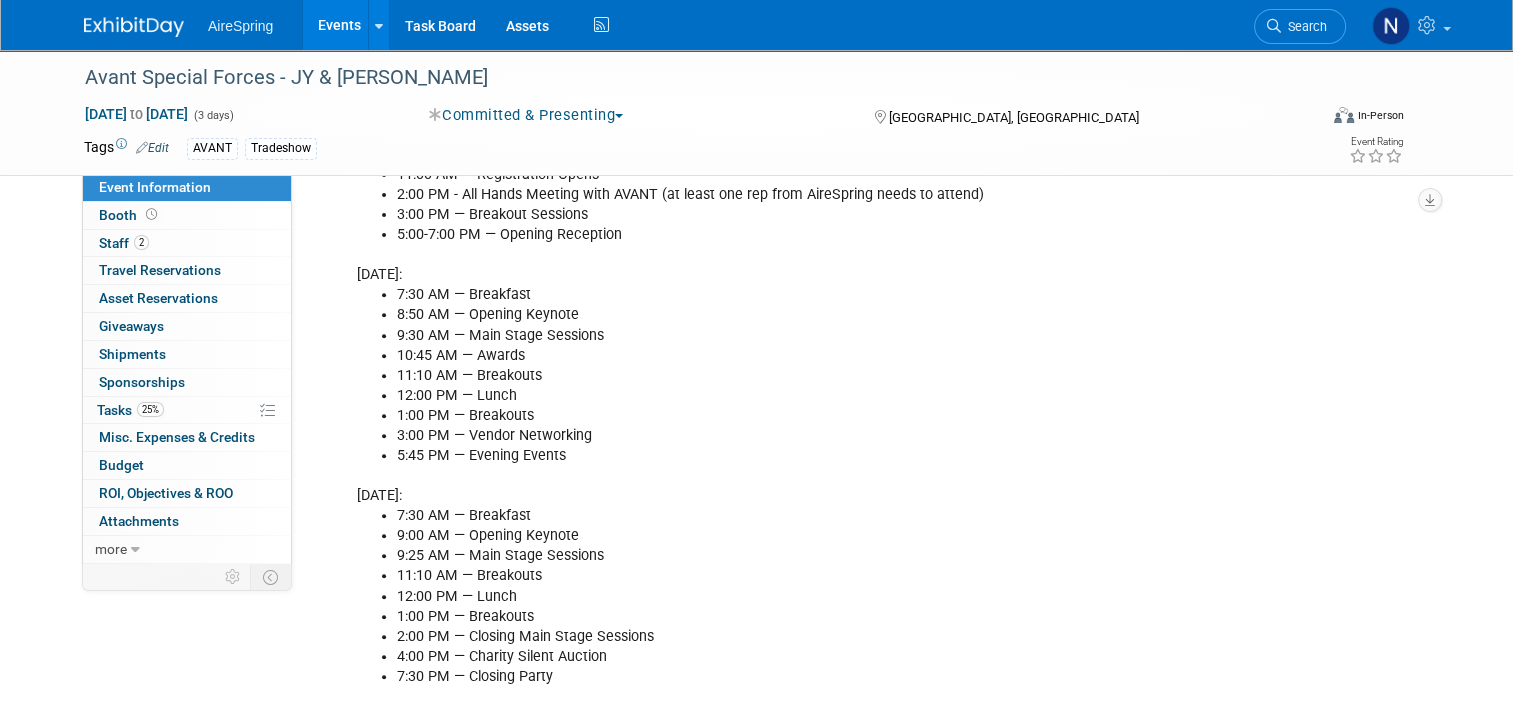 scroll, scrollTop: 1200, scrollLeft: 0, axis: vertical 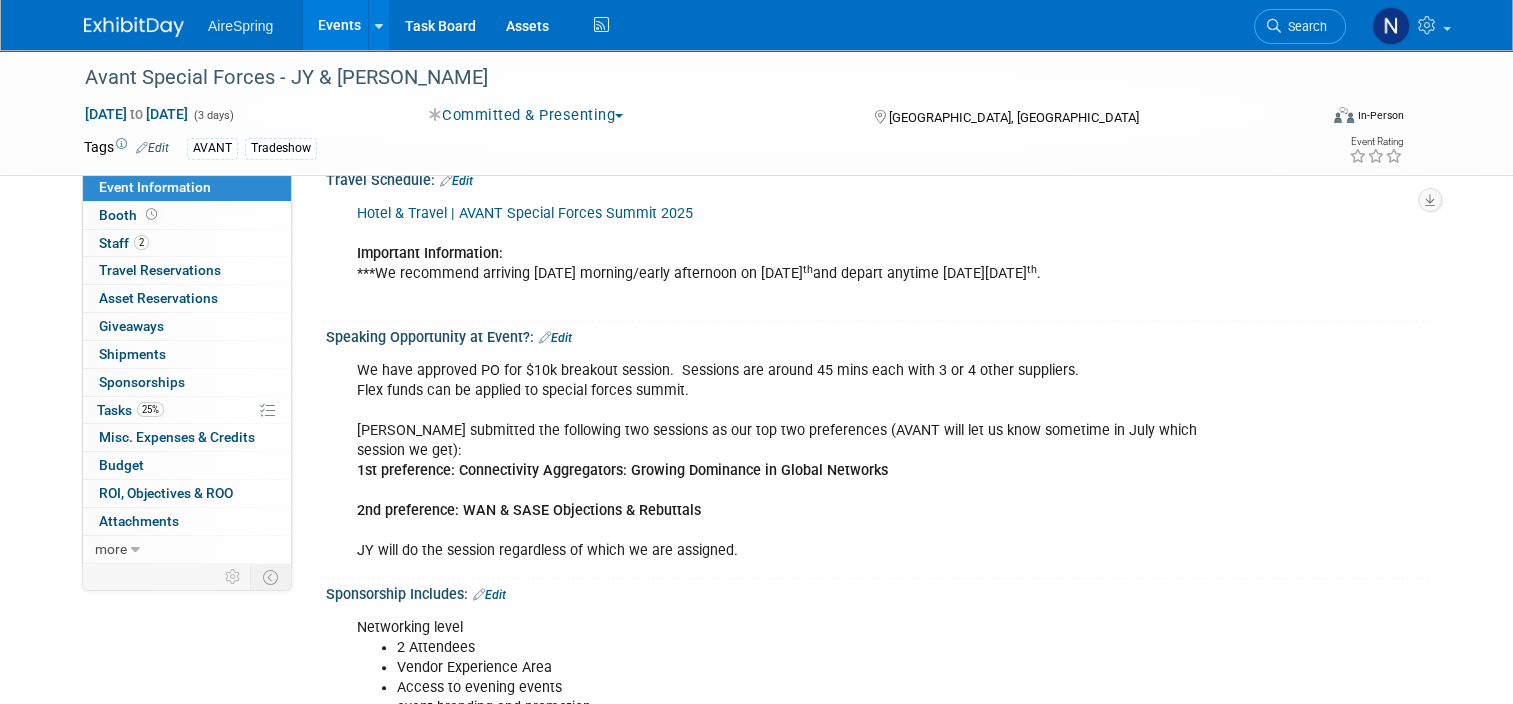 click on "Edit" at bounding box center [555, 338] 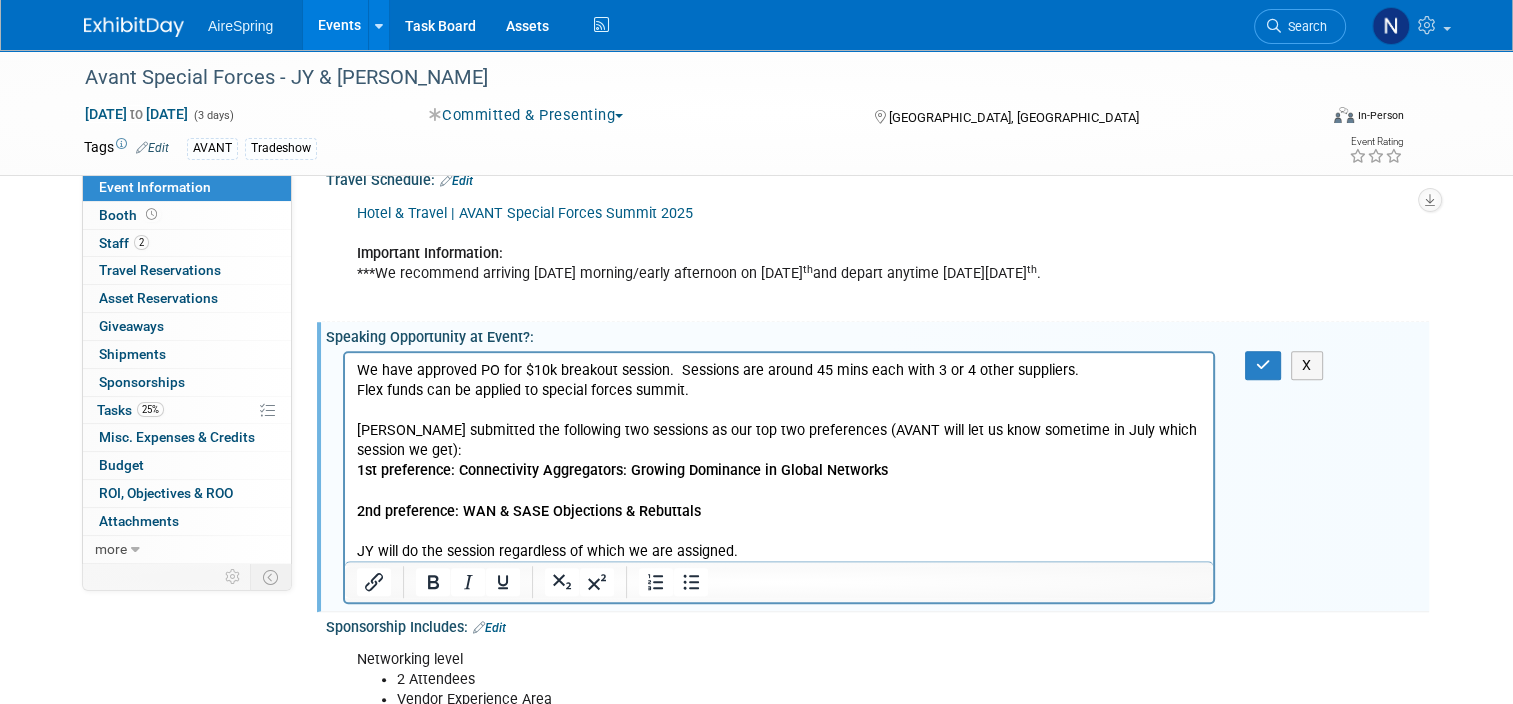 scroll, scrollTop: 0, scrollLeft: 0, axis: both 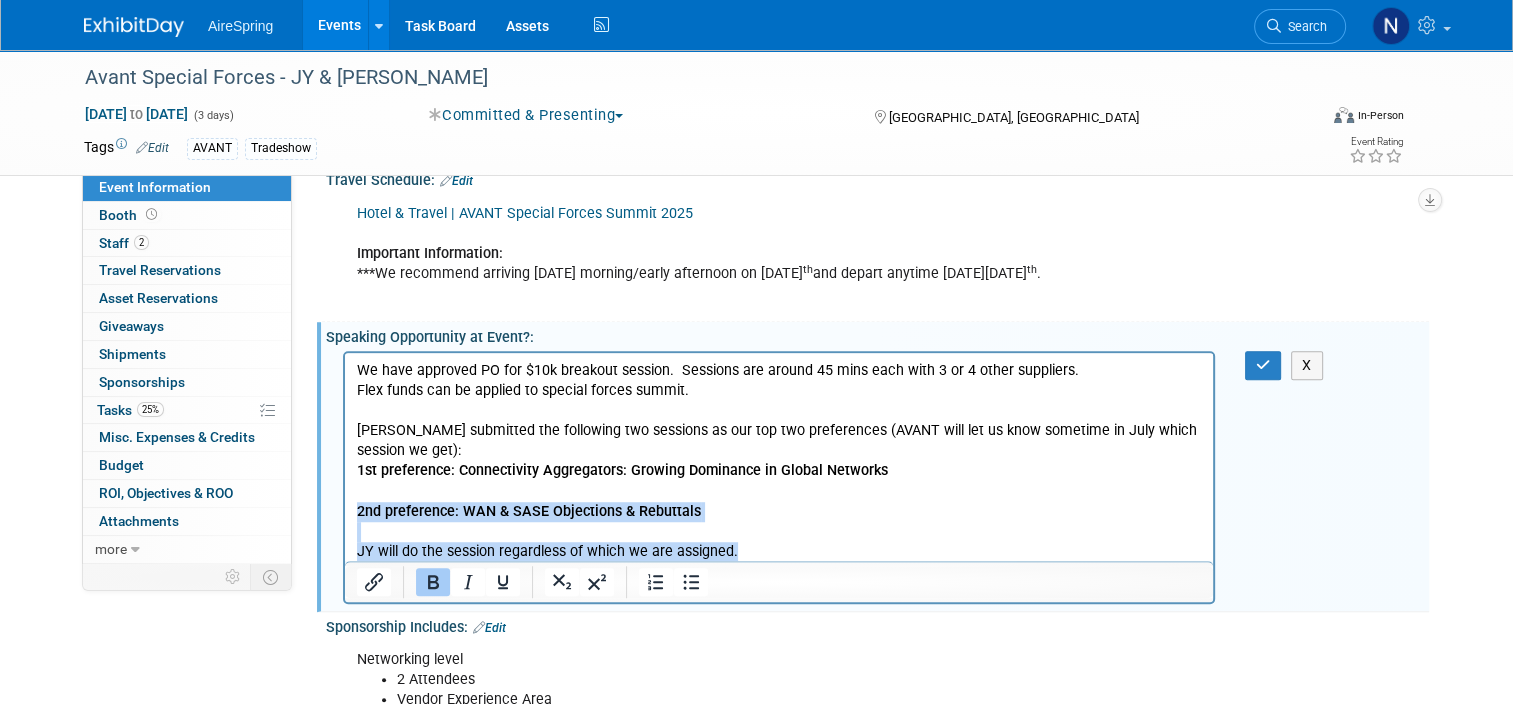 drag, startPoint x: 751, startPoint y: 558, endPoint x: 353, endPoint y: 505, distance: 401.5134 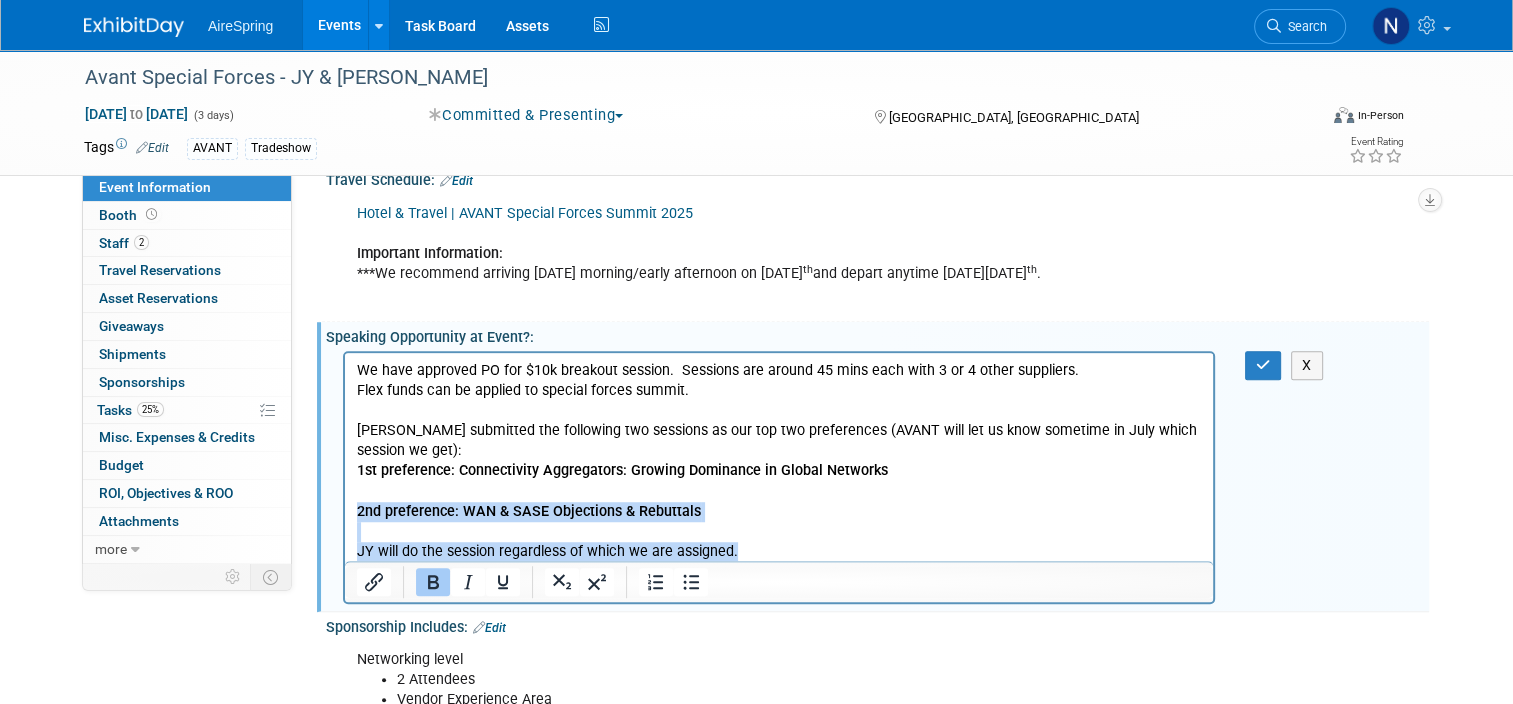 click on "We have approved PO for $10k breakout session.  Sessions are around 45 mins each with 3 or 4 other suppliers. Flex funds can be applied to special forces summit. Jason submitted the following two sessions as our top two preferences (AVANT will let us know sometime in July which session we get): 1st preference: Connectivity Aggregators: Growing Dominance in Global Networks  2nd preference: WAN & SASE Objections & Rebuttals JY will do the session regardless of which we are assigned." at bounding box center (779, 456) 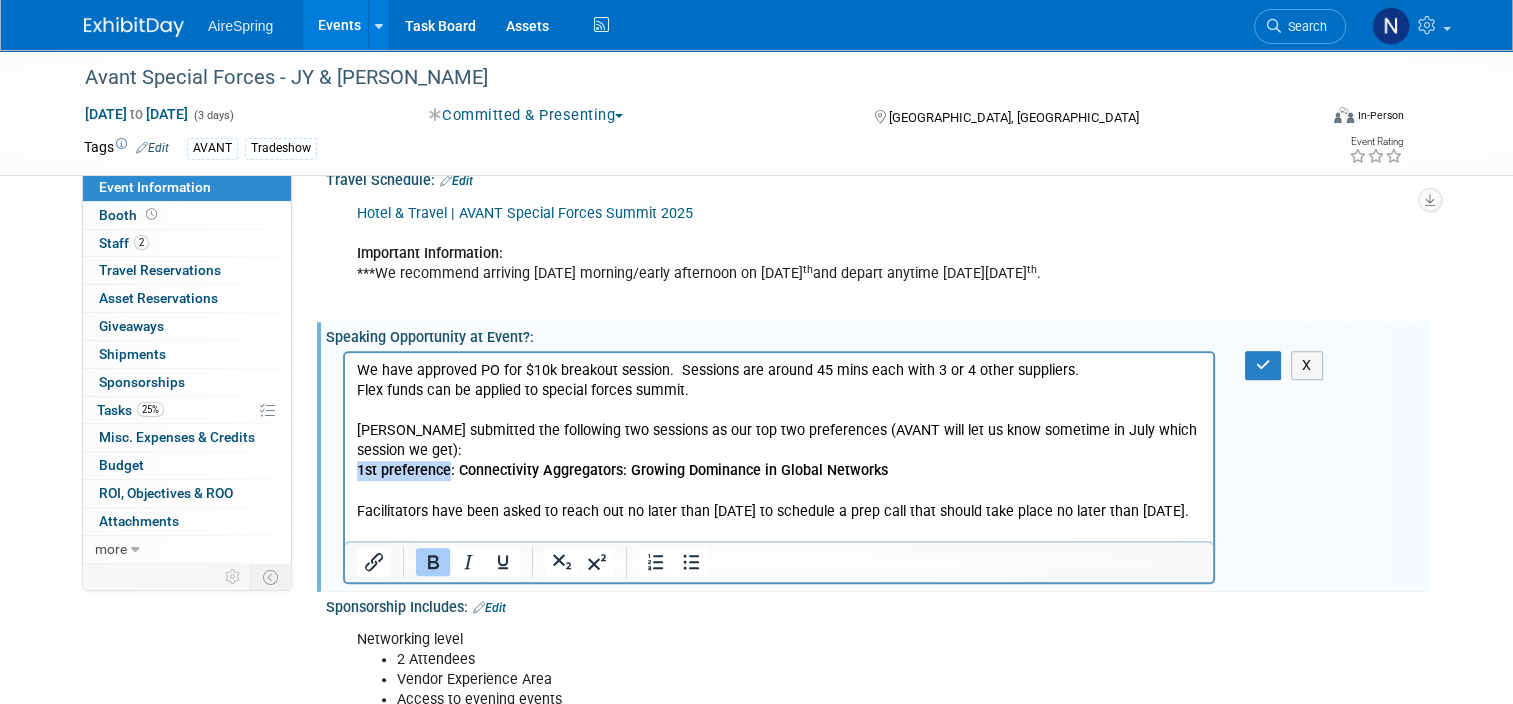 drag, startPoint x: 450, startPoint y: 471, endPoint x: 666, endPoint y: 820, distance: 410.43515 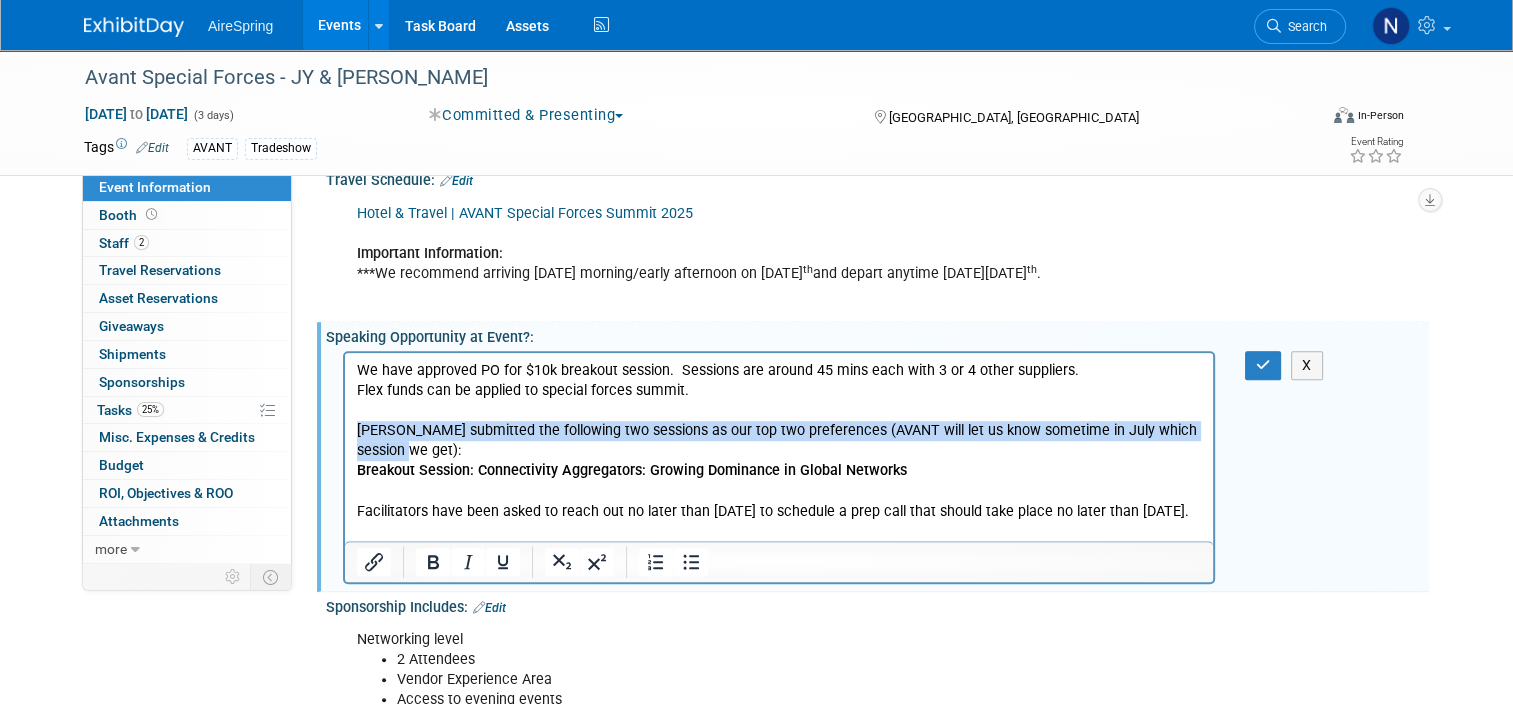drag, startPoint x: 395, startPoint y: 445, endPoint x: 318, endPoint y: 437, distance: 77.41447 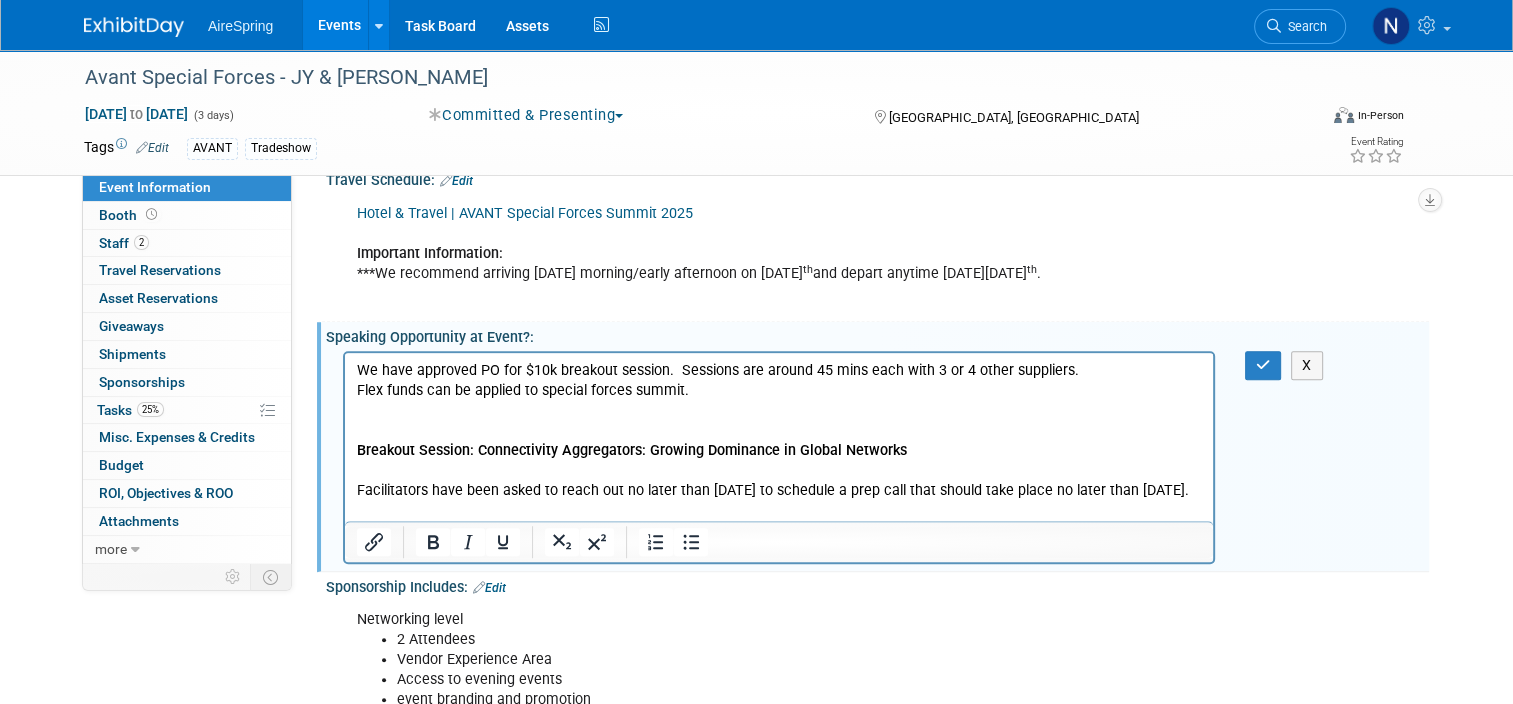click on "We have approved PO for $10k breakout session.  Sessions are around 45 mins each with 3 or 4 other suppliers. Flex funds can be applied to special forces summit. Breakout Session: Connectivity Aggregators: Growing Dominance in Global Networks  Facilitators have been asked to reach out no later than August 20th to schedule a prep call that should take place no later than September 5th." at bounding box center (779, 426) 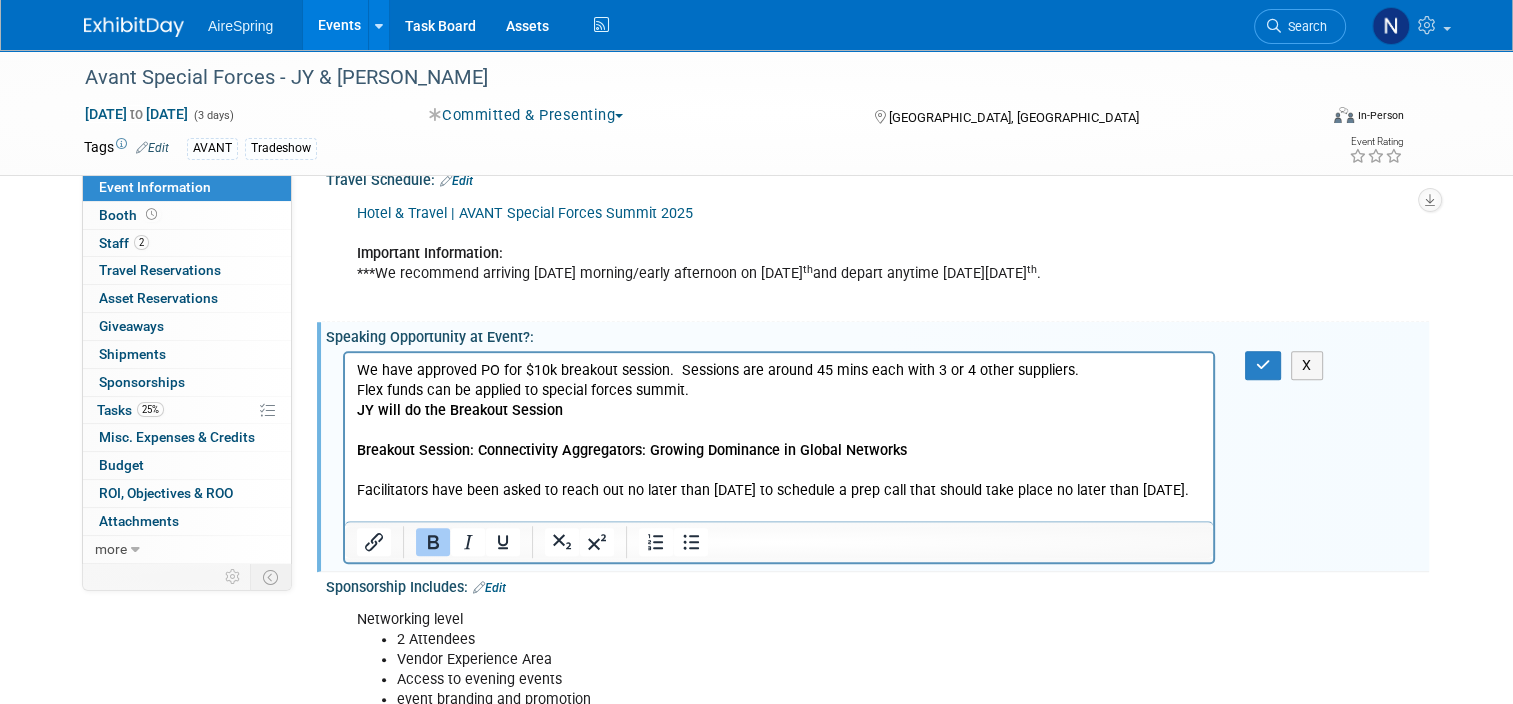 click on "We have approved PO for $10k breakout session.  Sessions are around 45 mins each with 3 or 4 other suppliers. Flex funds can be applied to special forces summit. ﻿JY will do the Breakout Session Breakout Session: Connectivity Aggregators: Growing Dominance in Global Networks" at bounding box center [779, 420] 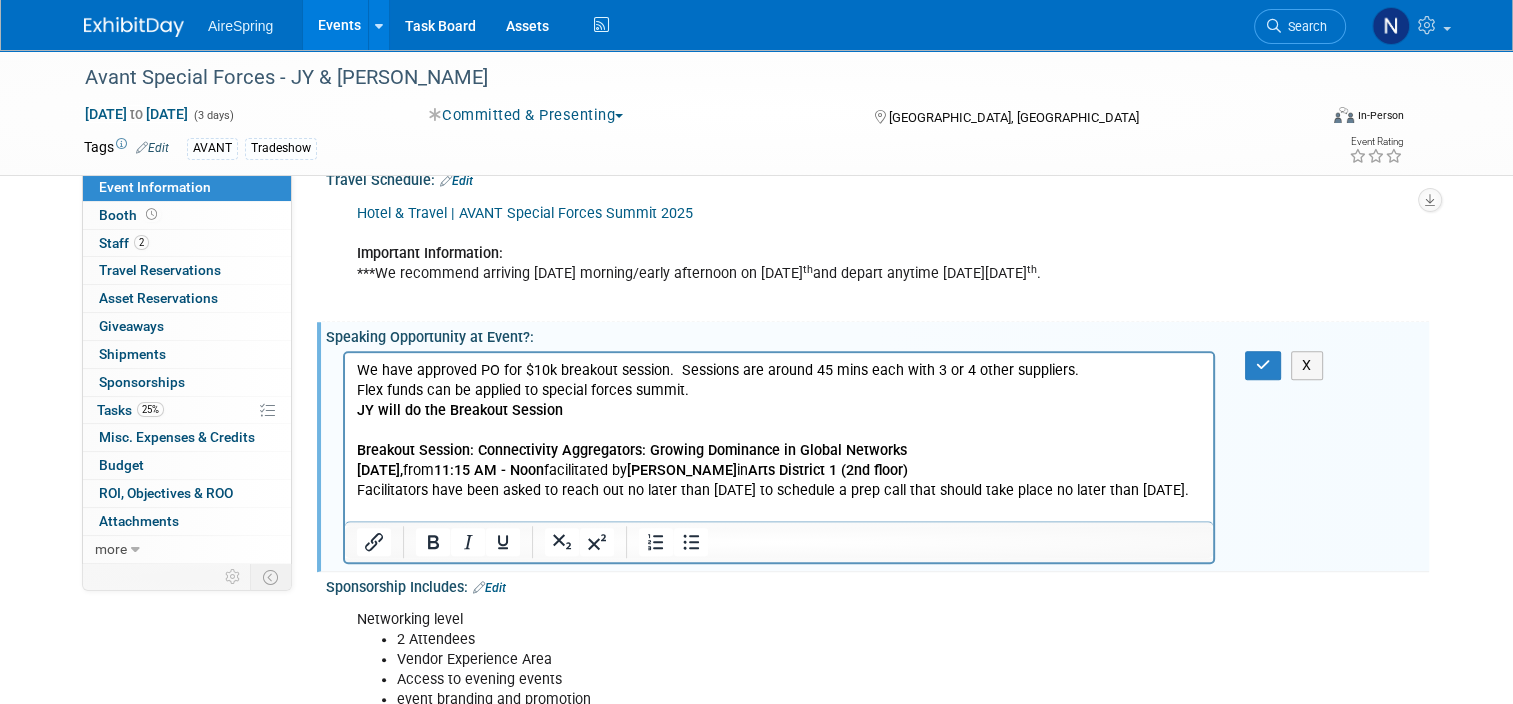 click on "We have approved PO for $10k breakout session.  Sessions are around 45 mins each with 3 or 4 other suppliers. Flex funds can be applied to special forces summit. JY will do the Breakout Session Breakout Session: Connectivity Aggregators: Growing Dominance in Global Networks  Tuesday, September 16, 2025,  from  11:15 AM - Noon  facilitated by  Eric Cooke  in  Arts District 1 (2nd floor)" at bounding box center (779, 420) 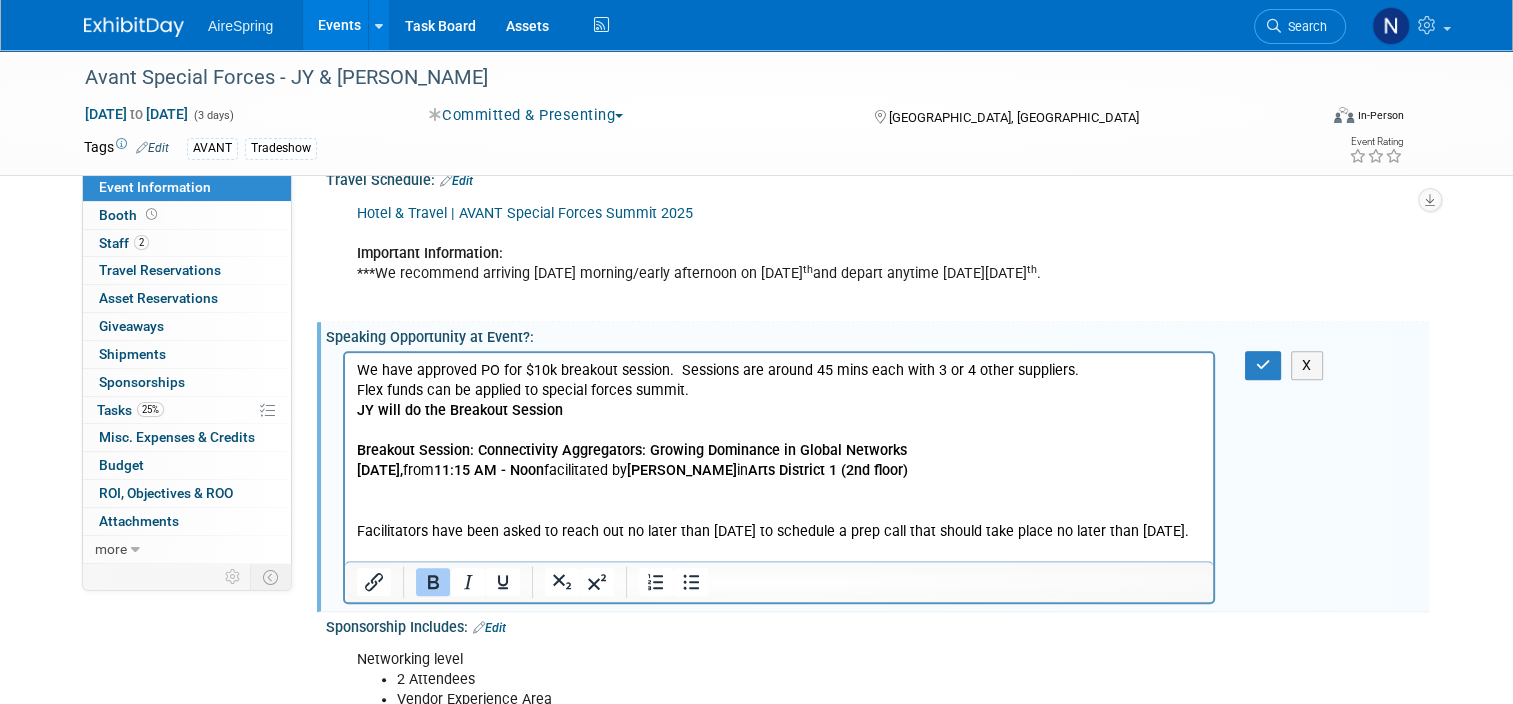 click on "We have approved PO for $10k breakout session.  Sessions are around 45 mins each with 3 or 4 other suppliers. Flex funds can be applied to special forces summit. JY will do the Breakout Session Breakout Session: Connectivity Aggregators: Growing Dominance in Global Networks  Tuesday, September 16, 2025,  from  11:15 AM - Noon  facilitated by  Eric Cooke  in  Arts District 1 (2nd floor)" at bounding box center (779, 420) 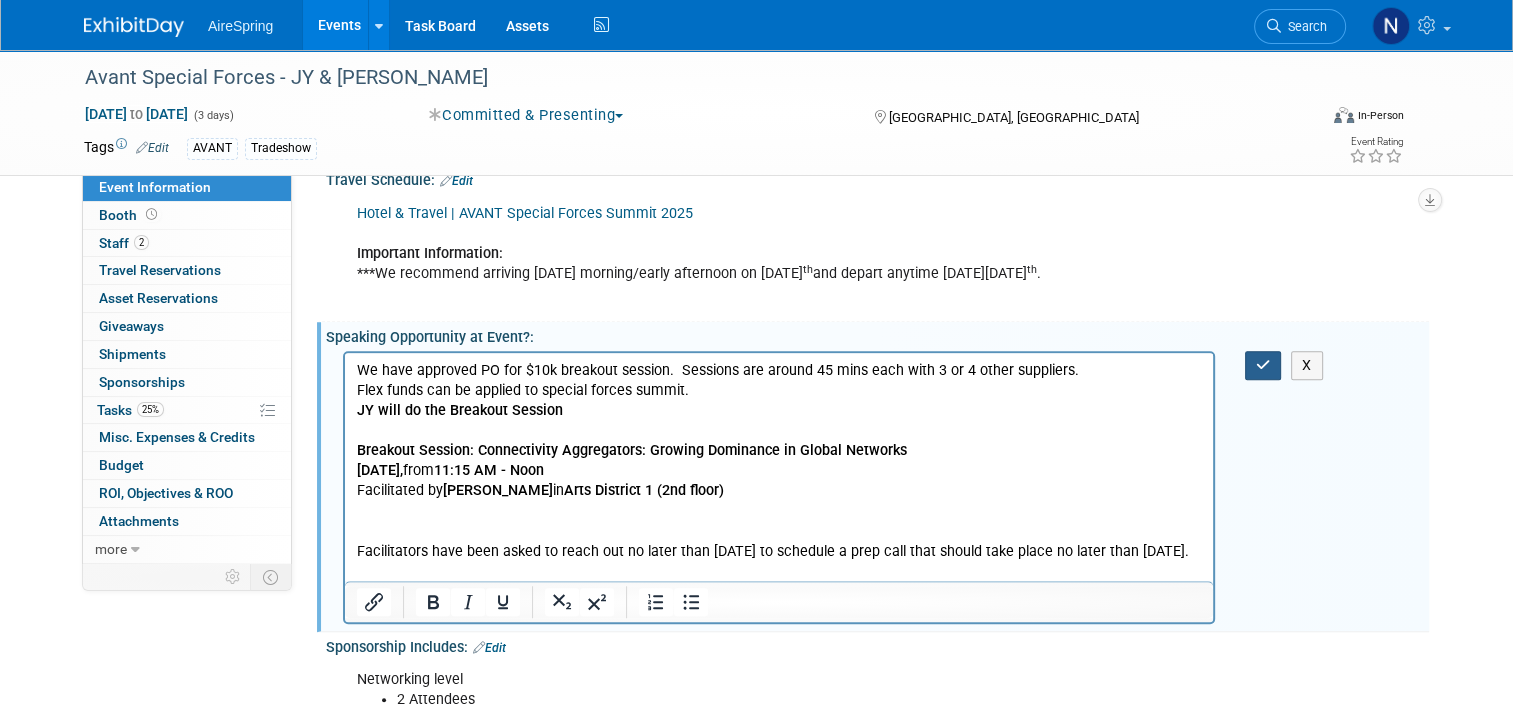 click at bounding box center [1263, 365] 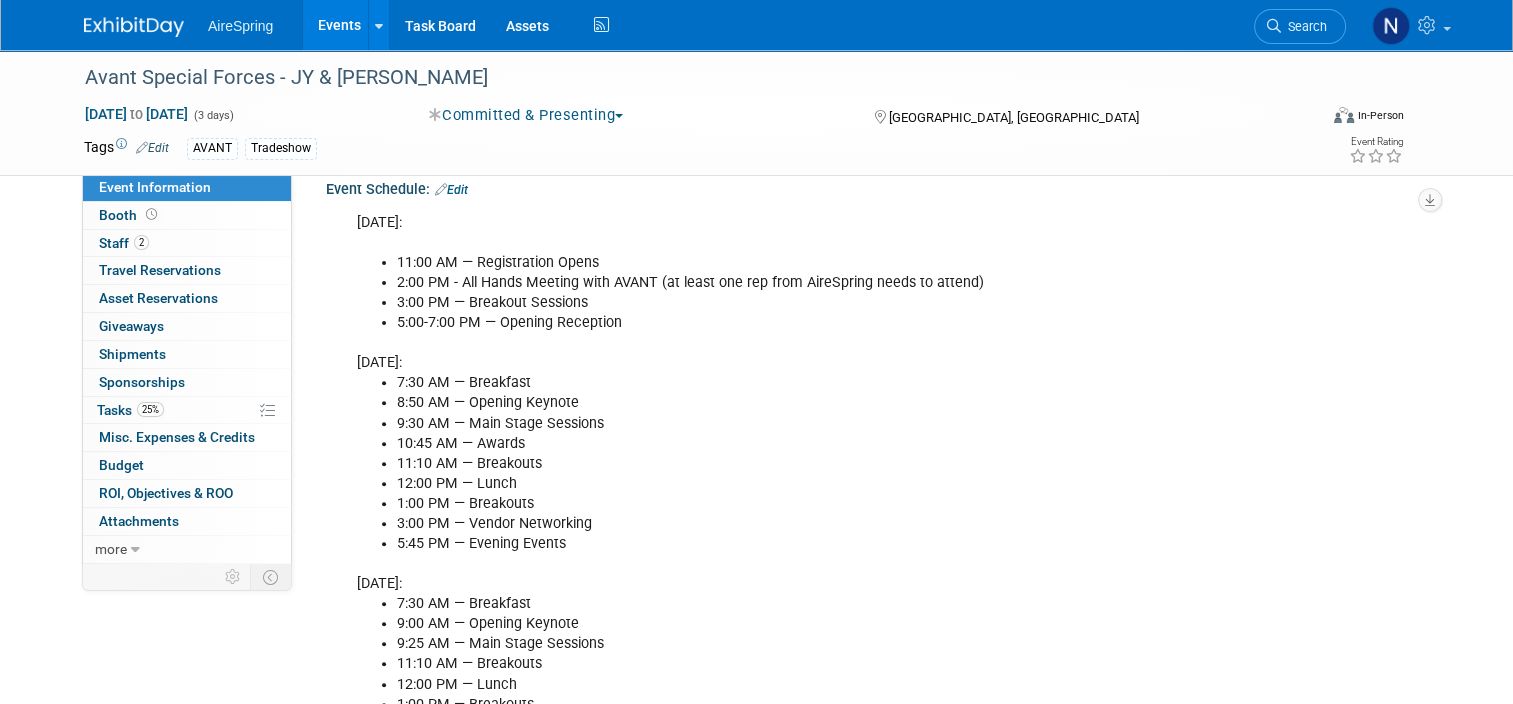 scroll, scrollTop: 600, scrollLeft: 0, axis: vertical 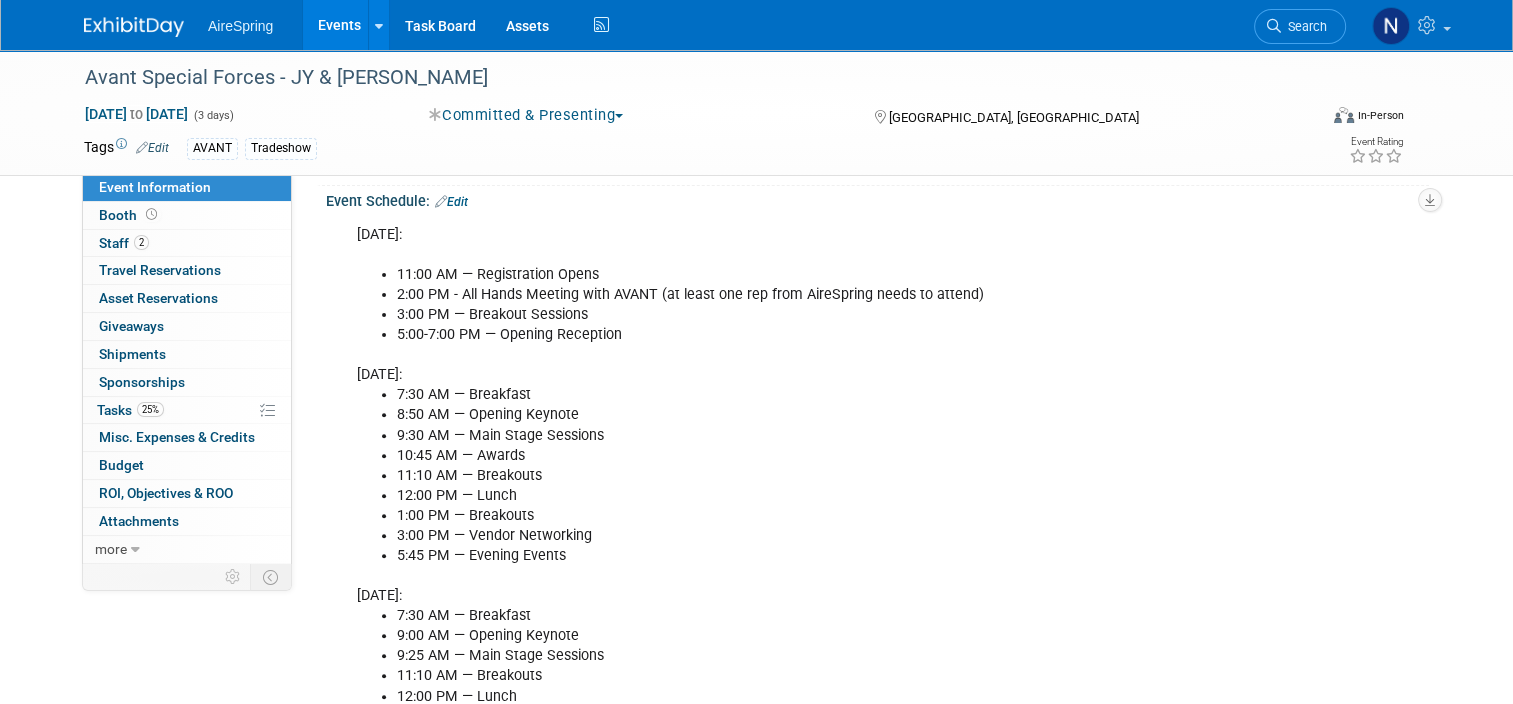 click on "Edit" at bounding box center (451, 202) 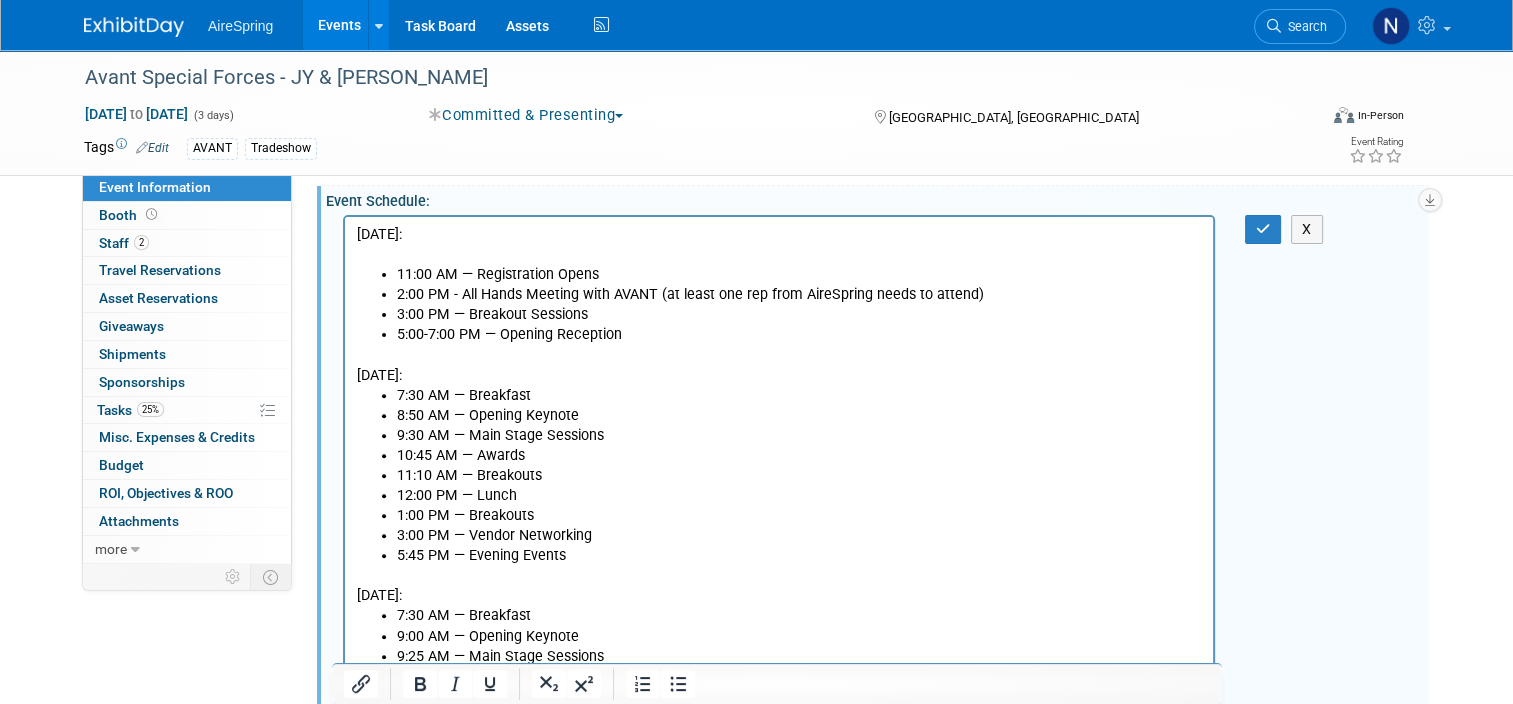scroll, scrollTop: 0, scrollLeft: 0, axis: both 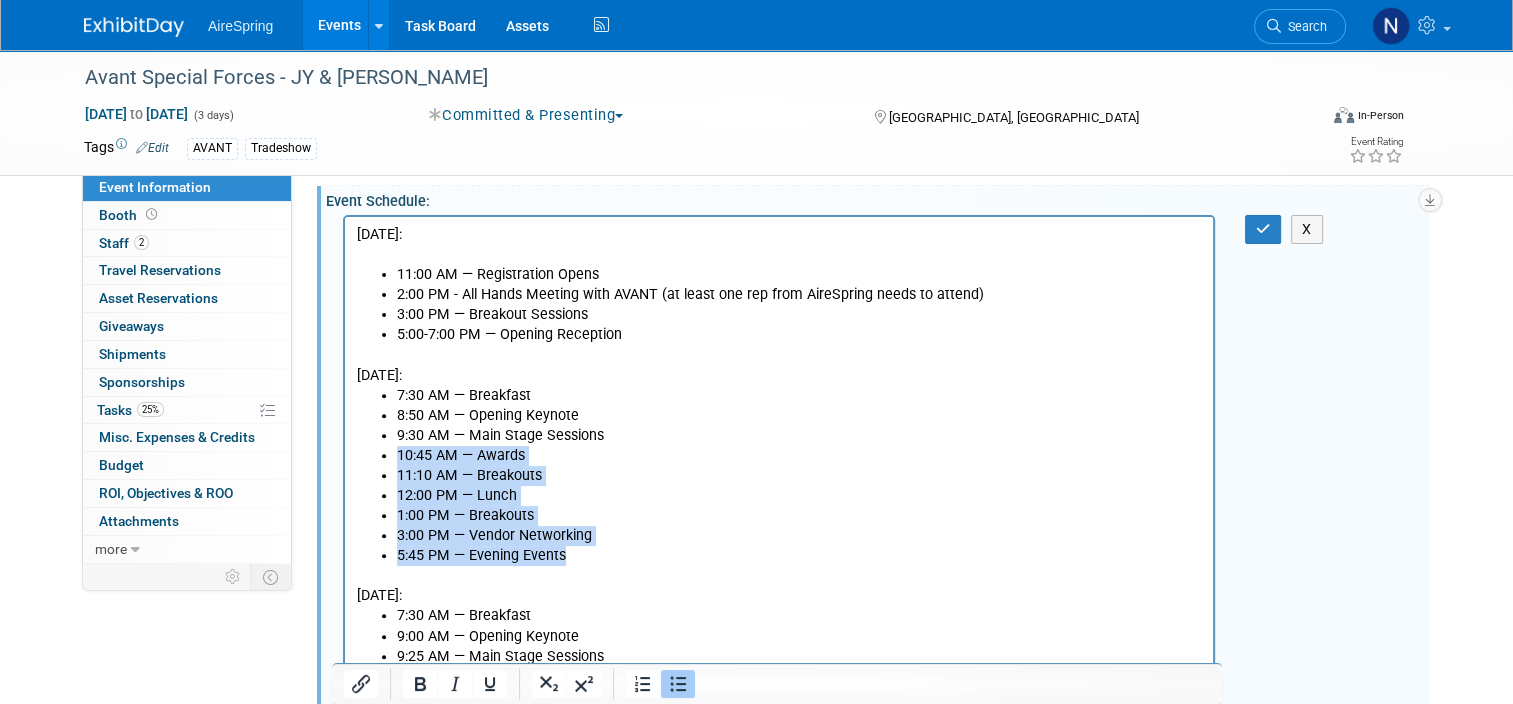 drag, startPoint x: 595, startPoint y: 554, endPoint x: 355, endPoint y: 455, distance: 259.61703 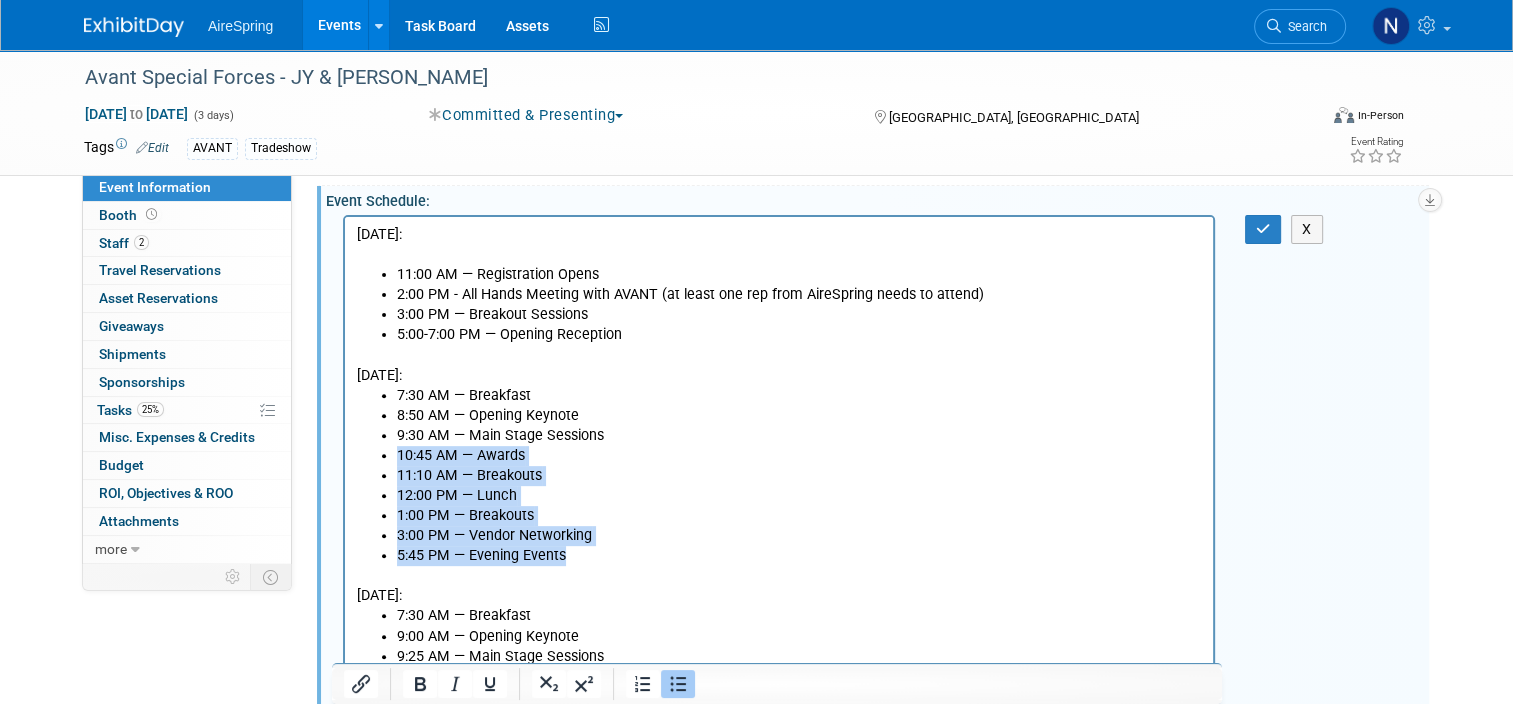 click on "Monday, Sept 15th: 11:00 AM — Registration Opens 2:00 PM - All Hands Meeting with AVANT (at least one rep from AireSpring needs to attend) 3:00 PM — Breakout Sessions 5:00-7:00 PM — Opening Reception Tuesday, Sept 16th:  7:30 AM — Breakfast 8:50 AM — Opening Keynote 9:30 AM — Main Stage Sessions 10:45 AM — Awards 11:10 AM — Breakouts 12:00 PM — Lunch 1:00 PM — Breakouts 3:00 PM — Vendor Networking 5:45 PM — Evening Events Wednesday, Sept 17th: 7:30 AM — Breakfast 9:00 AM — Opening Keynote 9:25 AM — Main Stage Sessions 11:10 AM — Breakouts 12:00 PM — Lunch 1:00 PM — Breakouts 2:00 PM — Closing Main Stage Sessions 4:00 PM — Charity Silent Auction 7:30 PM — Closing Party Thurs, Sept 18th: Departure at Any Time" at bounding box center [779, 535] 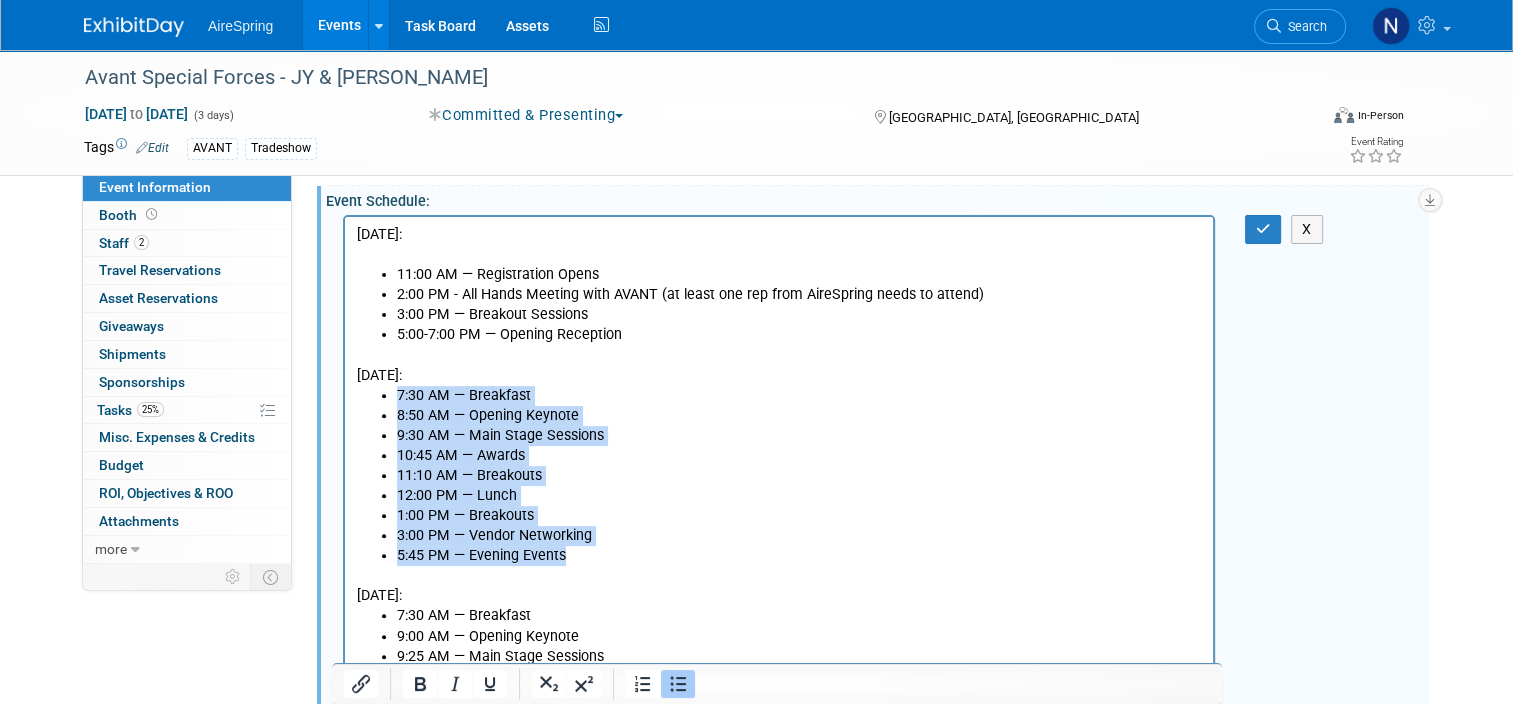 drag, startPoint x: 598, startPoint y: 560, endPoint x: 363, endPoint y: 399, distance: 284.86136 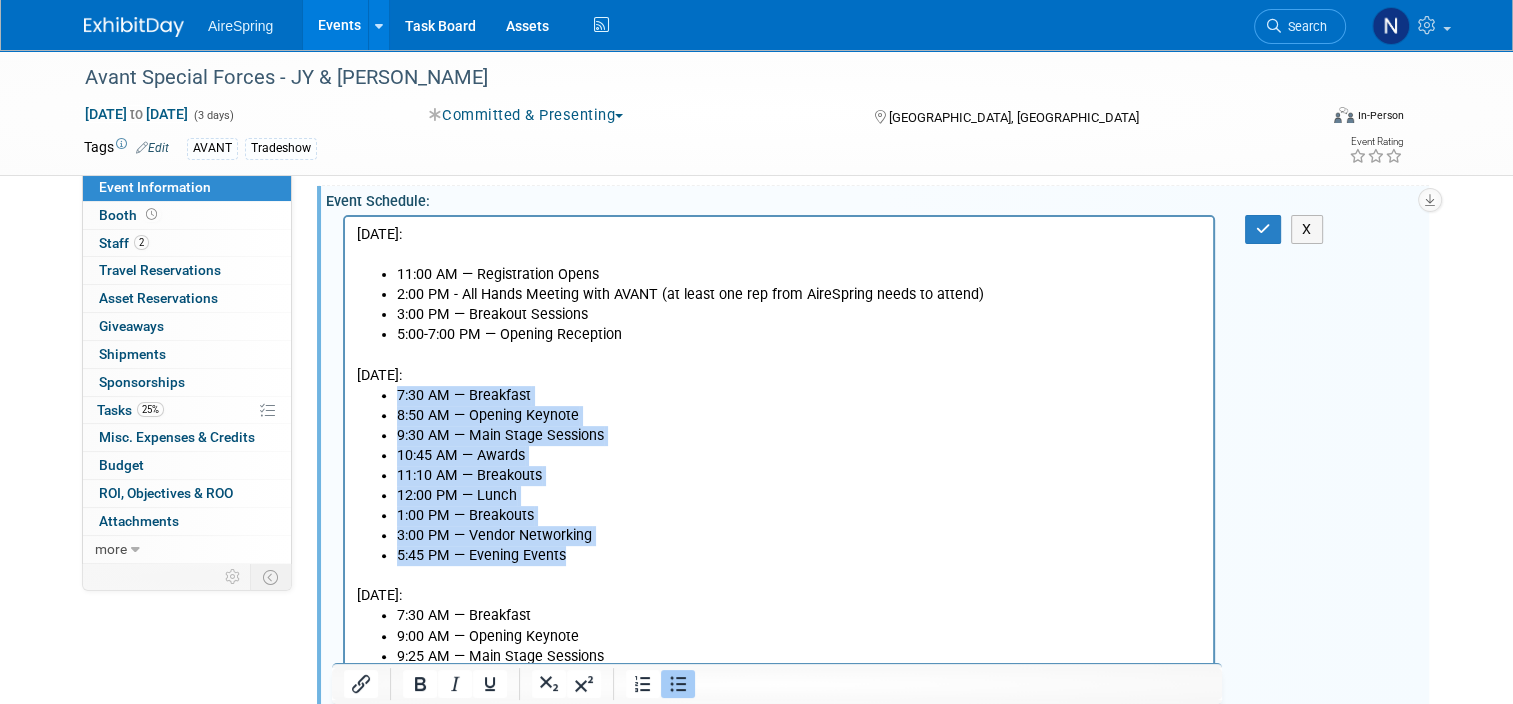 click on "7:30 AM — Breakfast 8:50 AM — Opening Keynote 9:30 AM — Main Stage Sessions 10:45 AM — Awards 11:10 AM — Breakouts 12:00 PM — Lunch 1:00 PM — Breakouts 3:00 PM — Vendor Networking 5:45 PM — Evening Events" at bounding box center (779, 475) 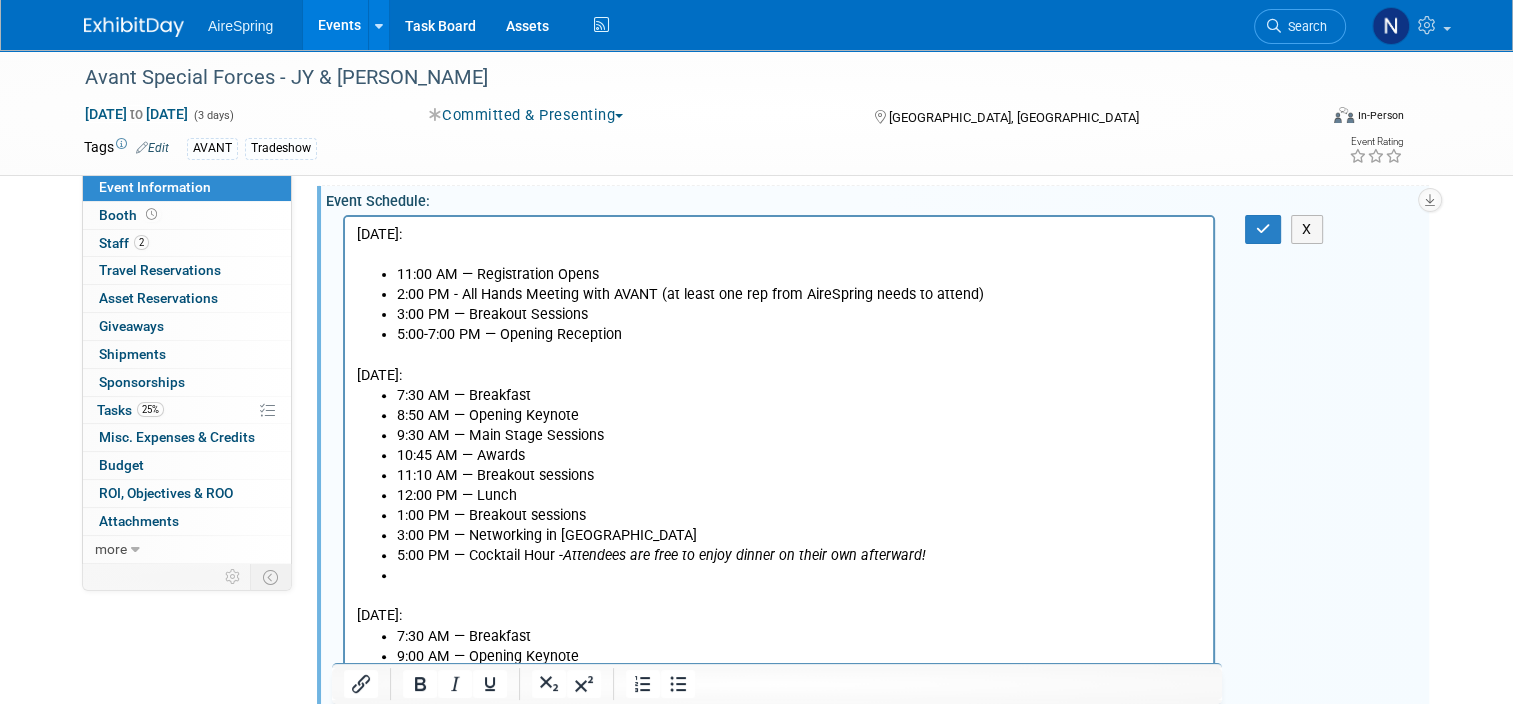 click on "11:10 AM — Breakout sessions" at bounding box center [799, 475] 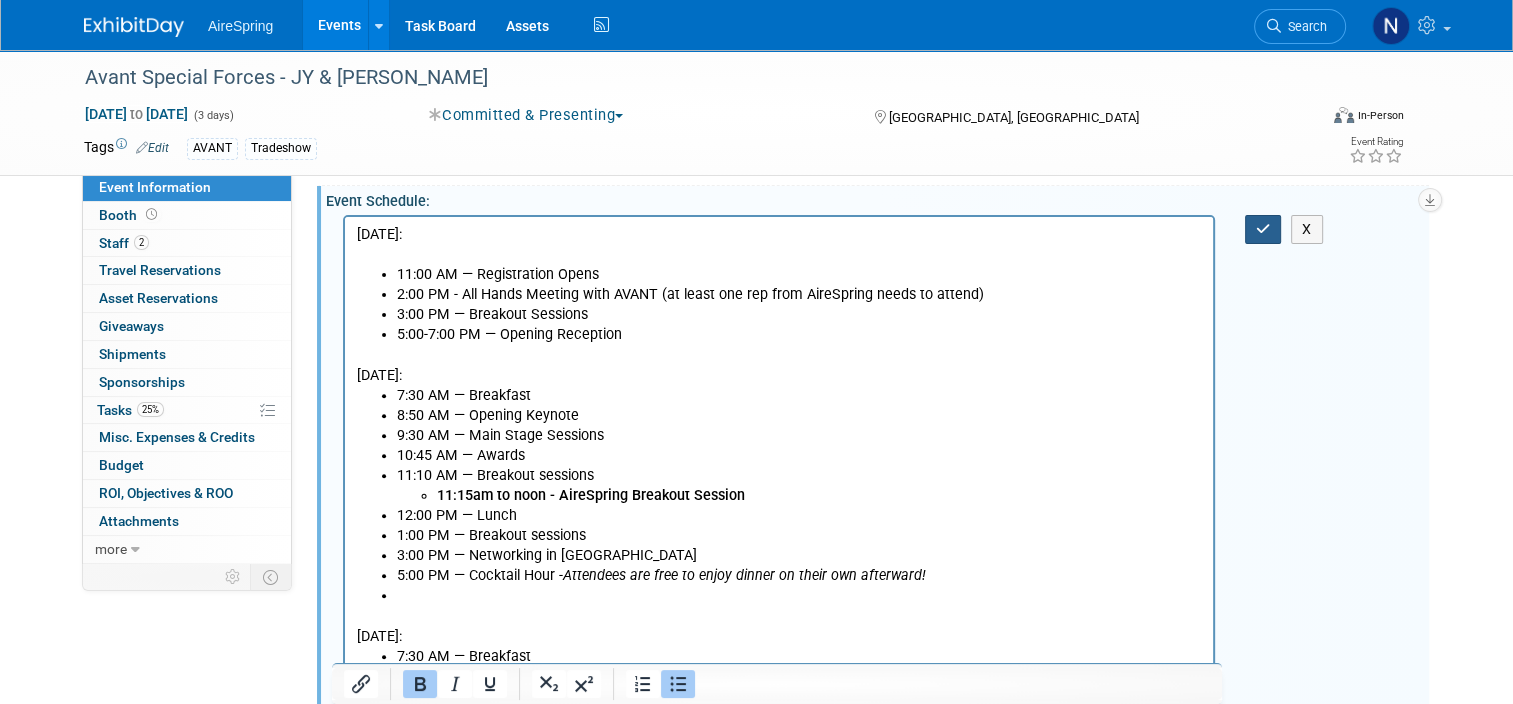 click at bounding box center [1263, 229] 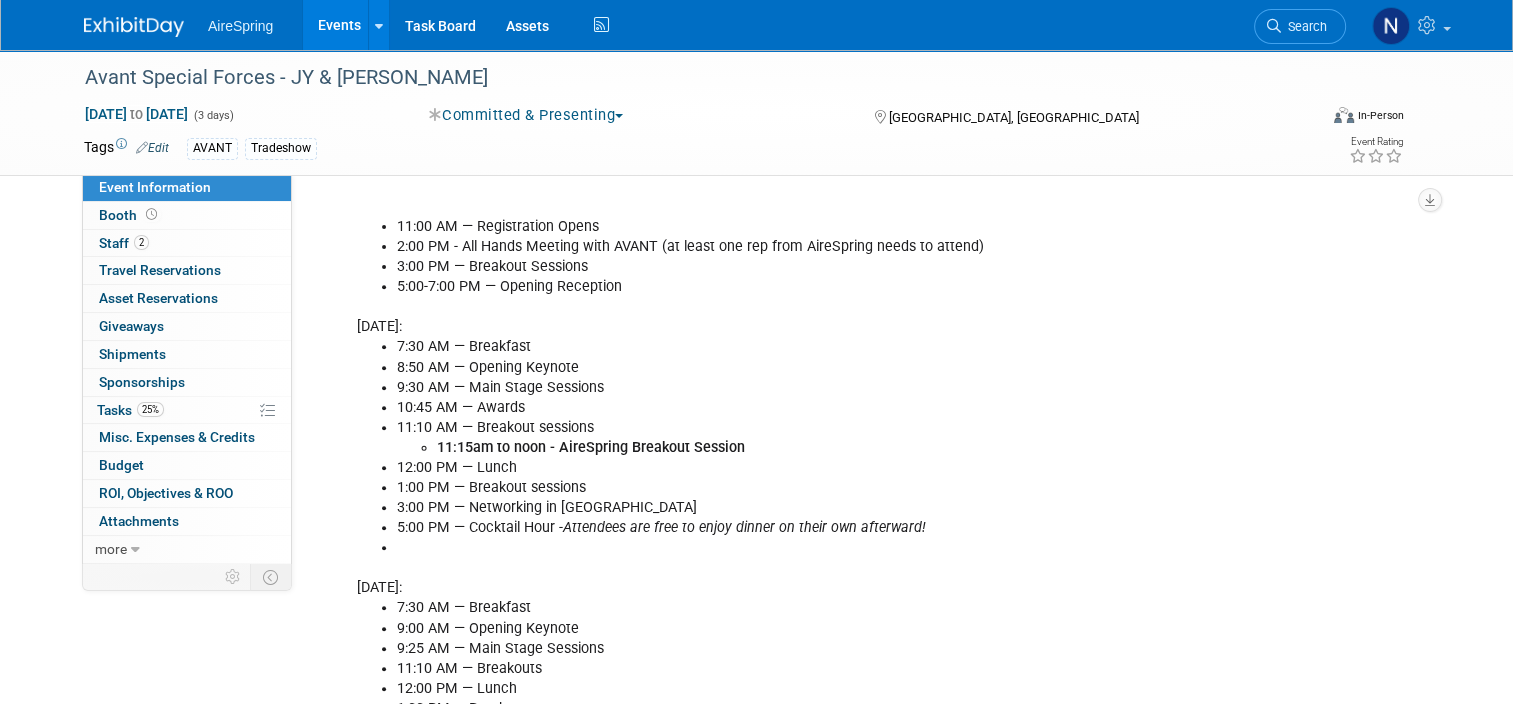scroll, scrollTop: 600, scrollLeft: 0, axis: vertical 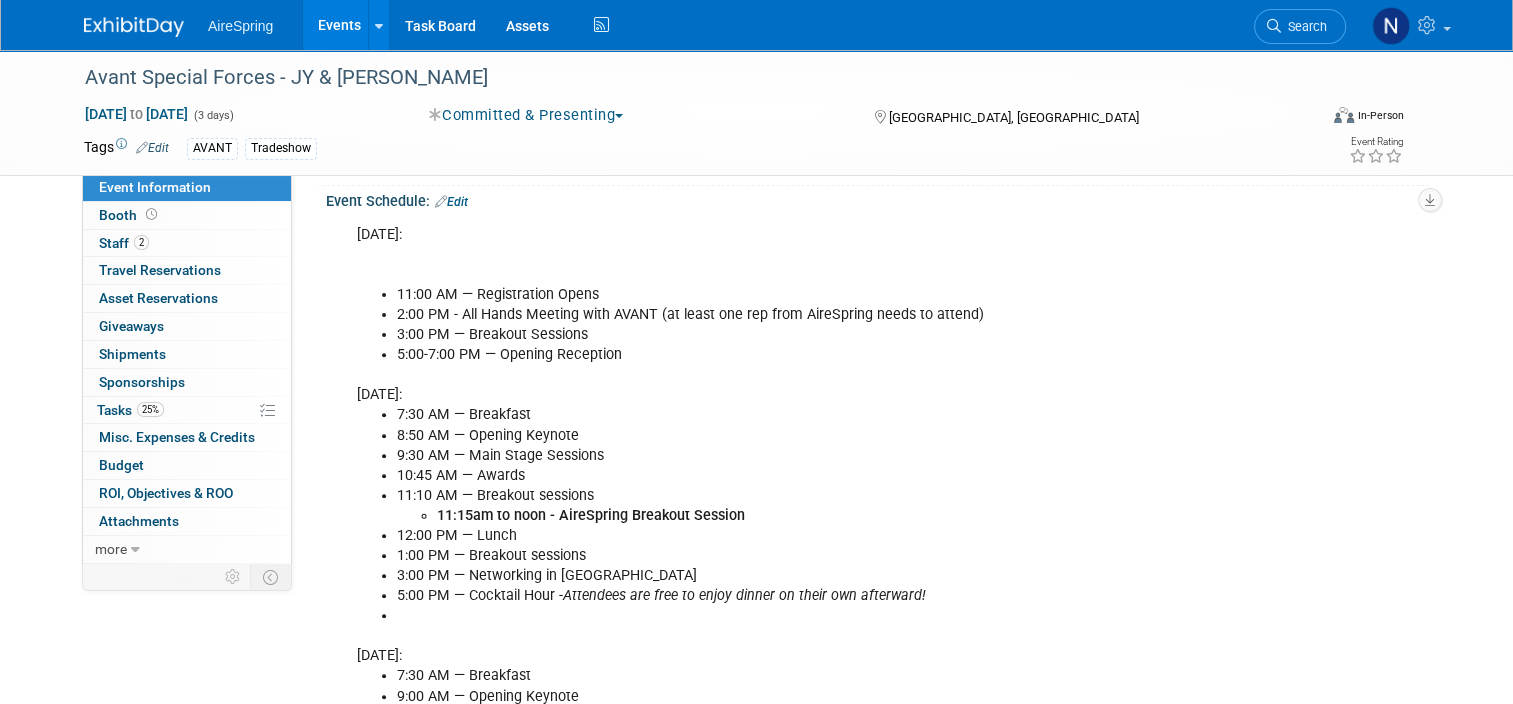 click on "Event Schedule:
Edit" at bounding box center (877, 199) 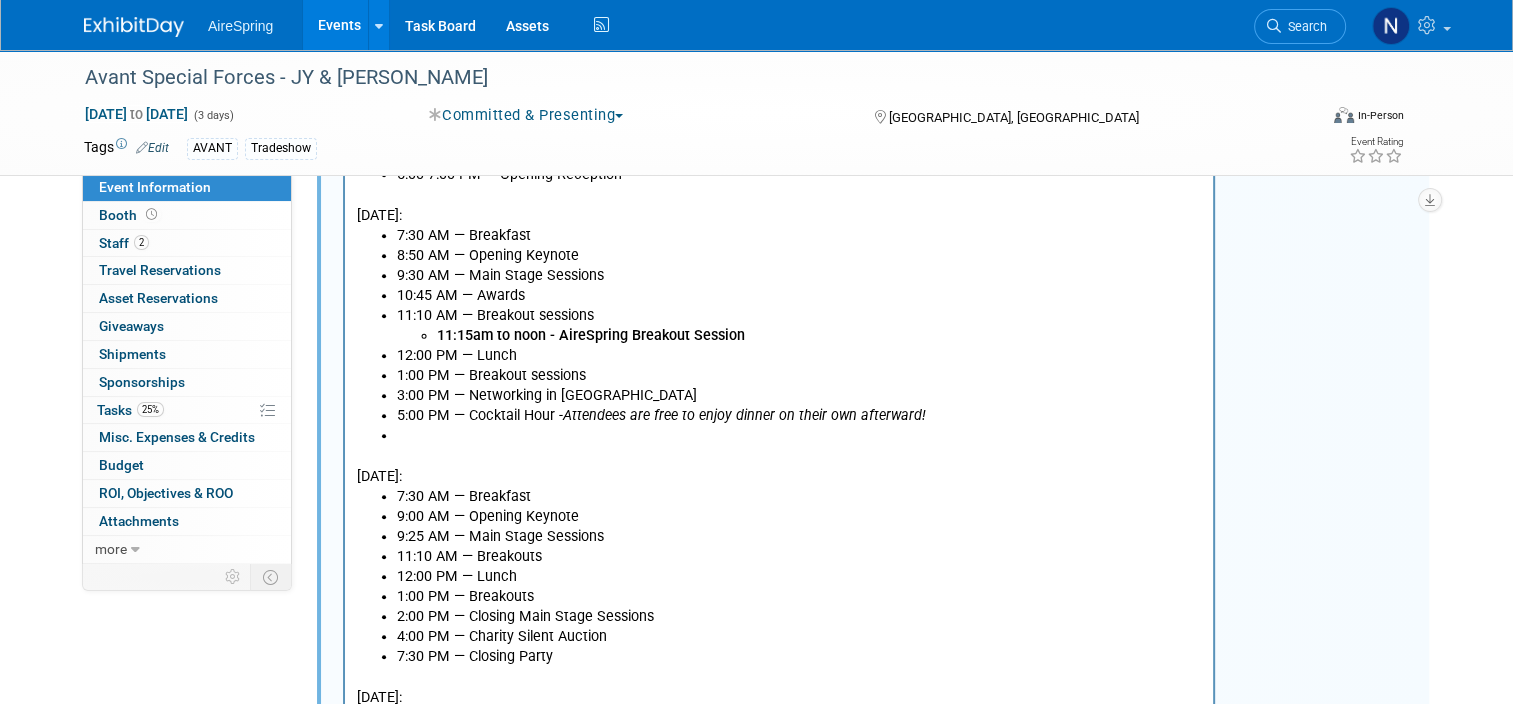 scroll, scrollTop: 1000, scrollLeft: 0, axis: vertical 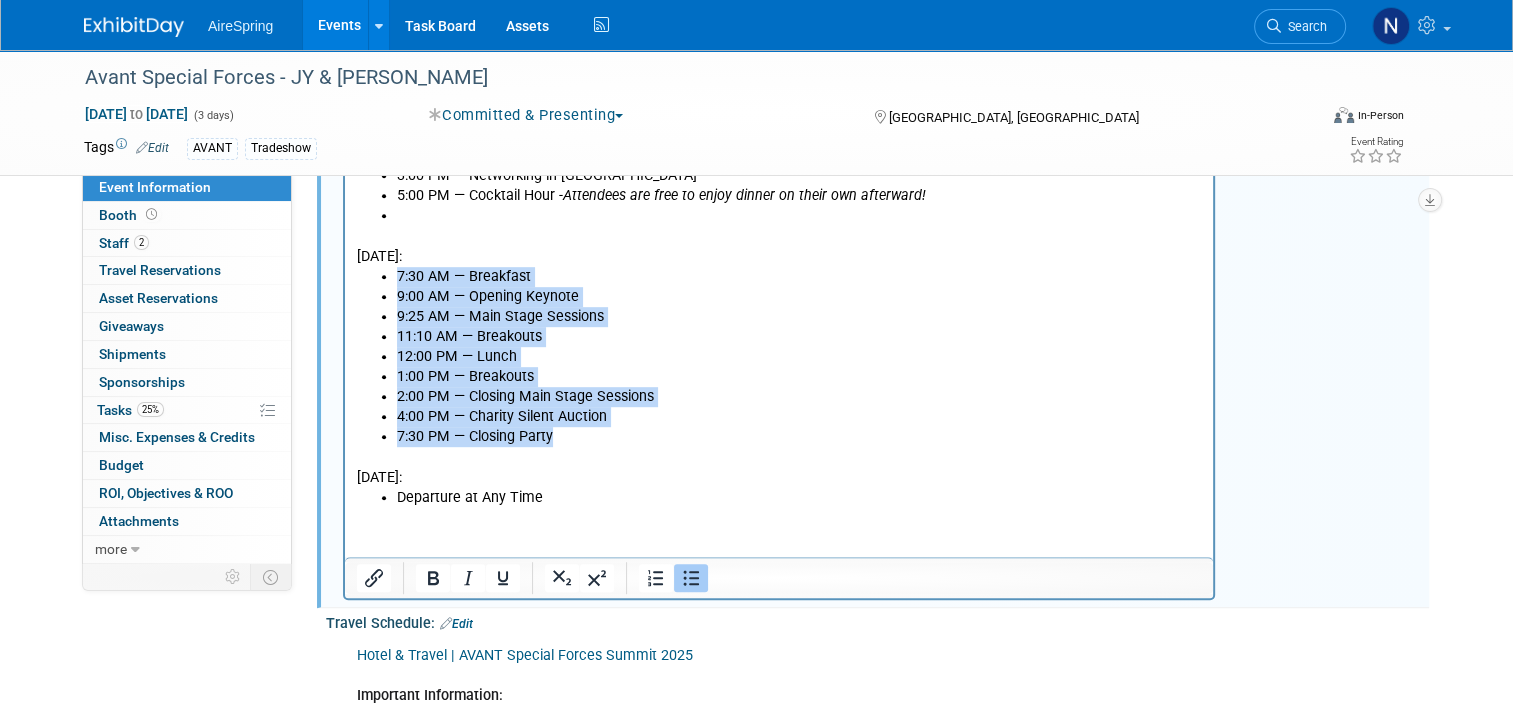 drag, startPoint x: 635, startPoint y: 440, endPoint x: 389, endPoint y: 283, distance: 291.83044 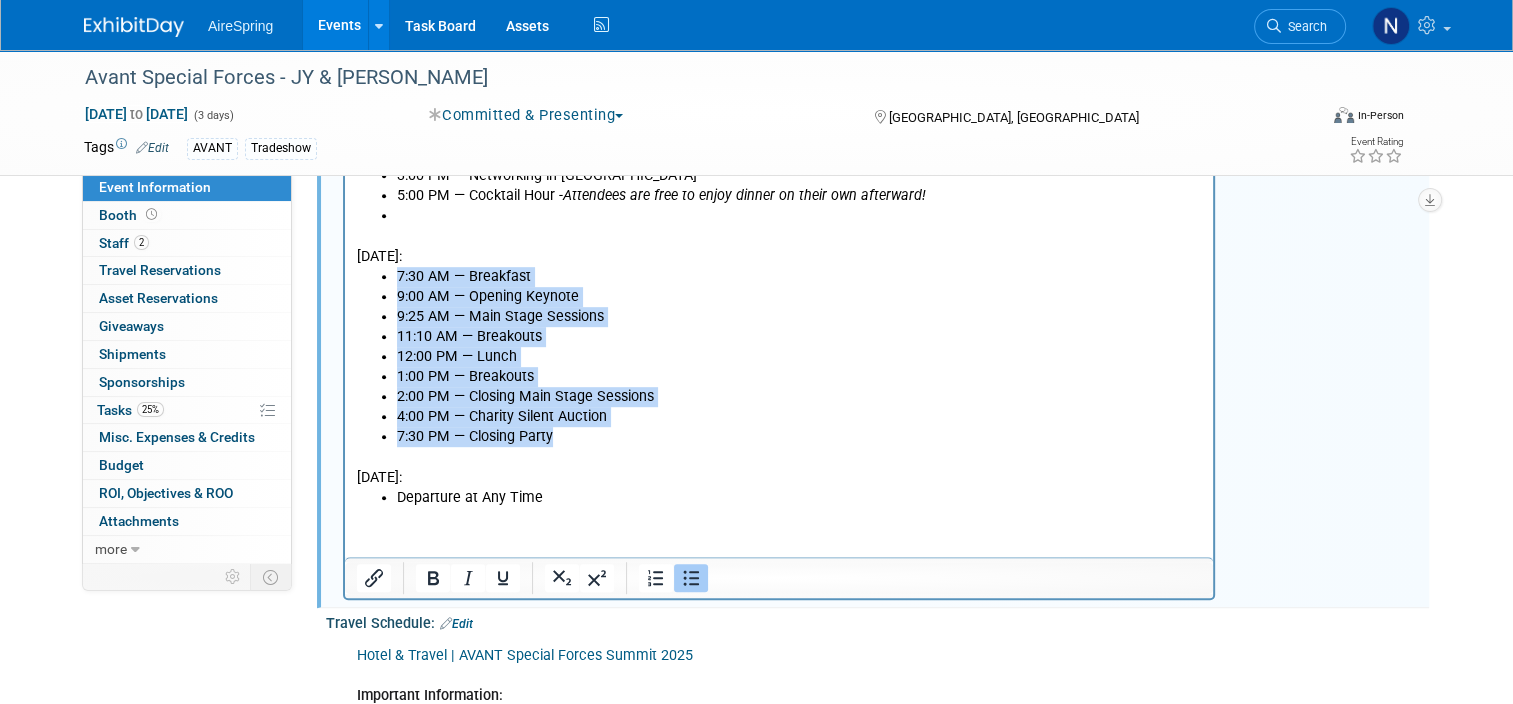 click on "7:30 AM — Breakfast 9:00 AM — Opening Keynote 9:25 AM — Main Stage Sessions 11:10 AM — Breakouts 12:00 PM — Lunch 1:00 PM — Breakouts 2:00 PM — Closing Main Stage Sessions 4:00 PM — Charity Silent Auction 7:30 PM — Closing Party" at bounding box center (779, 357) 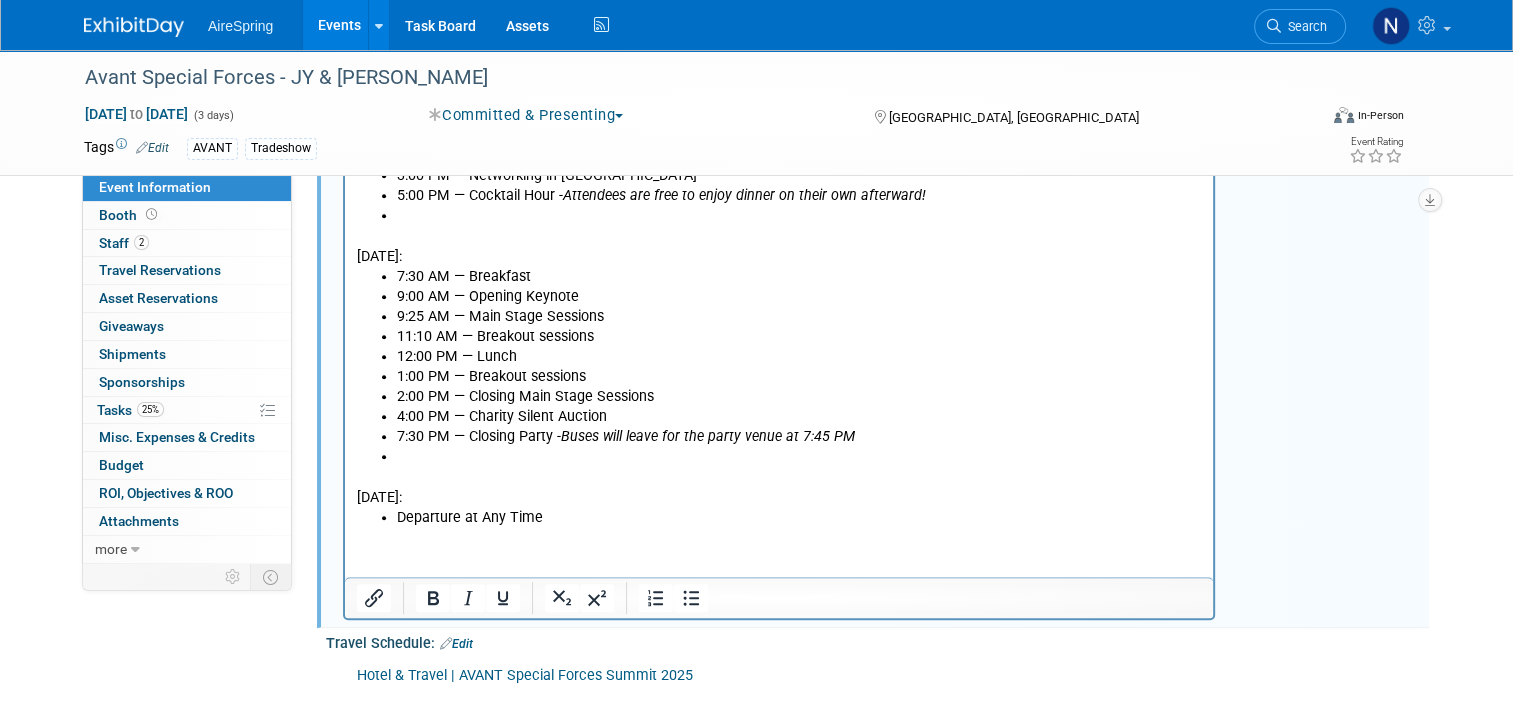 click at bounding box center (799, 457) 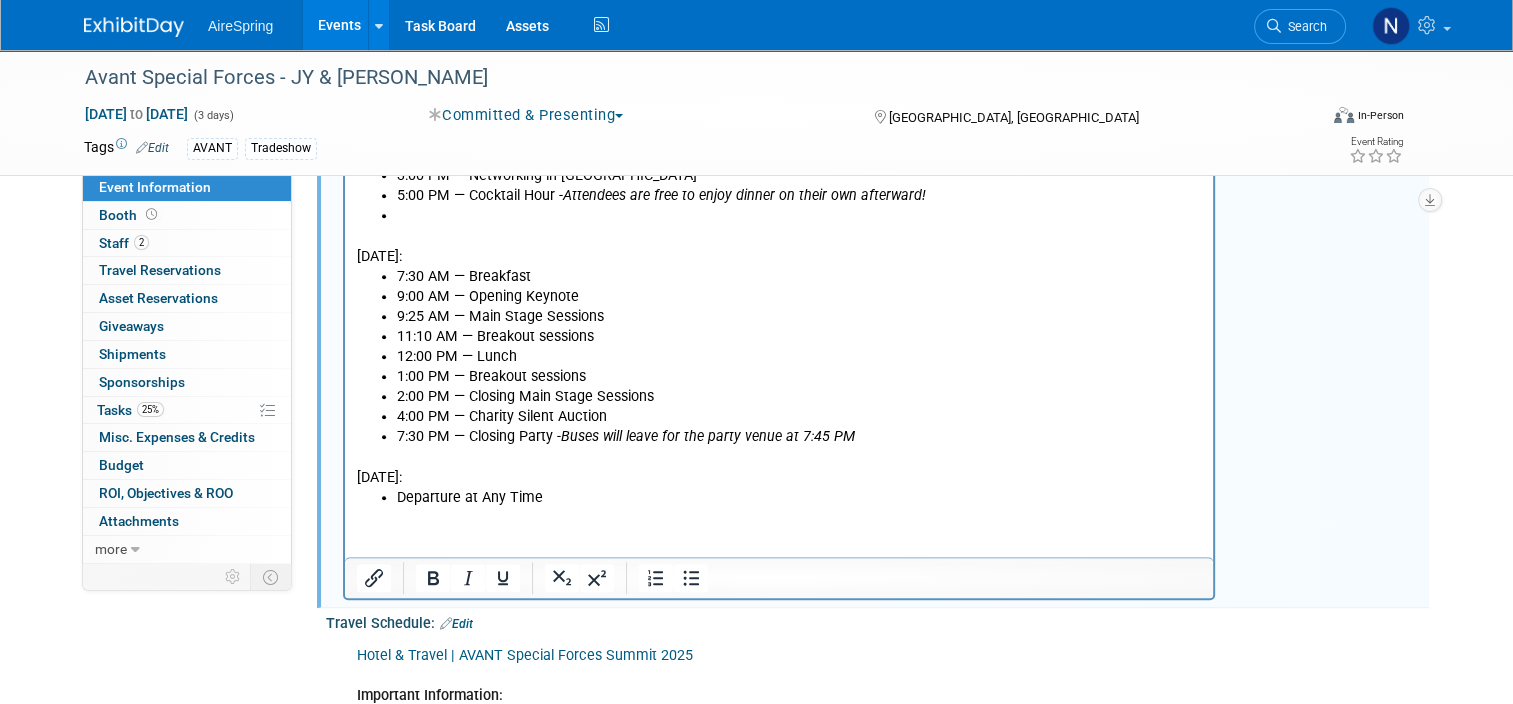 drag, startPoint x: 536, startPoint y: 250, endPoint x: 329, endPoint y: 261, distance: 207.29207 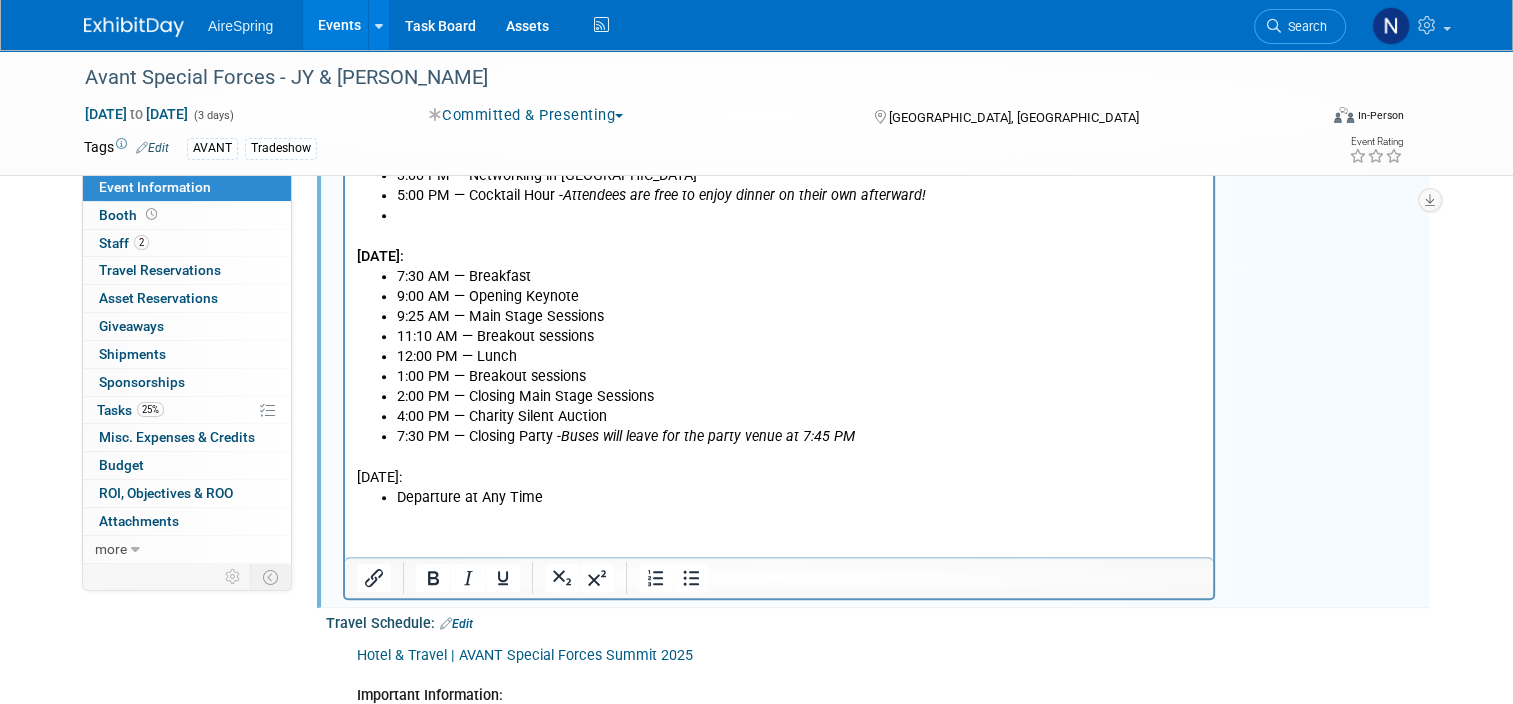 drag, startPoint x: 491, startPoint y: 473, endPoint x: 662, endPoint y: 291, distance: 249.72986 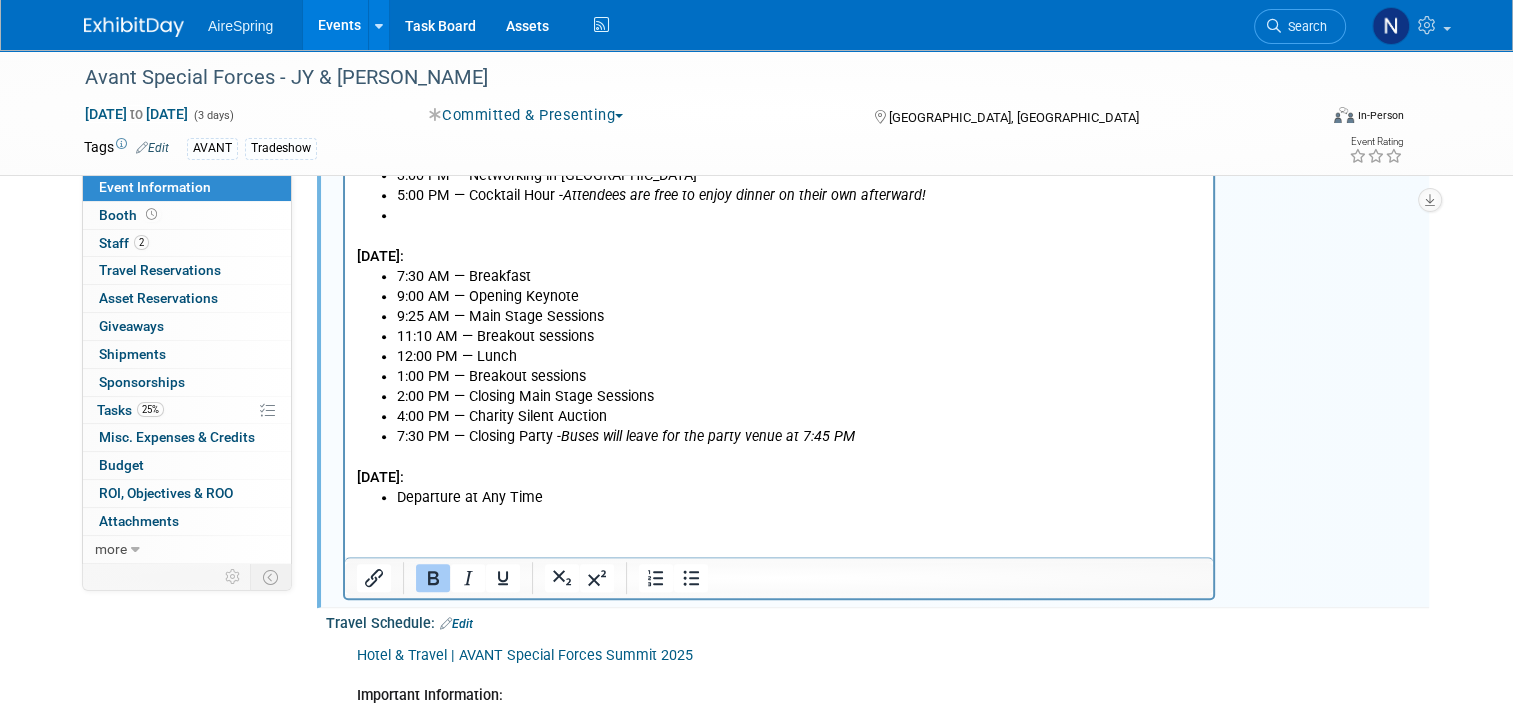 click on "4:00 PM — Charity Silent Auction" at bounding box center [799, 417] 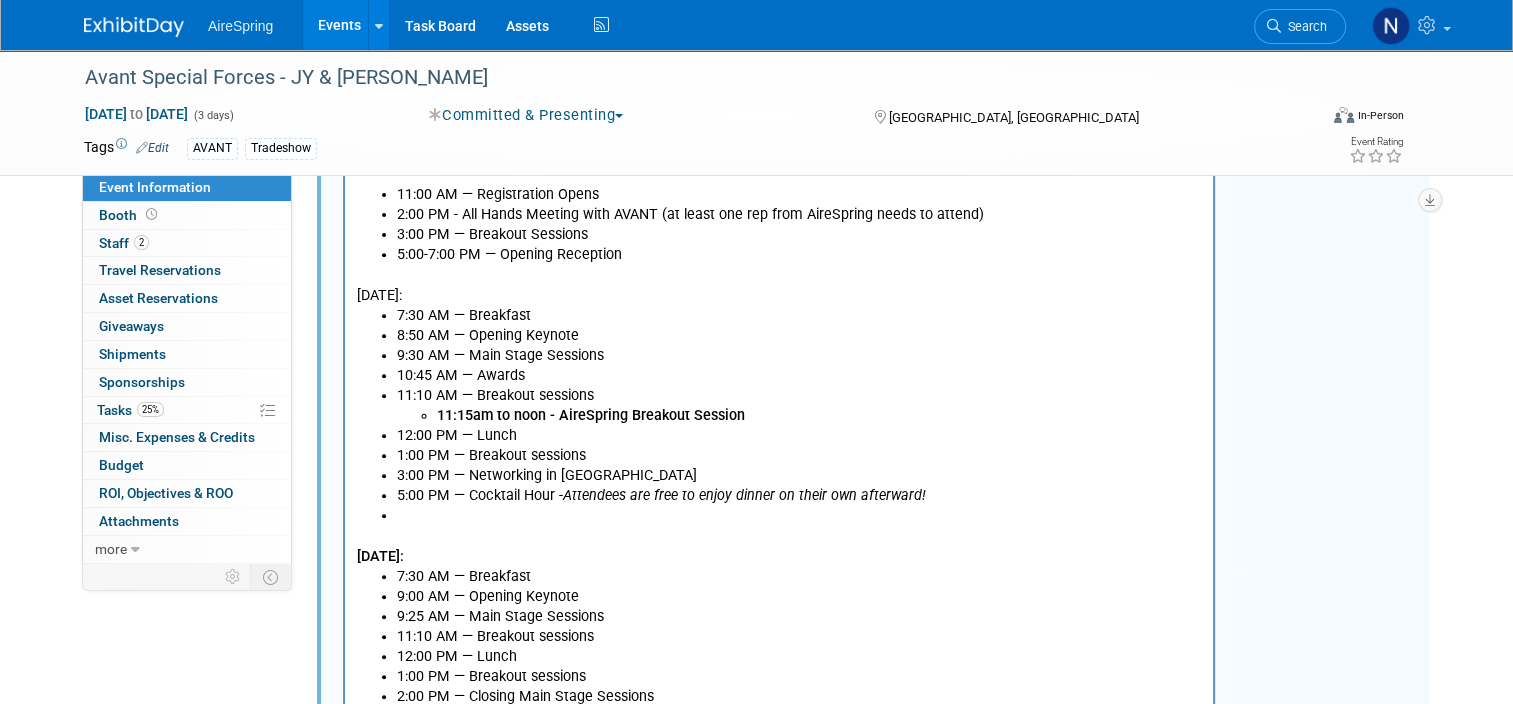 scroll, scrollTop: 700, scrollLeft: 0, axis: vertical 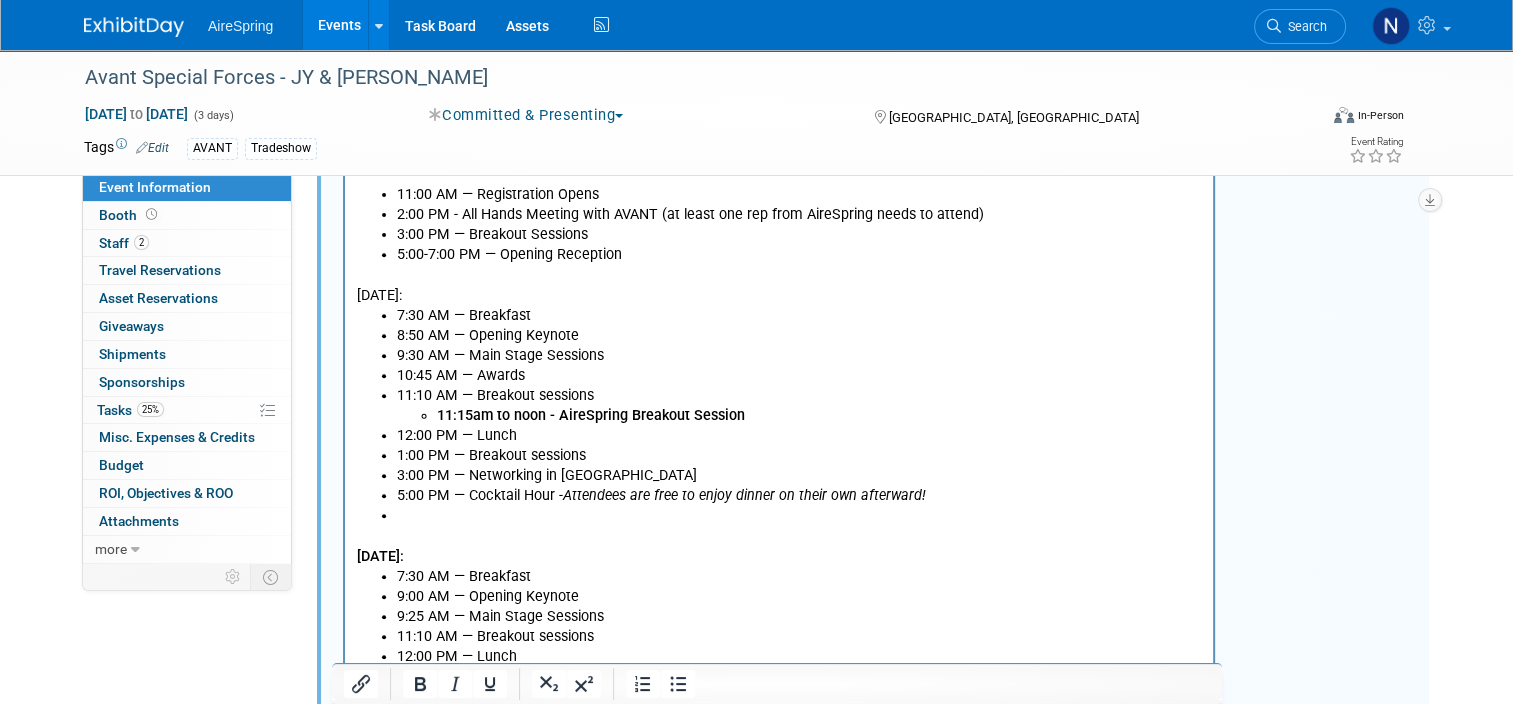drag, startPoint x: 485, startPoint y: 298, endPoint x: 347, endPoint y: 296, distance: 138.0145 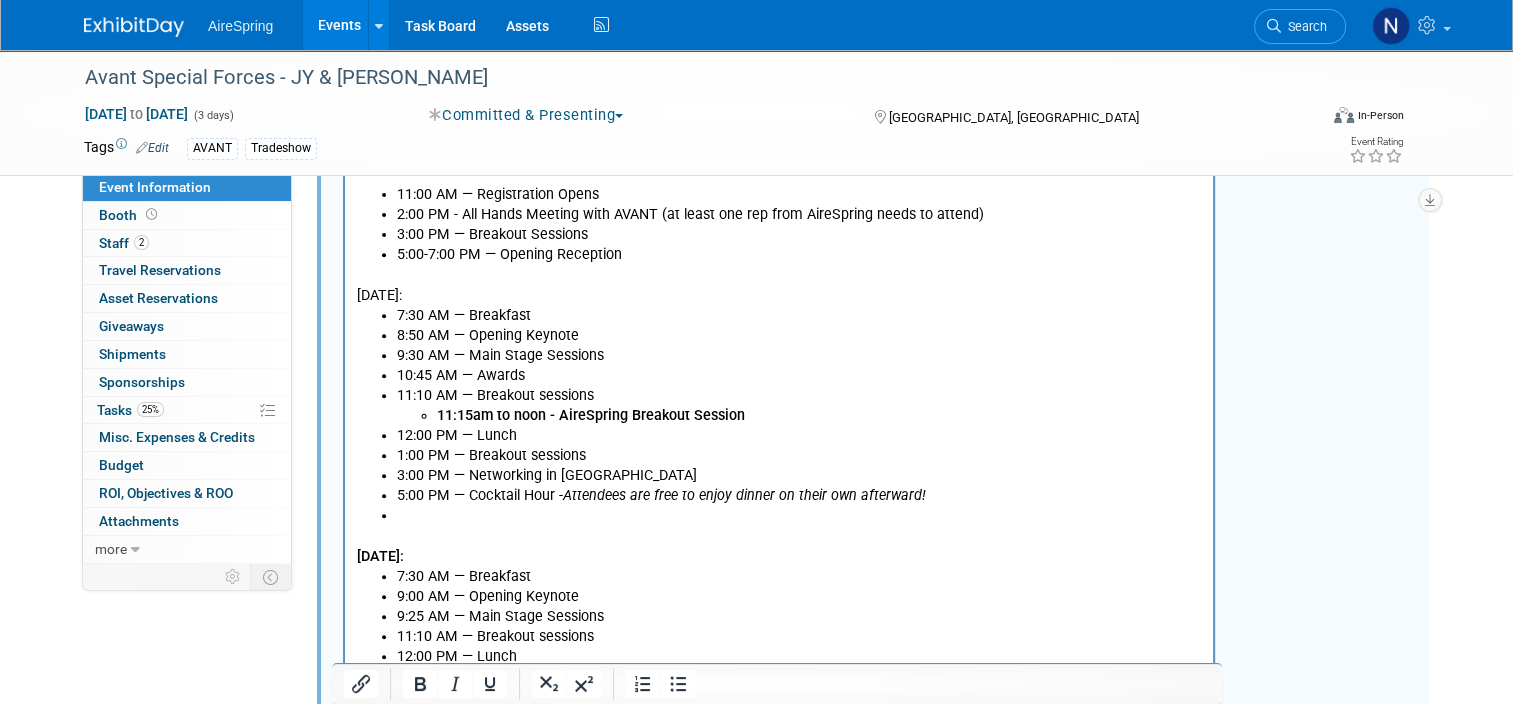 click on "Monday, Sept 15th: 11:00 AM — Registration Opens 2:00 PM - All Hands Meeting with AVANT (at least one rep from AireSpring needs to attend) 3:00 PM — Breakout Sessions 5:00-7:00 PM — Opening Reception Tuesday, Sept 16th:  7:30 AM — Breakfast 8:50 AM — Opening Keynote 9:30 AM — Main Stage Sessions 10:45 AM — Awards 11:10 AM — Breakout sessions 11:15am to noon - AireSpring Breakout Session 12:00 PM — Lunch 1:00 PM — Breakout sessions 3:00 PM — Networking in Vendor Park 5:00 PM — Cocktail Hour -  Attendees are free to enjoy dinner on their own afterward! Wednesday, Sept 17th: 7:30 AM — Breakfast 9:00 AM — Opening Keynote 9:25 AM — Main Stage Sessions 11:10 AM — Breakout sessions 12:00 PM — Lunch 1:00 PM — Breakout sessions 2:00 PM — Closing Main Stage Sessions 4:00 PM — Charity Silent Auction 7:30 PM — Closing Party -  Buses will leave for the party venue at 7:45 PM Thurs, Sept 18th: Departure at Any Time" at bounding box center (779, 461) 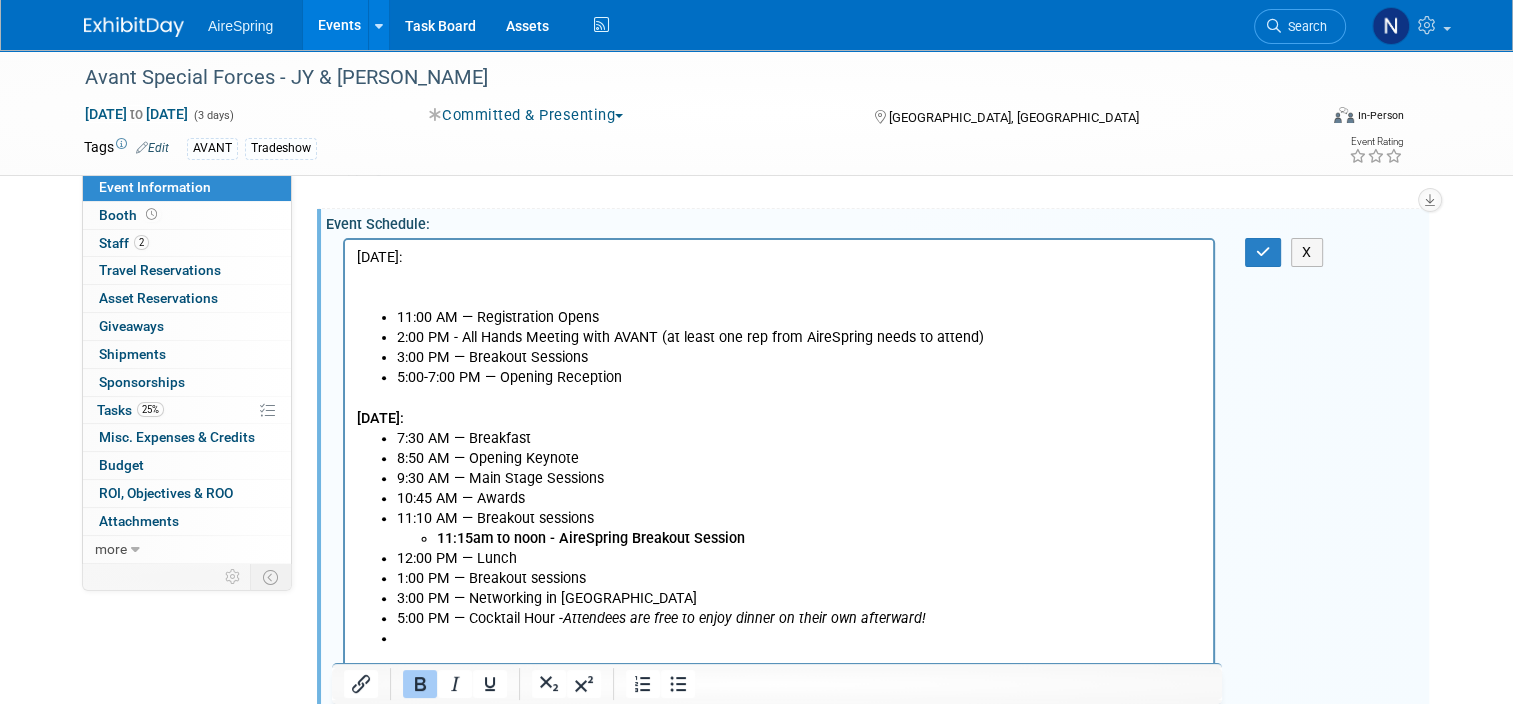 scroll, scrollTop: 400, scrollLeft: 0, axis: vertical 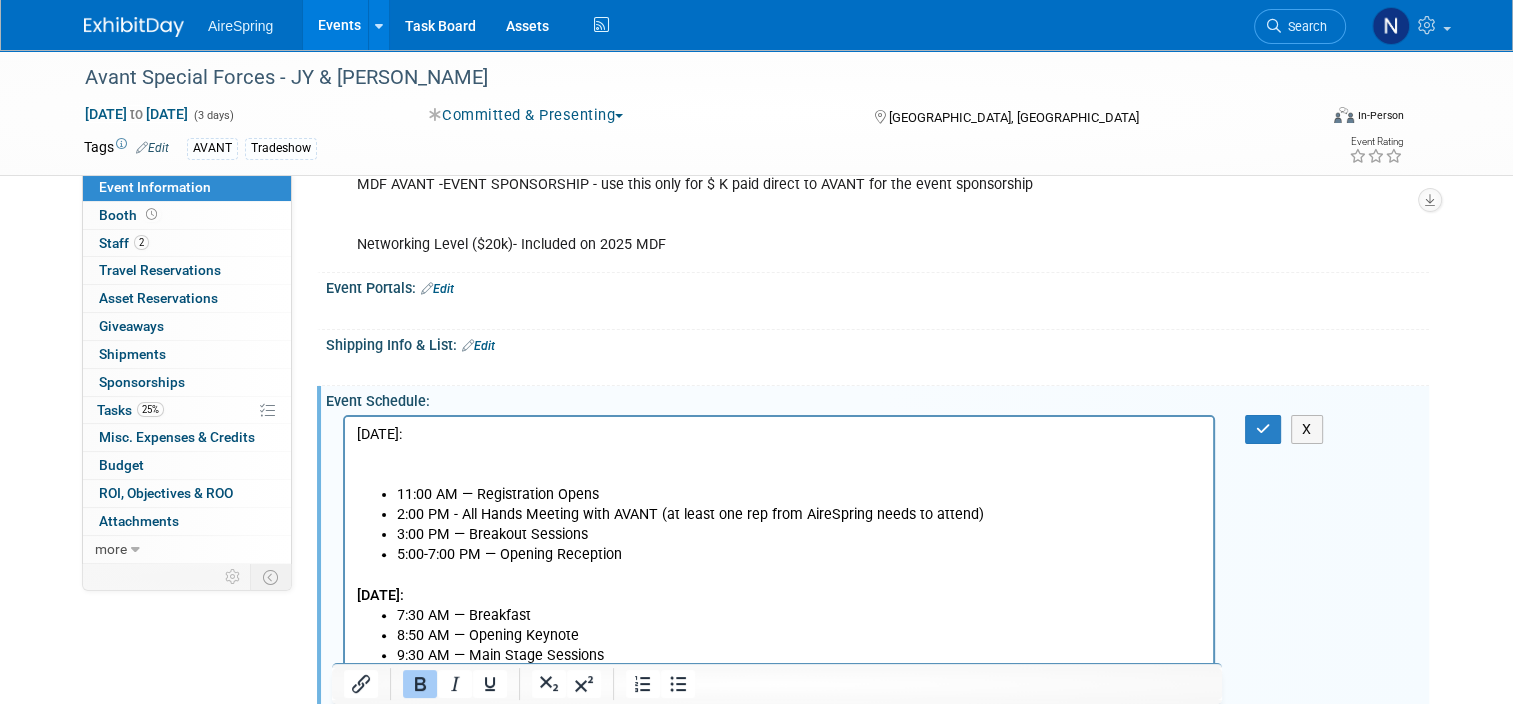 click on "Monday, Sept 15th:" at bounding box center [779, 454] 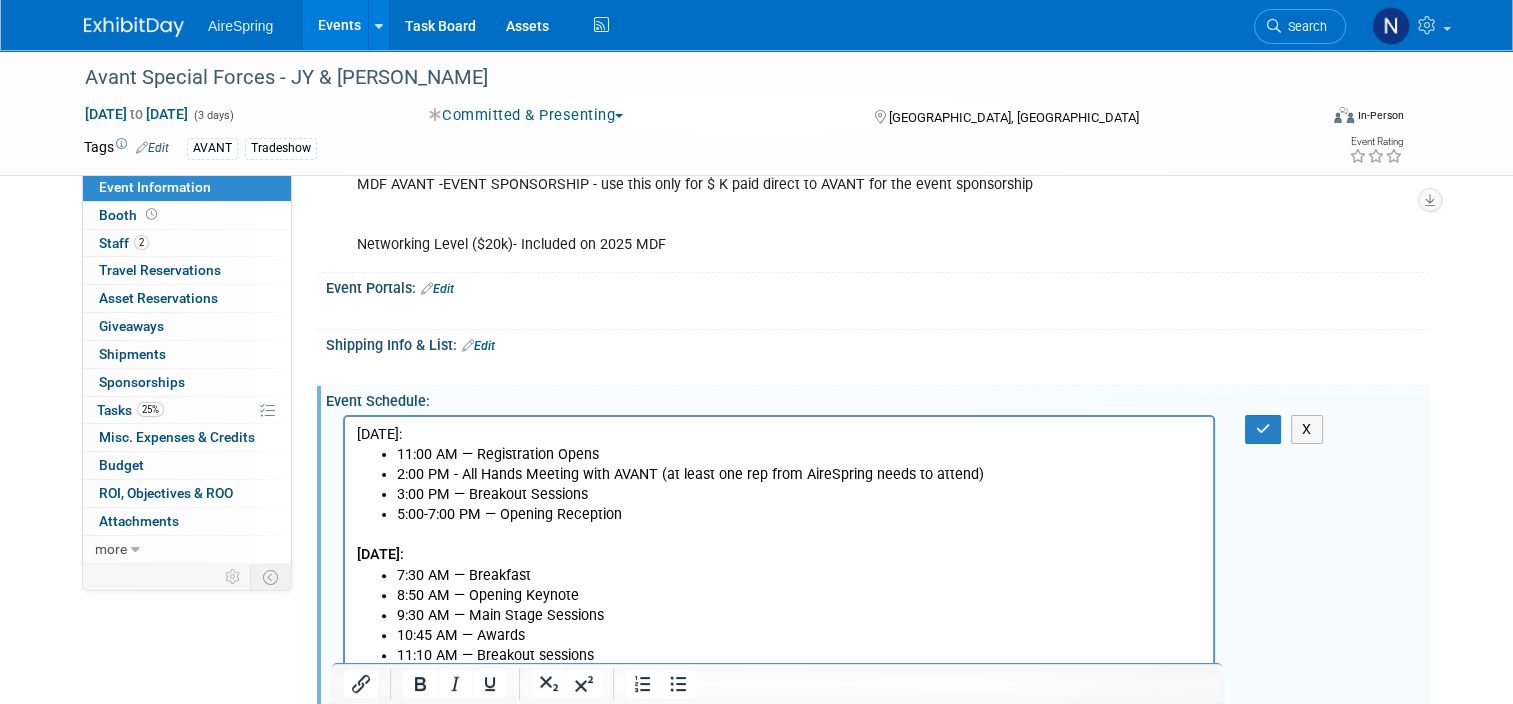 drag, startPoint x: 483, startPoint y: 432, endPoint x: 621, endPoint y: 837, distance: 427.86563 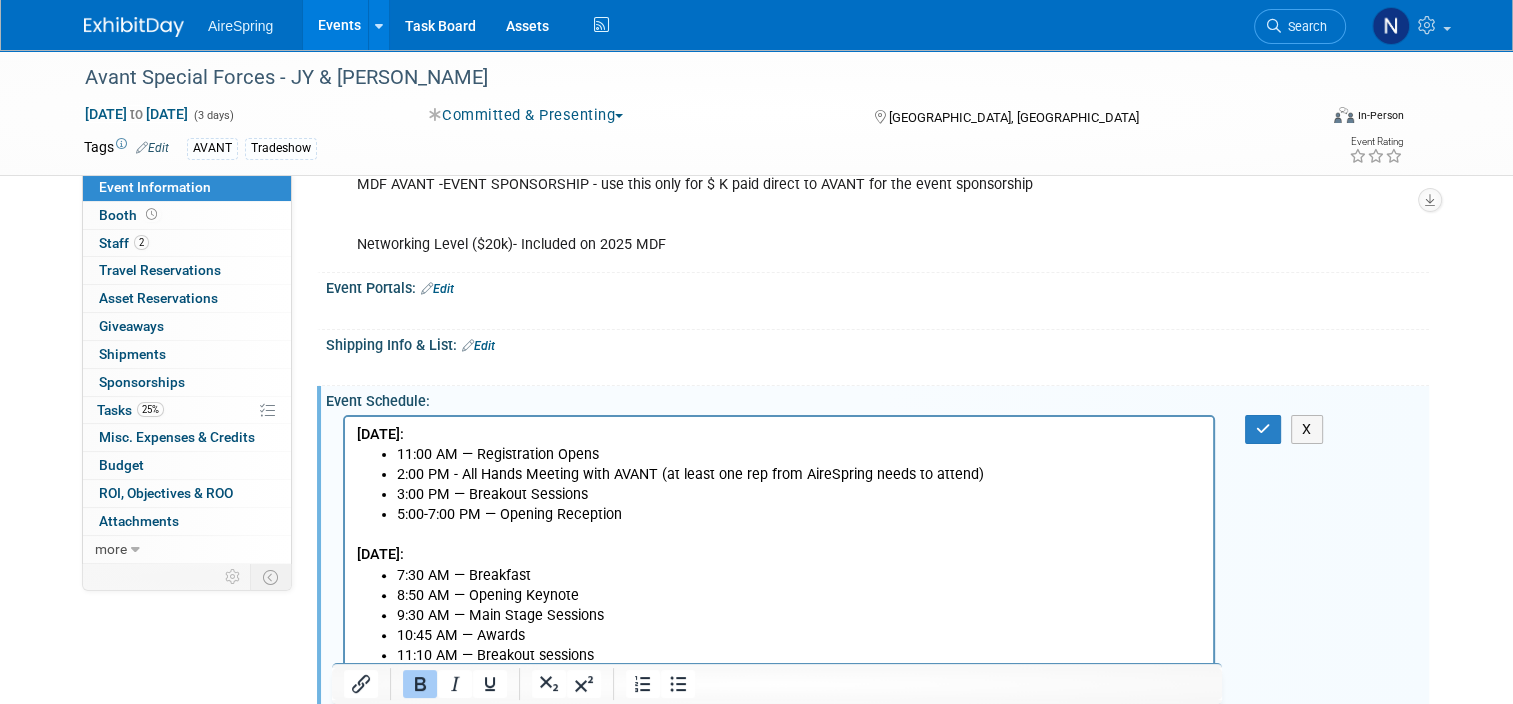 click on "5:00-7:00 PM — Opening Reception" at bounding box center [799, 514] 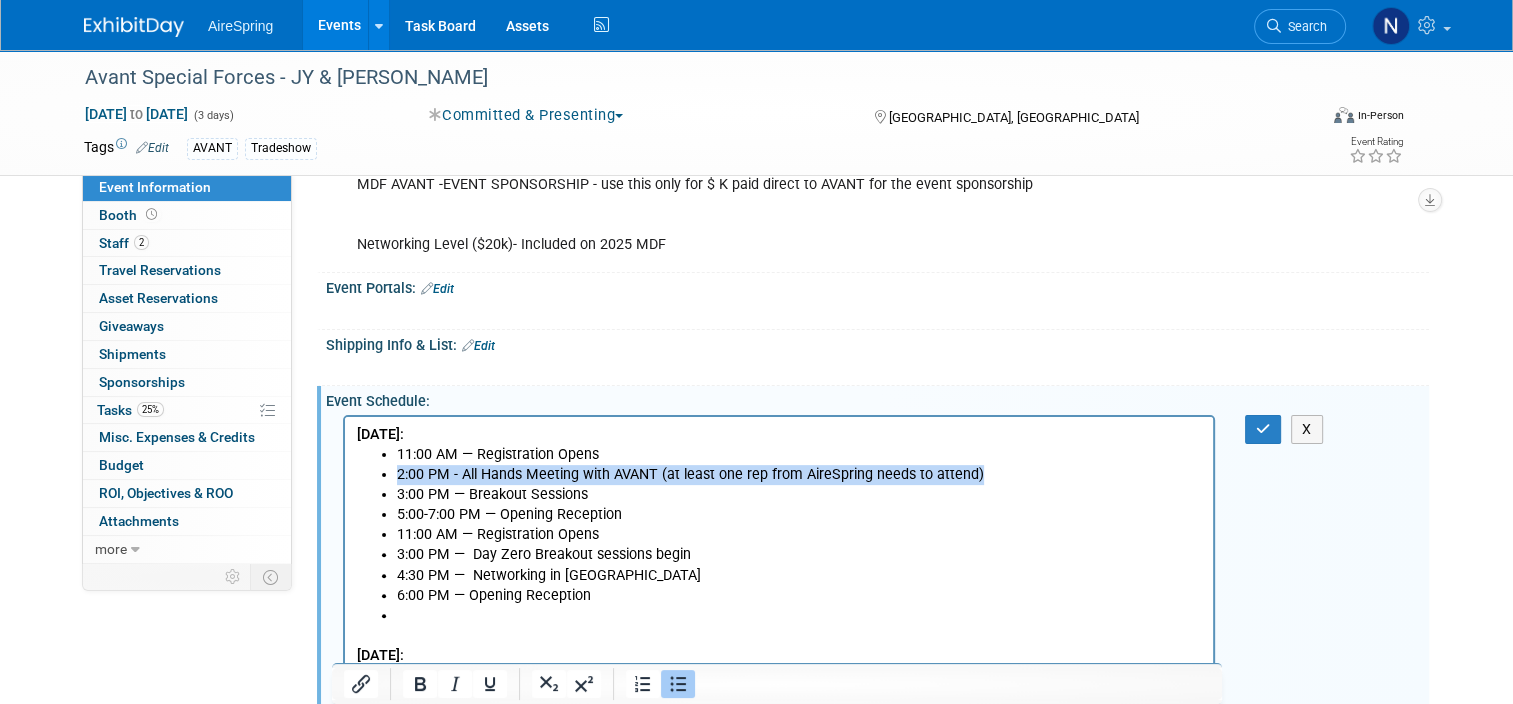 drag, startPoint x: 996, startPoint y: 474, endPoint x: 392, endPoint y: 474, distance: 604 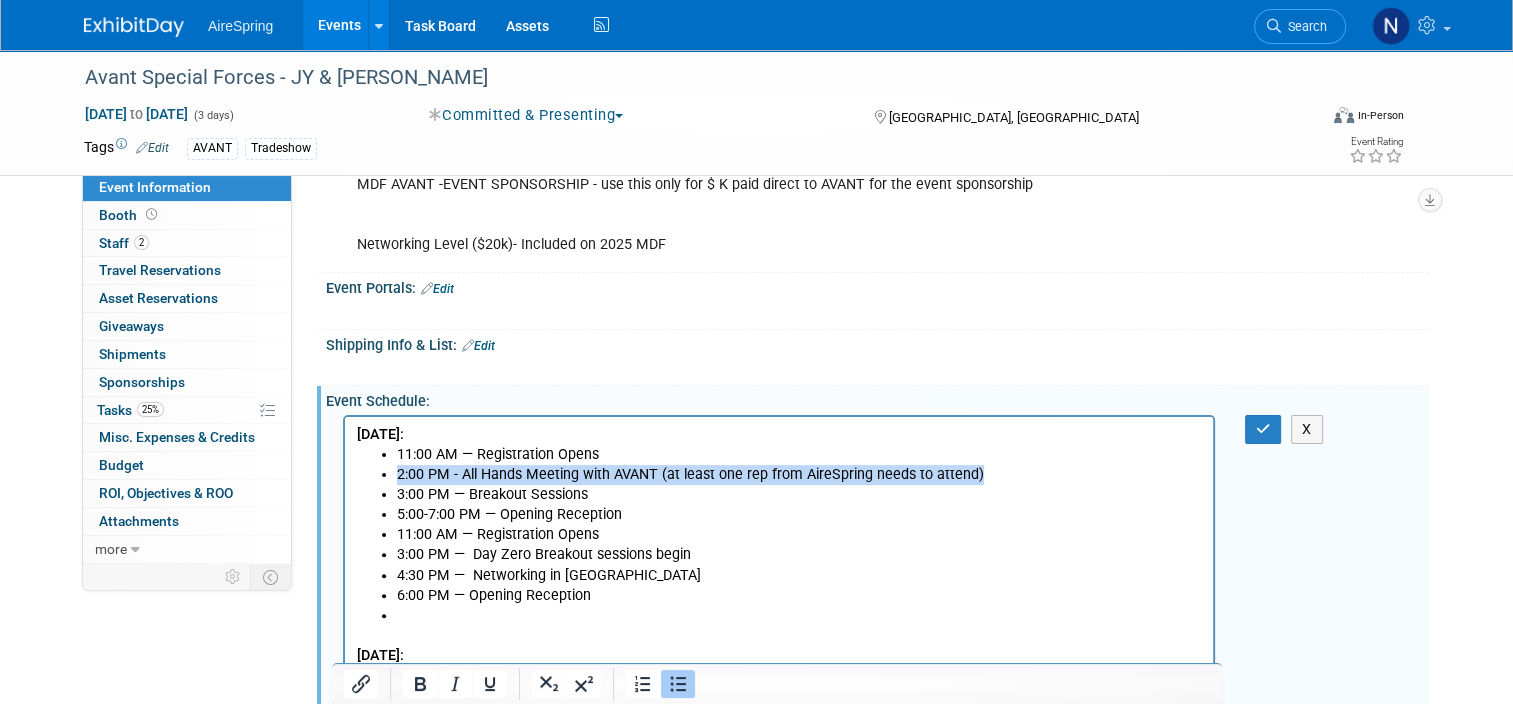 click on "11:00 AM — Registration Opens 2:00 PM - All Hands Meeting with AVANT (at least one rep from AireSpring needs to attend) 3:00 PM — Breakout Sessions 5:00-7:00 PM — Opening Reception 11:00 AM — Registration Opens 3:00 PM —  Day Zero Breakout sessions begin 4:30 PM —  Networking in Vendor Park 6:00 PM — Opening Reception" at bounding box center [779, 534] 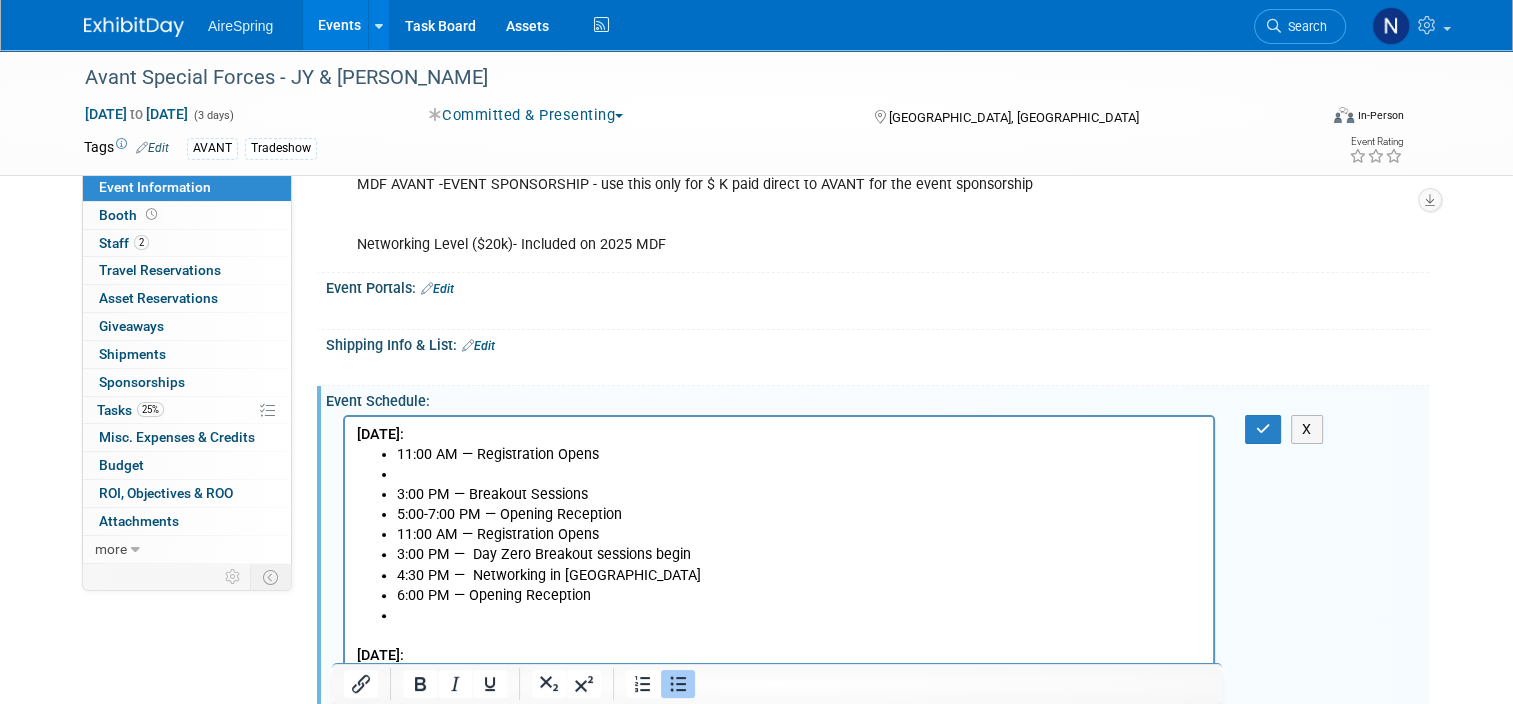 click on "11:00 AM — Registration Opens" at bounding box center [799, 534] 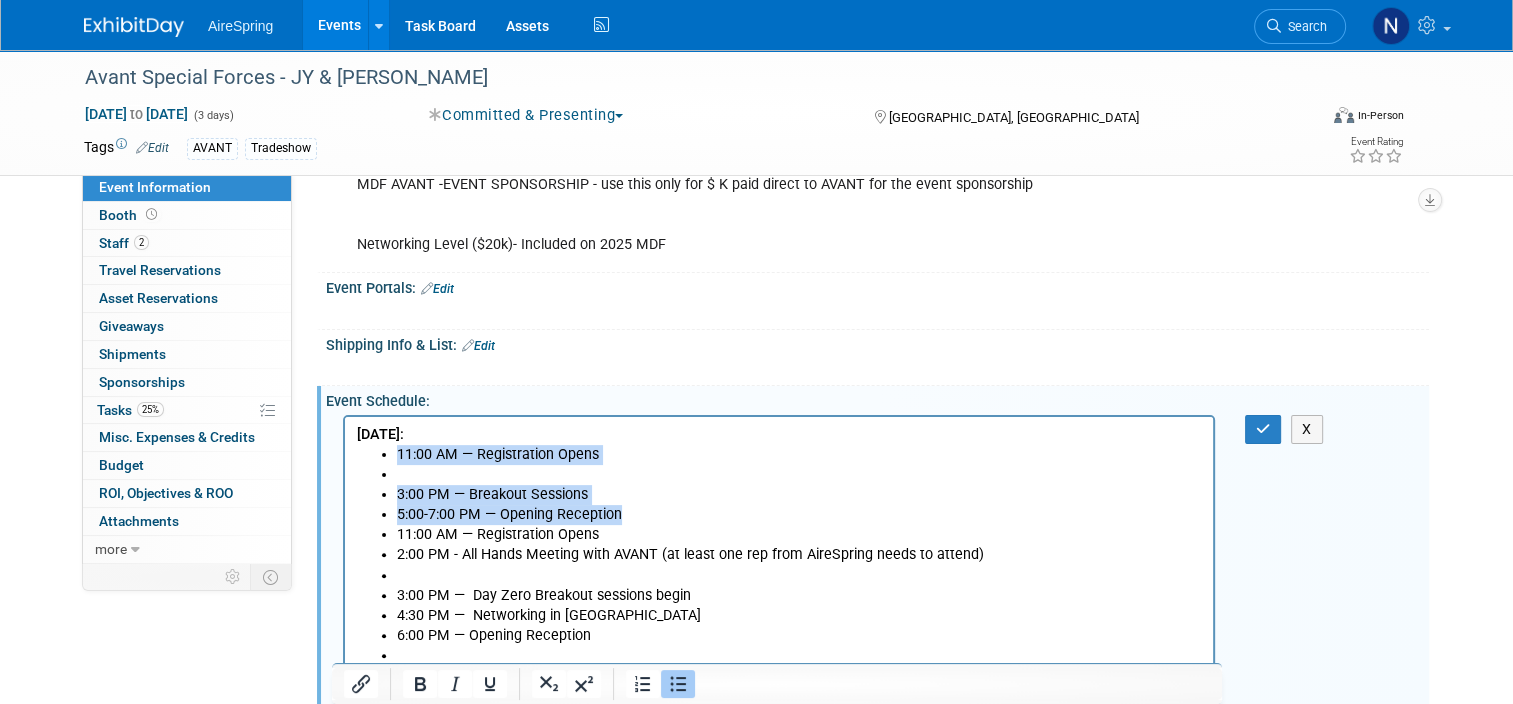 drag, startPoint x: 635, startPoint y: 509, endPoint x: 371, endPoint y: 453, distance: 269.87405 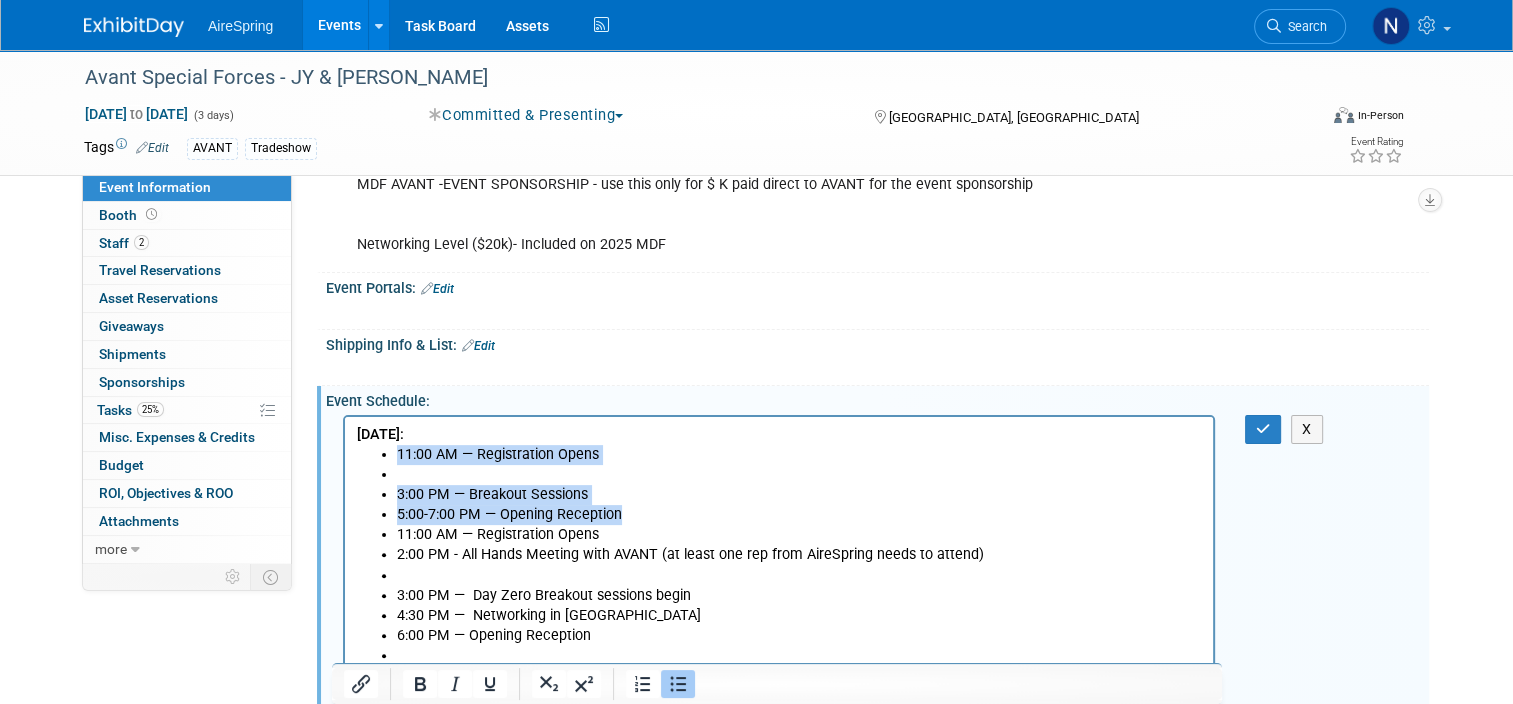 click on "11:00 AM — Registration Opens 3:00 PM — Breakout Sessions 5:00-7:00 PM — Opening Reception 11:00 AM — Registration Opens 2:00 PM - All Hands Meeting with AVANT (at least one rep from AireSpring needs to attend) 3:00 PM —  Day Zero Breakout sessions begin 4:30 PM —  Networking in Vendor Park 6:00 PM — Opening Reception" at bounding box center (779, 554) 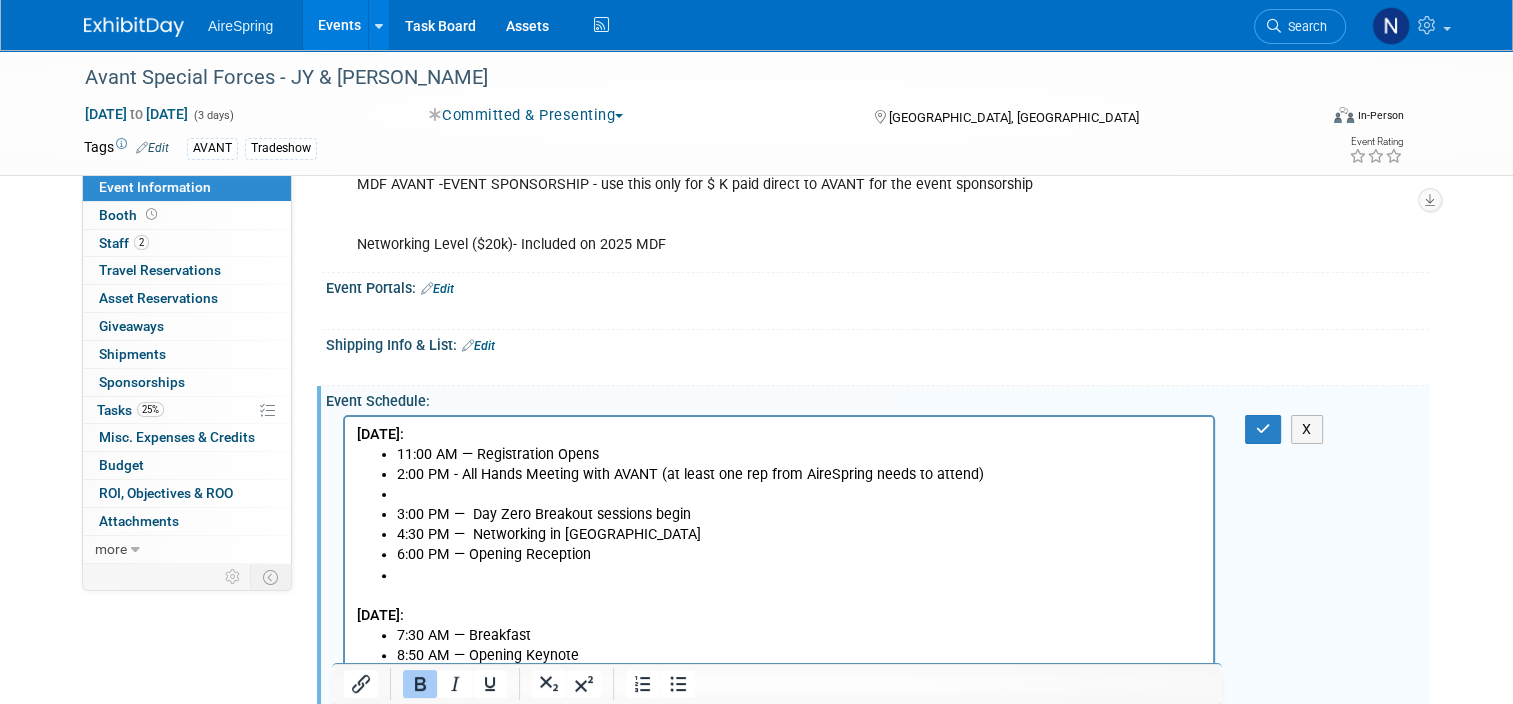 click at bounding box center [799, 494] 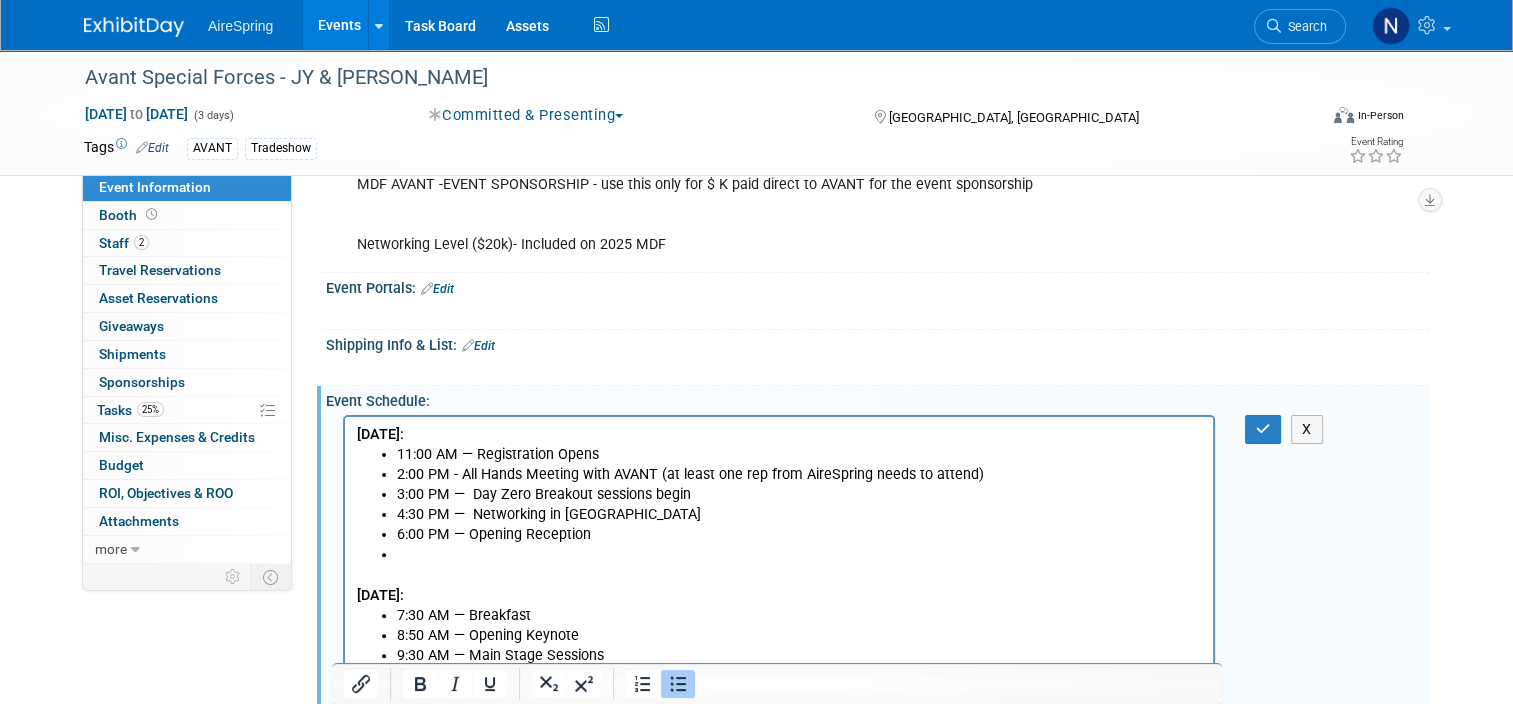 click at bounding box center [799, 554] 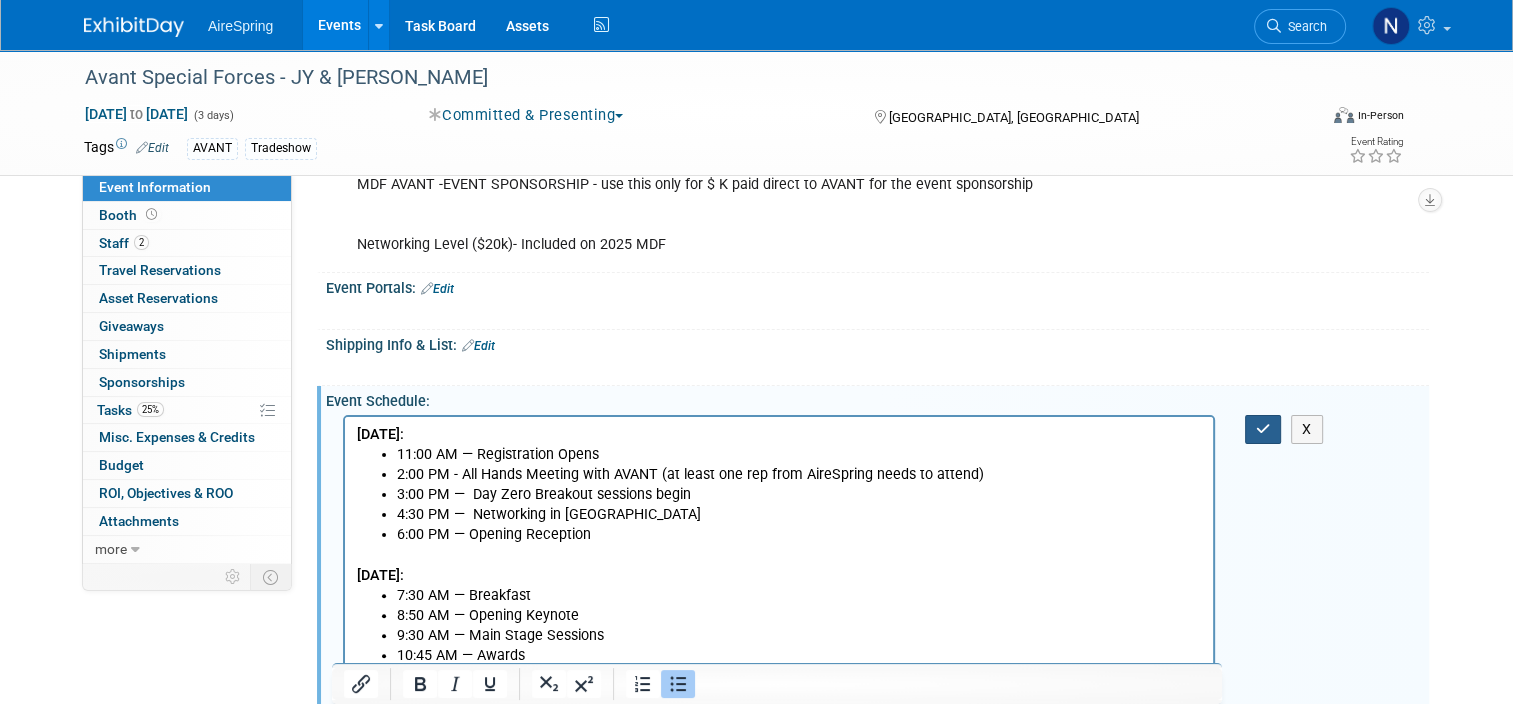 drag, startPoint x: 1264, startPoint y: 429, endPoint x: 780, endPoint y: 55, distance: 611.6633 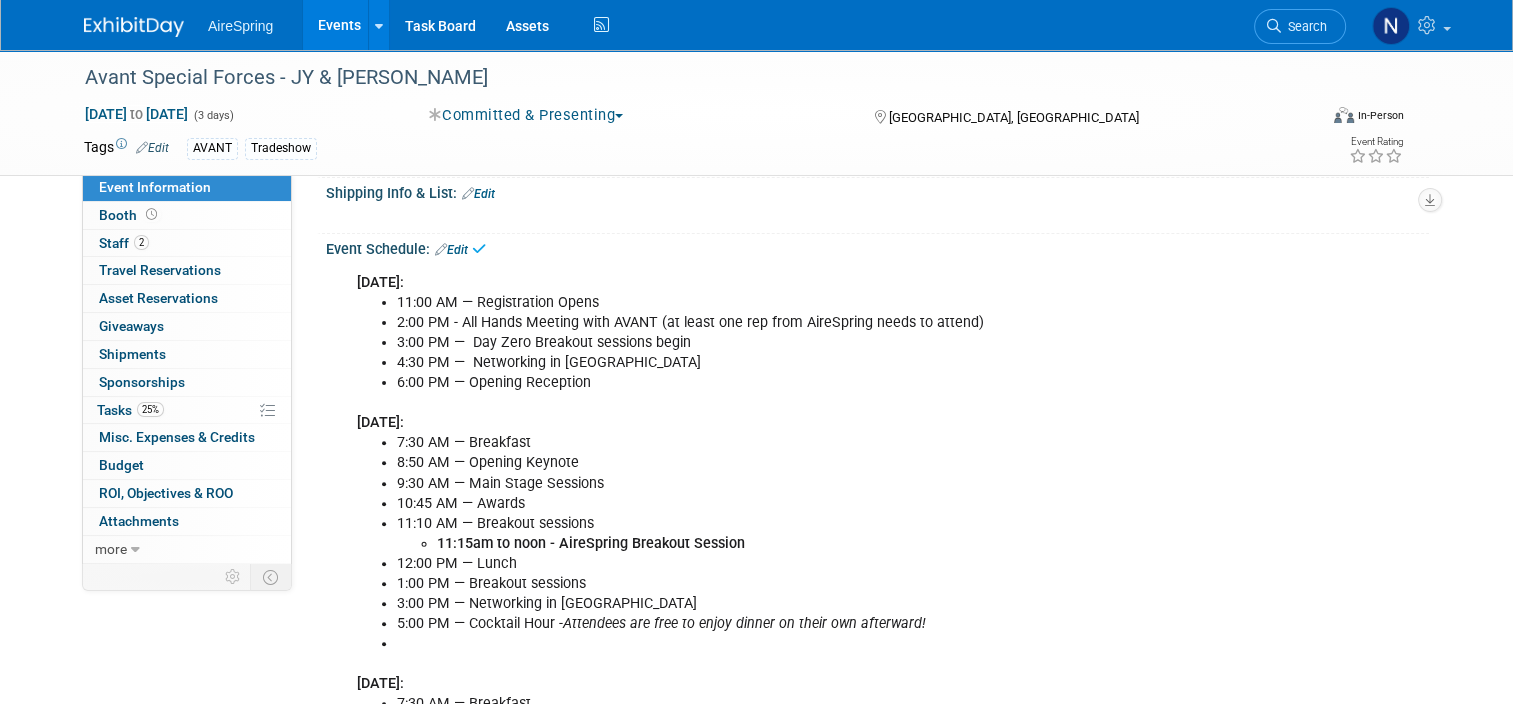 scroll, scrollTop: 700, scrollLeft: 0, axis: vertical 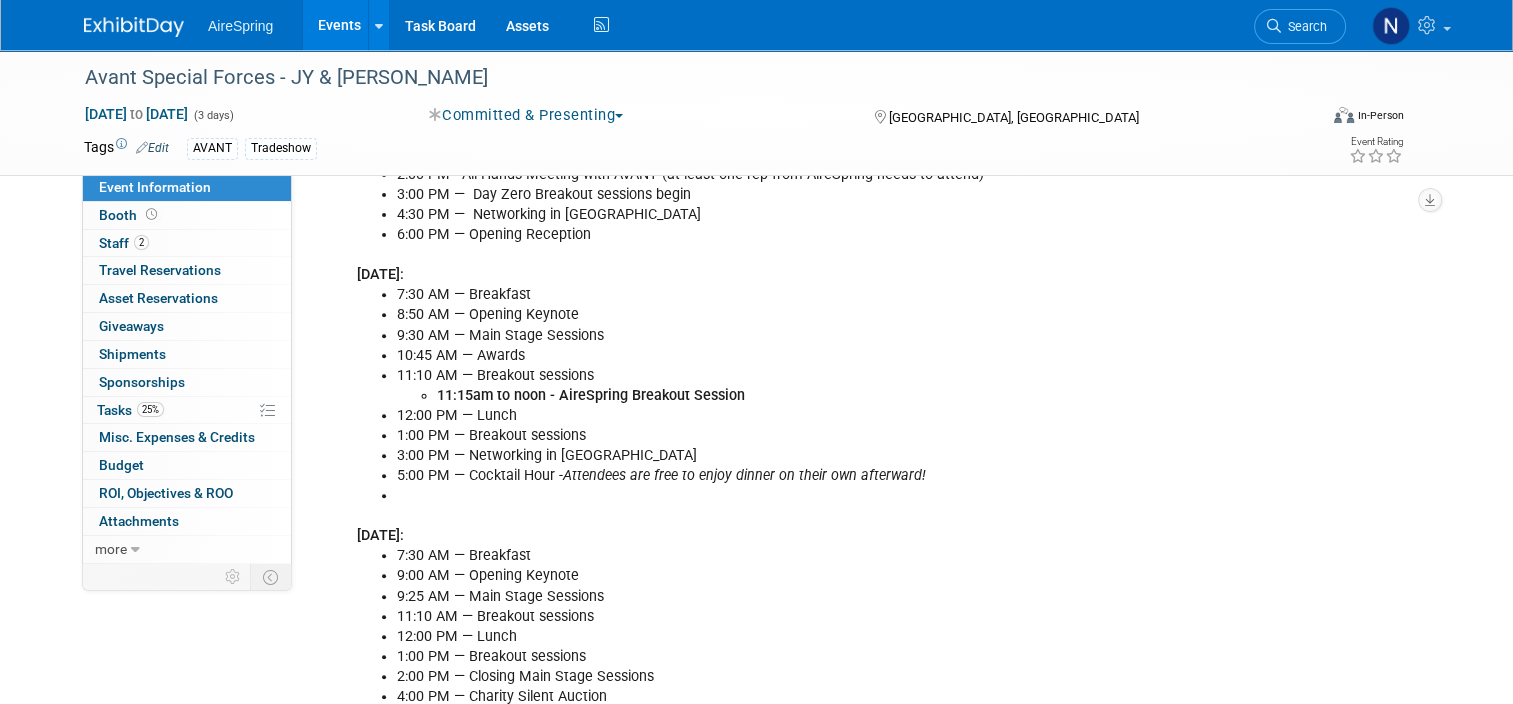 click on "Monday, Sept 15th: 11:00 AM — Registration Opens 2:00 PM - All Hands Meeting with AVANT (at least one rep from AireSpring needs to attend) 3:00 PM —  Day Zero Breakout sessions begin 4:30 PM —  Networking in Vendor Park 6:00 PM — Opening Reception Tuesday, Sept 16th:  7:30 AM — Breakfast 8:50 AM — Opening Keynote 9:30 AM — Main Stage Sessions 10:45 AM — Awards 11:10 AM — Breakout sessions 11:15am to noon - AireSpring Breakout Session 12:00 PM — Lunch 1:00 PM — Breakout sessions 3:00 PM — Networking in Vendor Park 5:00 PM — Cocktail Hour -  Attendees are free to enjoy dinner on their own afterward! Wednesday, Sept 17th: 7:30 AM — Breakfast 9:00 AM — Opening Keynote 9:25 AM — Main Stage Sessions 11:10 AM — Breakout sessions 12:00 PM — Lunch 1:00 PM — Breakout sessions 2:00 PM — Closing Main Stage Sessions 4:00 PM — Charity Silent Auction 7:30 PM — Closing Party -  Buses will leave for the party venue at 7:45 PM Thurs, Sept 18th: Departure at Any Time" at bounding box center [779, 456] 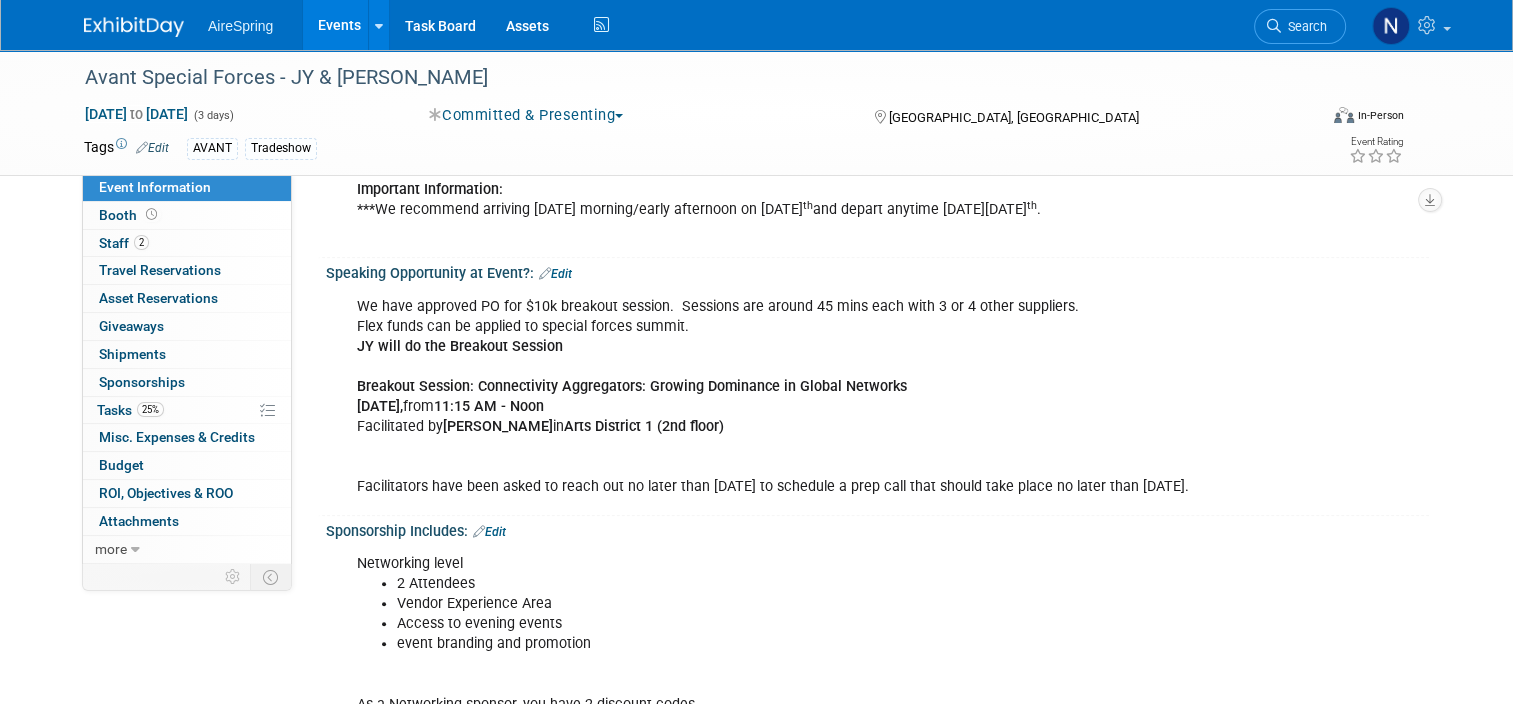scroll, scrollTop: 1500, scrollLeft: 0, axis: vertical 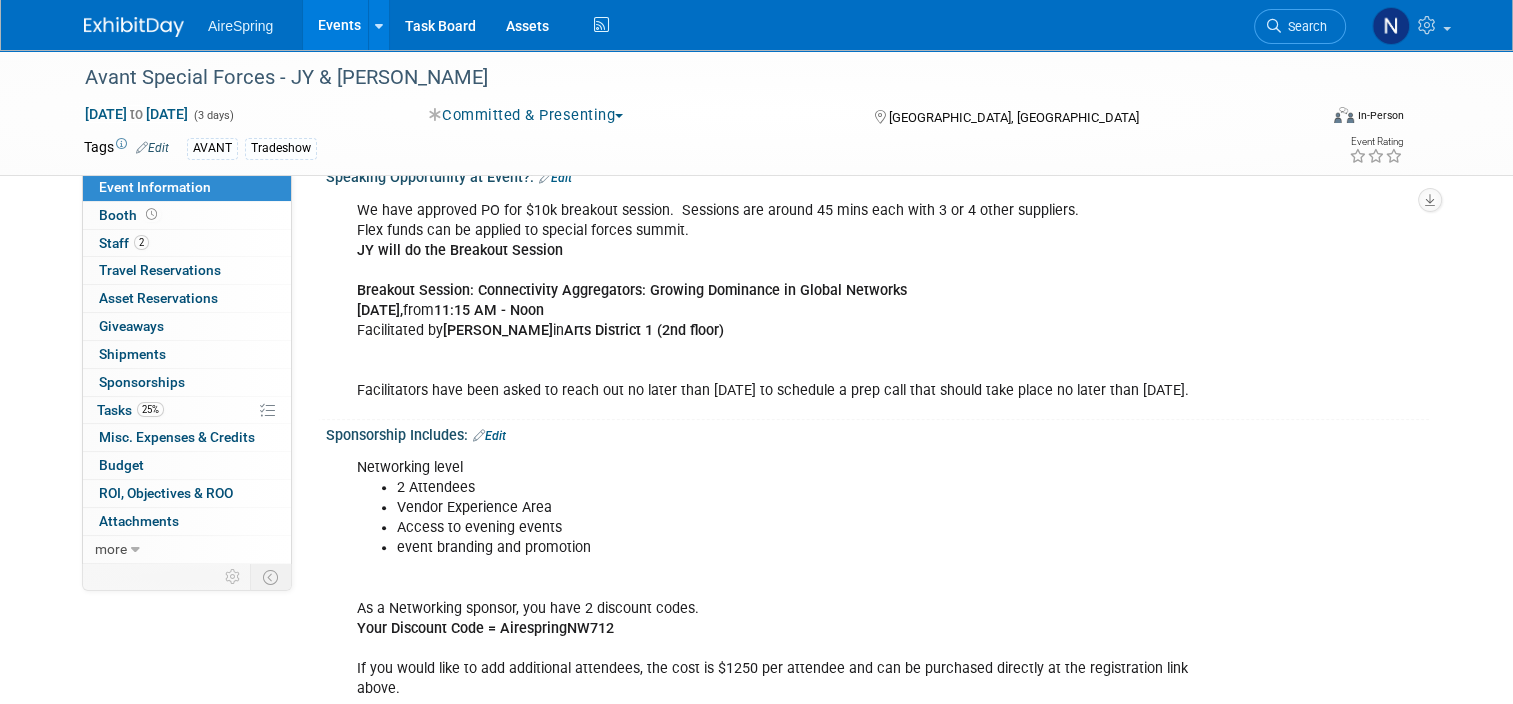 click on "Events" at bounding box center [339, 25] 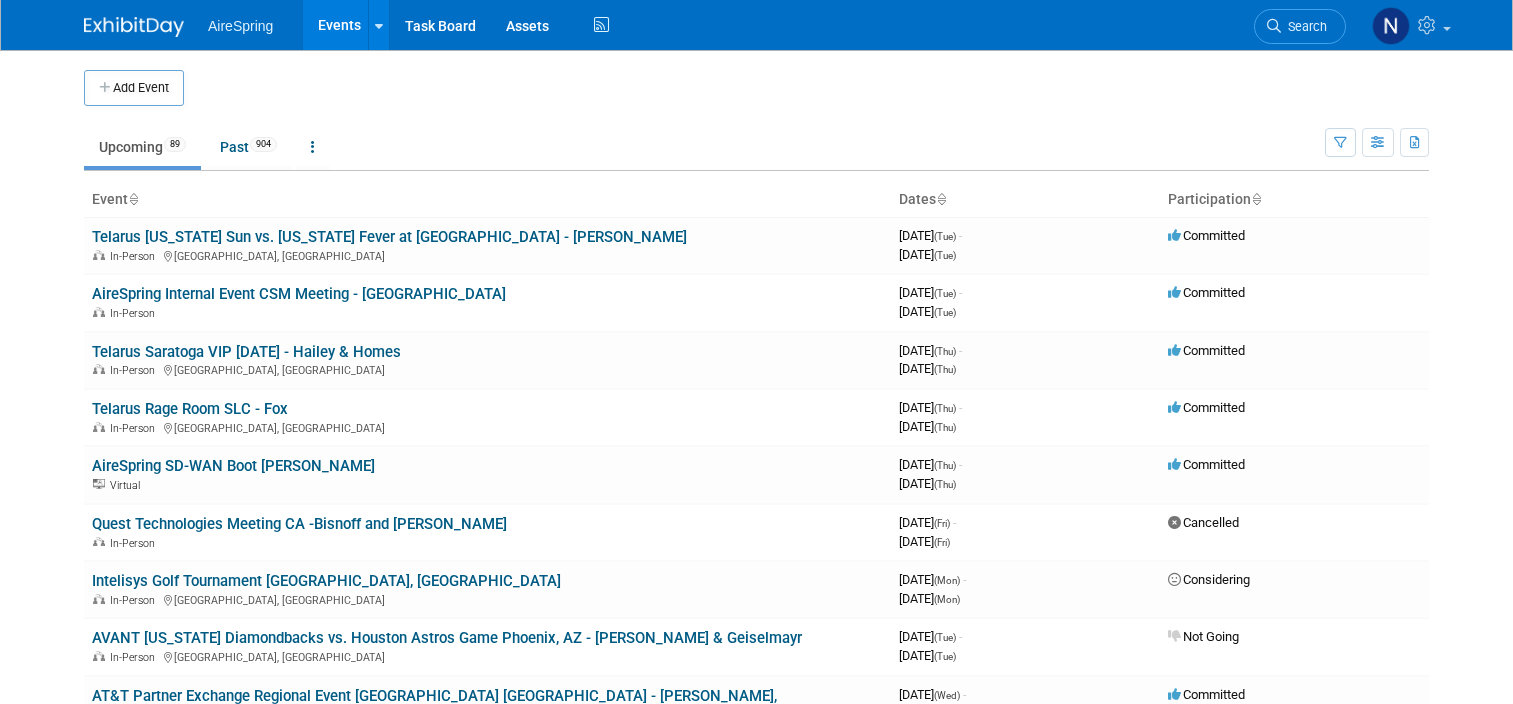 scroll, scrollTop: 0, scrollLeft: 0, axis: both 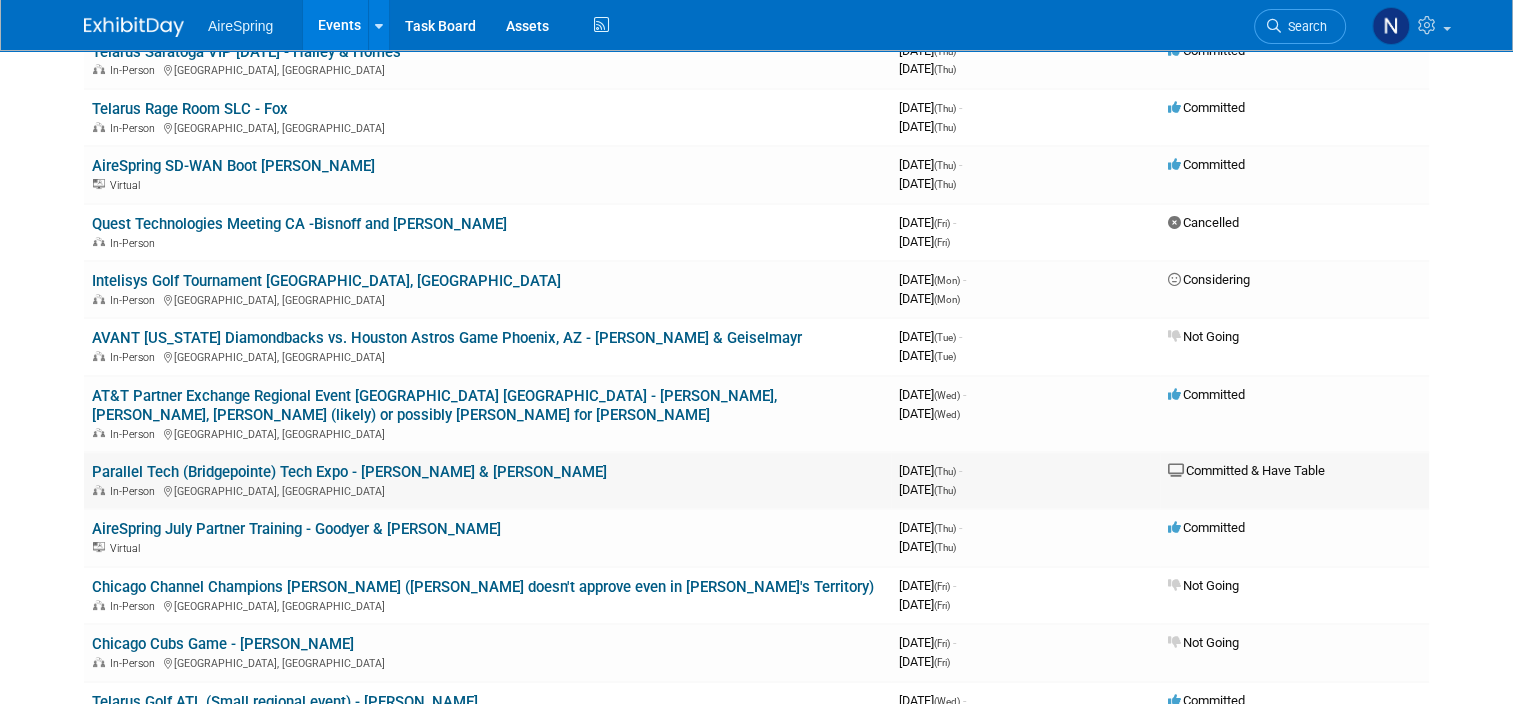 click on "Parallel Tech (Bridgepointe) Tech Expo - [PERSON_NAME] & [PERSON_NAME]" at bounding box center (349, 472) 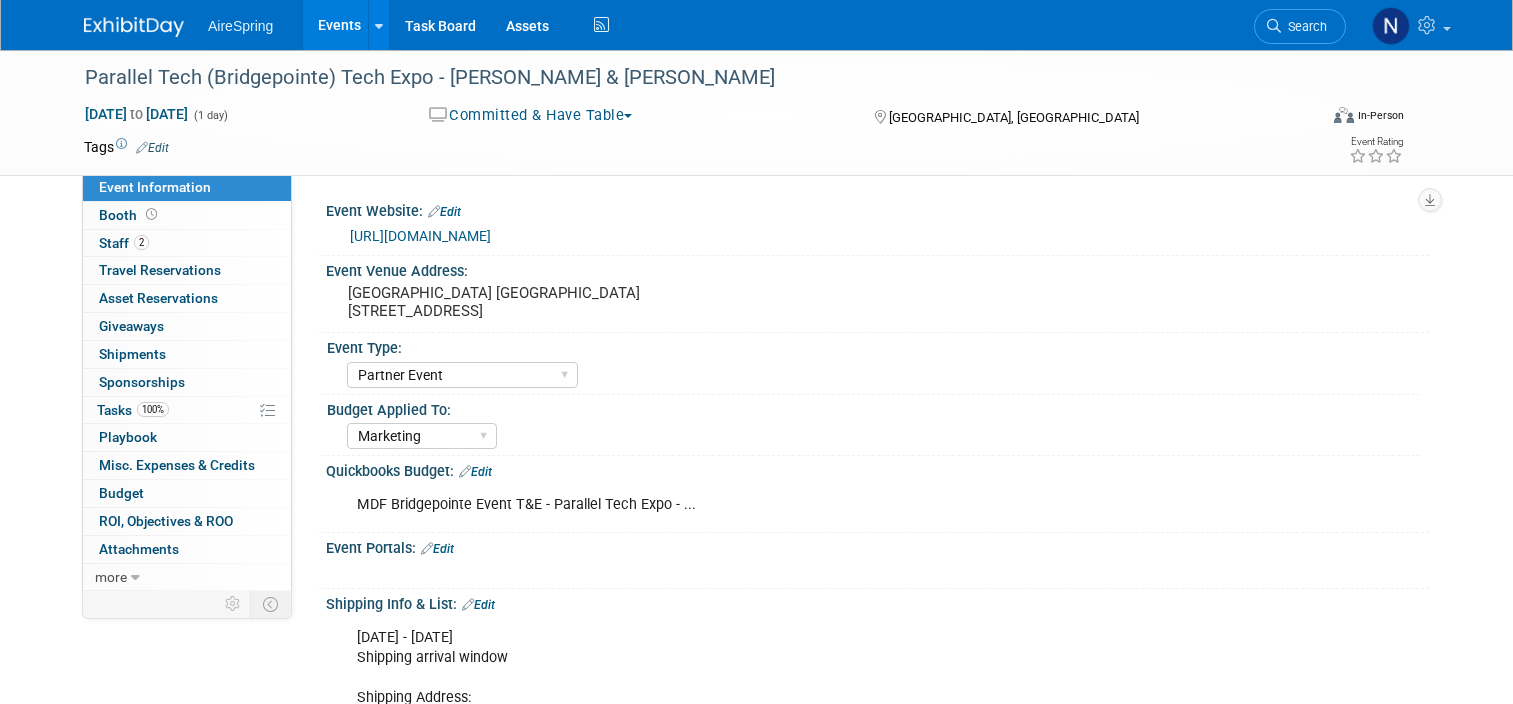 select on "Partner Event" 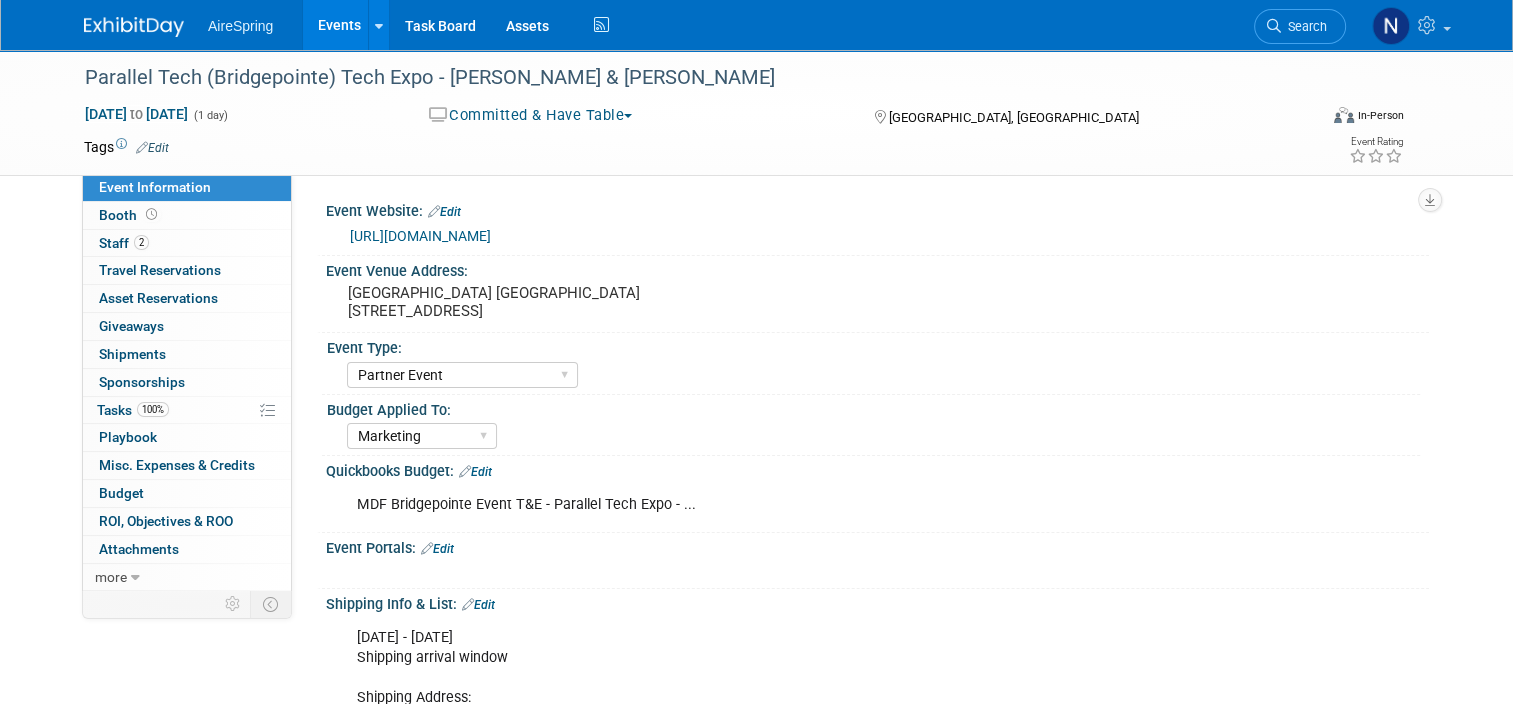 scroll, scrollTop: 0, scrollLeft: 0, axis: both 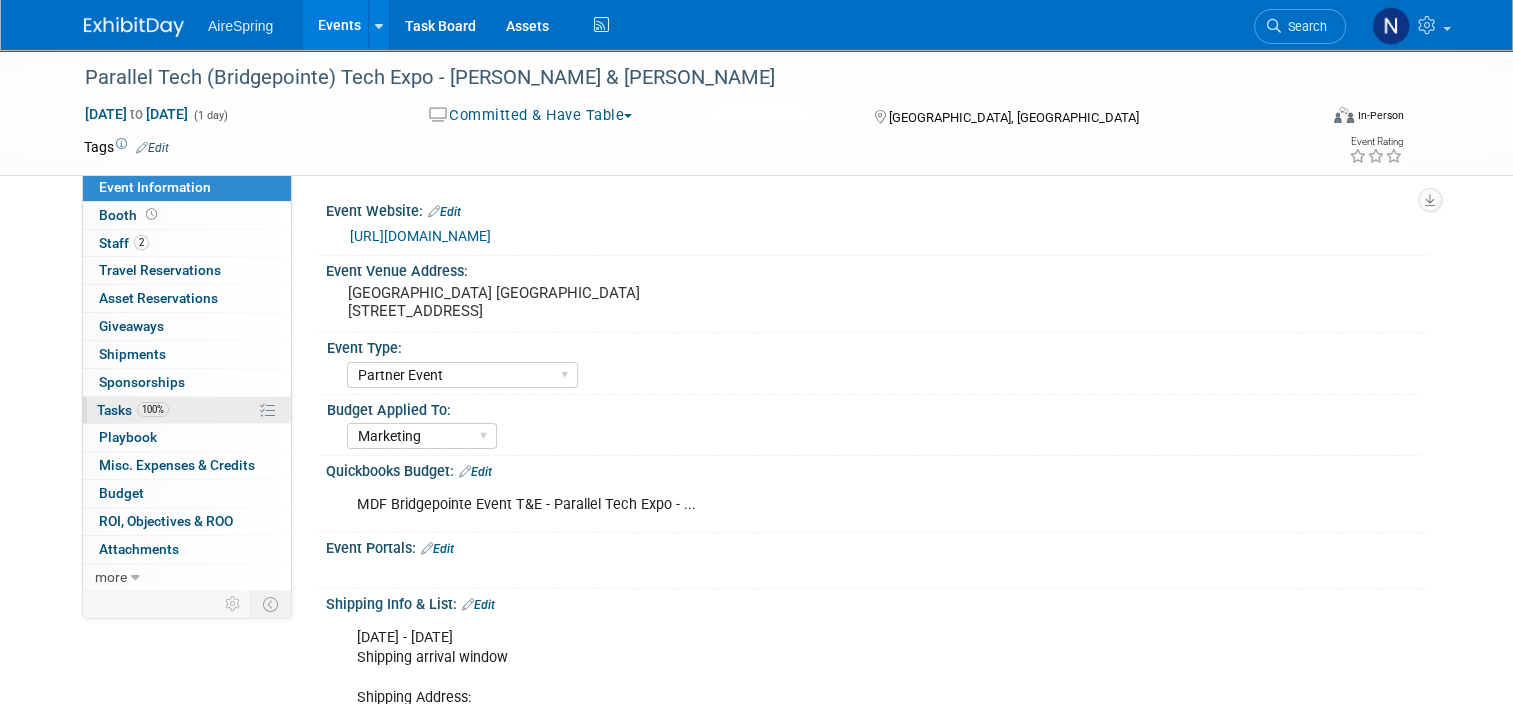 click on "100%
Tasks 100%" at bounding box center (187, 410) 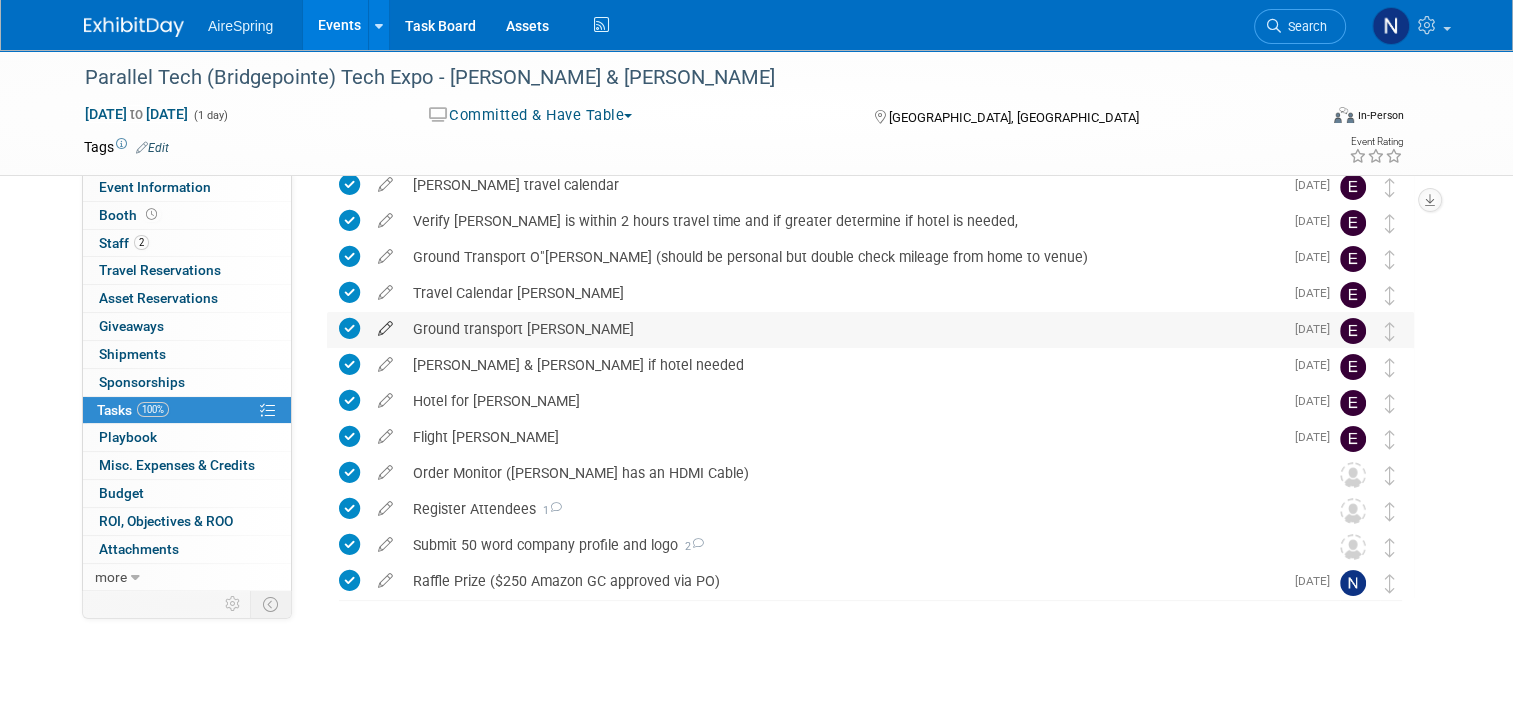 scroll, scrollTop: 144, scrollLeft: 0, axis: vertical 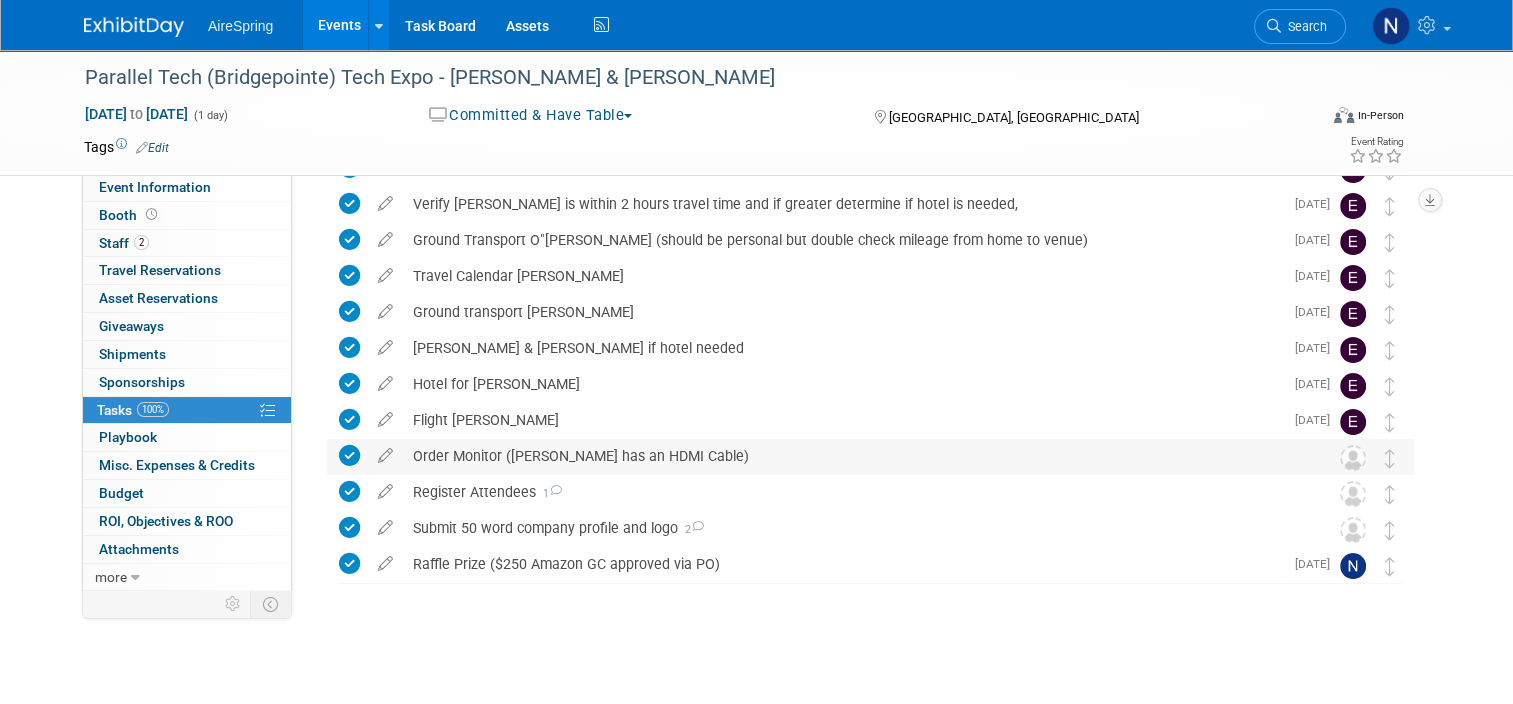click on "Order Monitor (Jason has an HDMI Cable)" at bounding box center [851, 456] 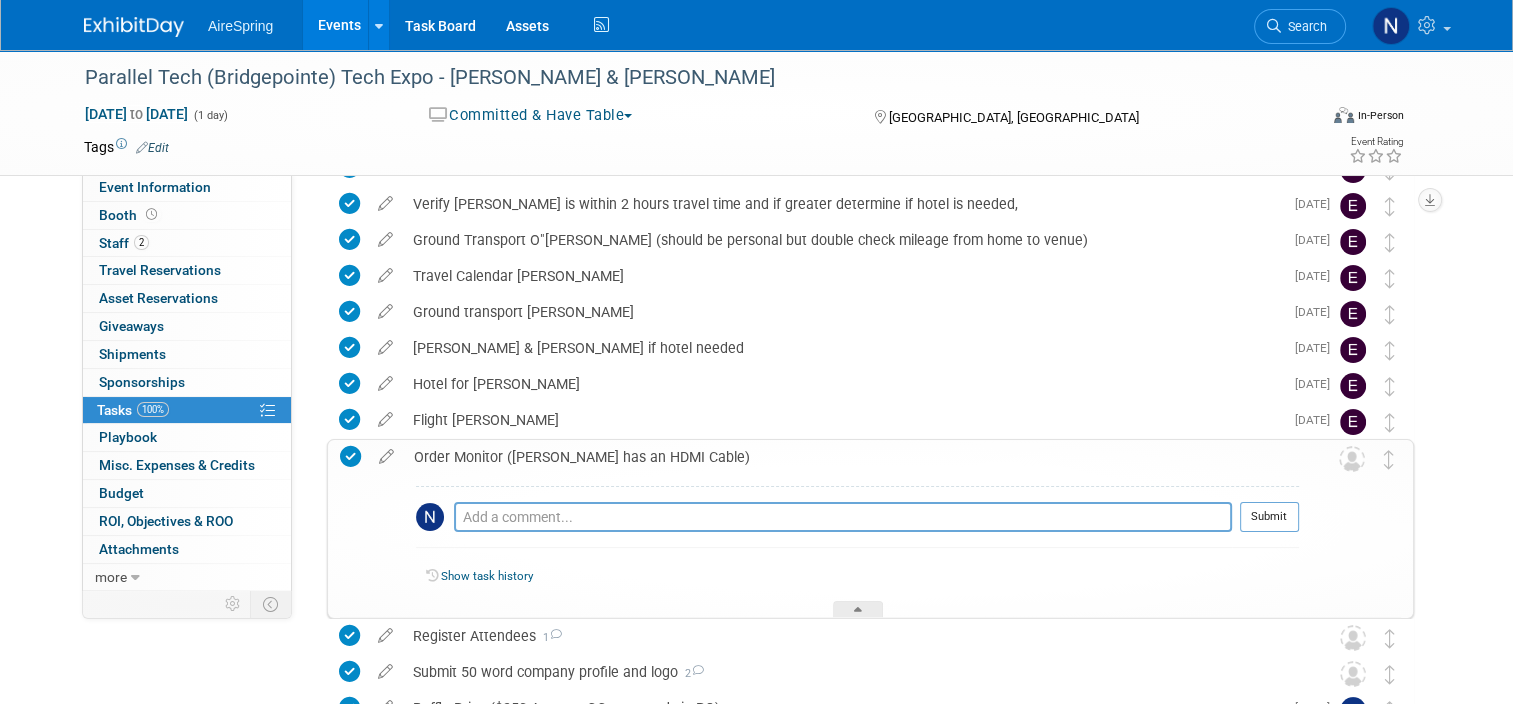 click on "Order Monitor (Jason has an HDMI Cable)" at bounding box center (851, 457) 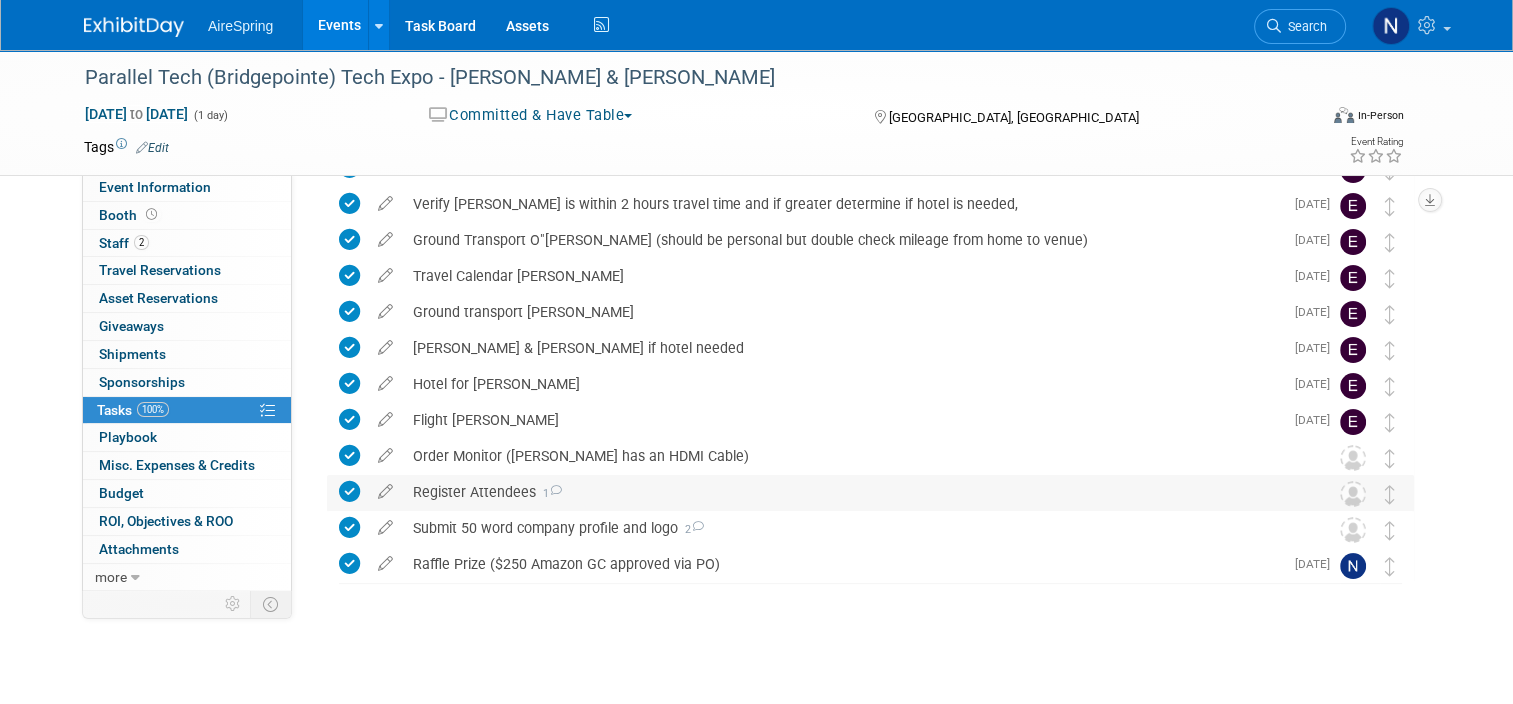 click on "Register Attendees
1" at bounding box center (851, 492) 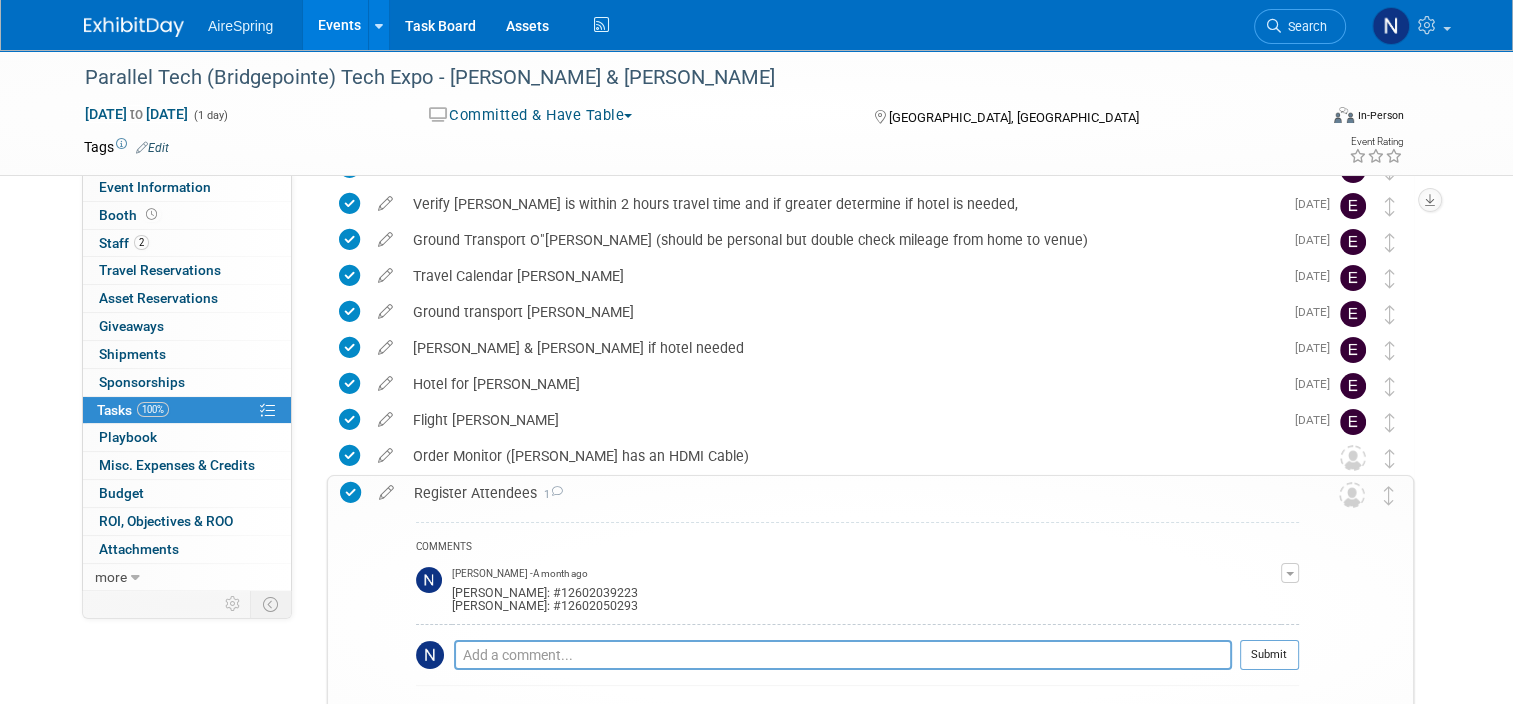 click on "Register Attendees
1" at bounding box center (851, 493) 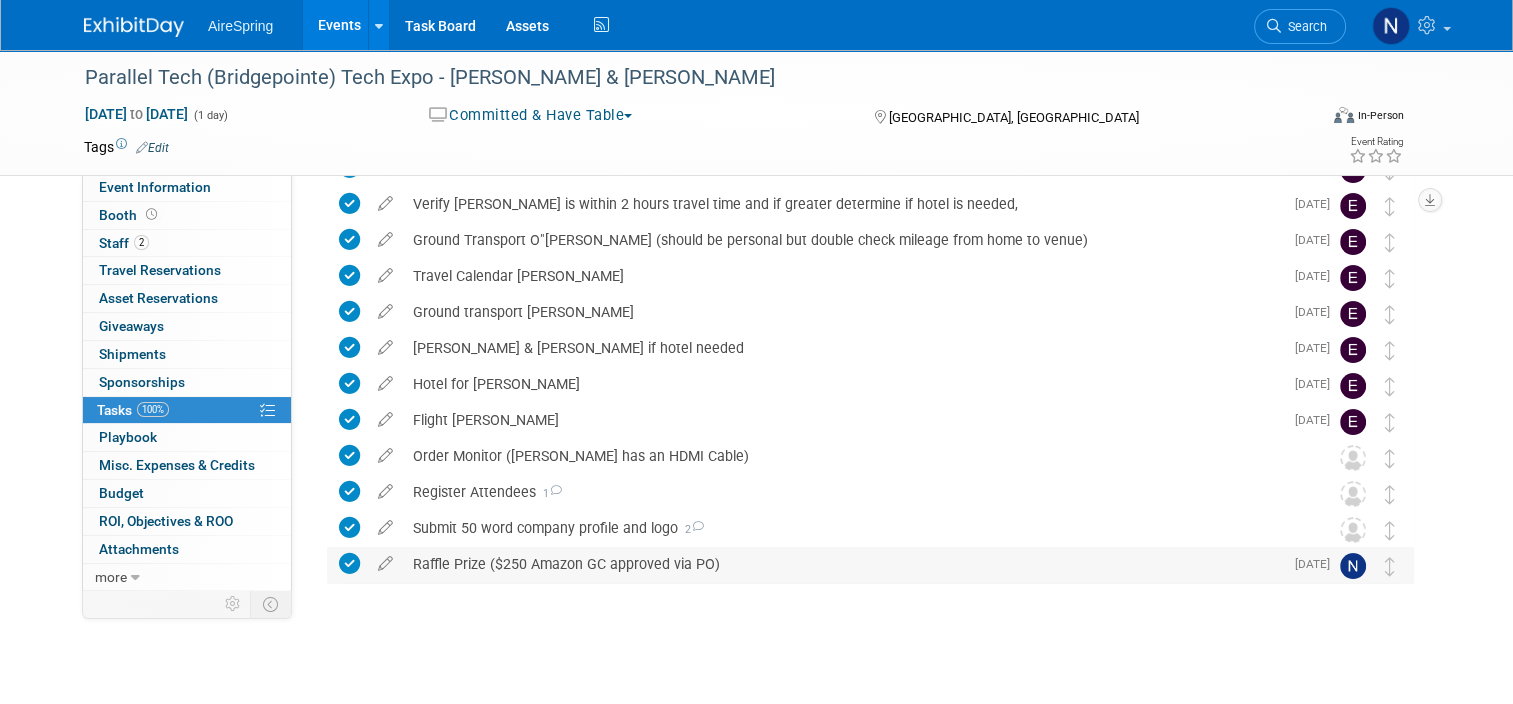drag, startPoint x: 516, startPoint y: 486, endPoint x: 513, endPoint y: 573, distance: 87.05171 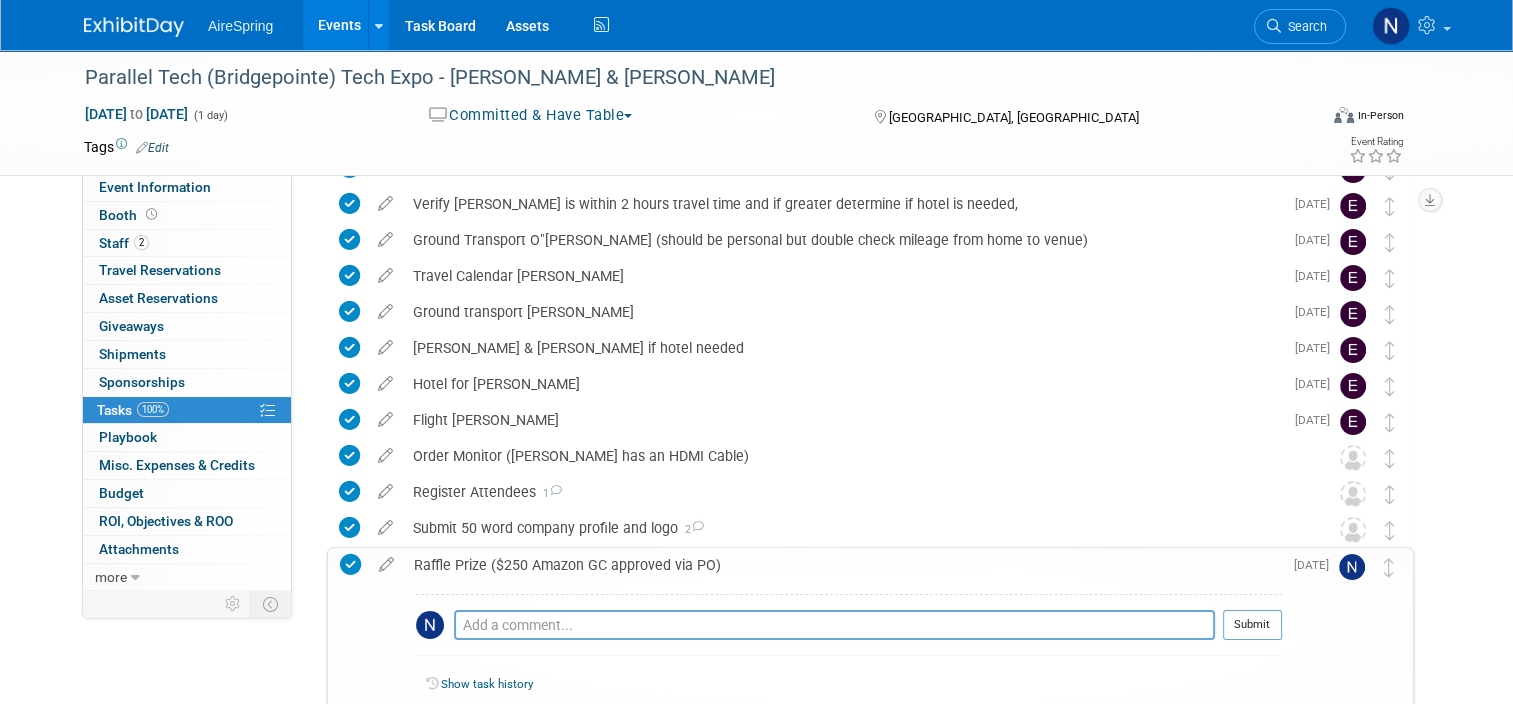 click on "Raffle Prize ($250 Amazon GC approved via PO)" at bounding box center [843, 565] 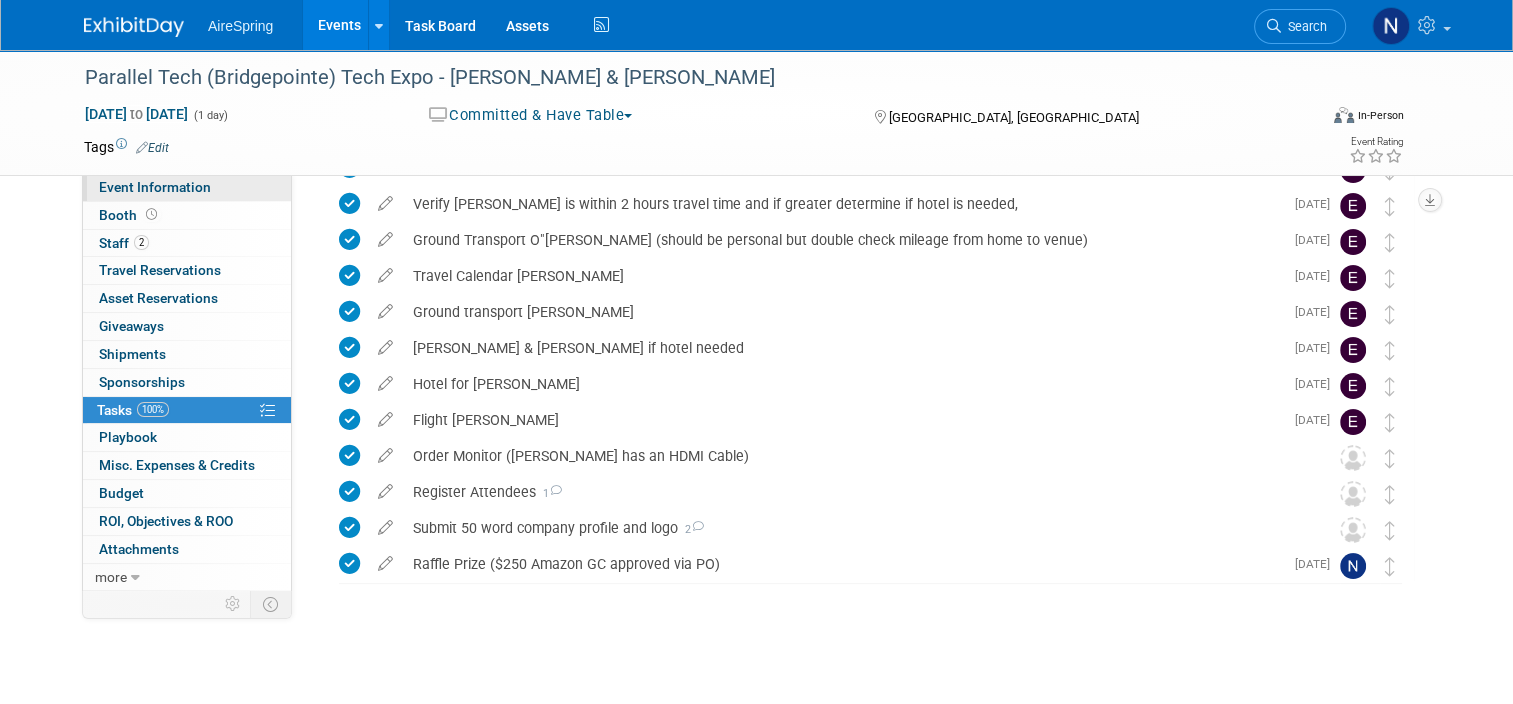 click on "Event Information" at bounding box center (187, 187) 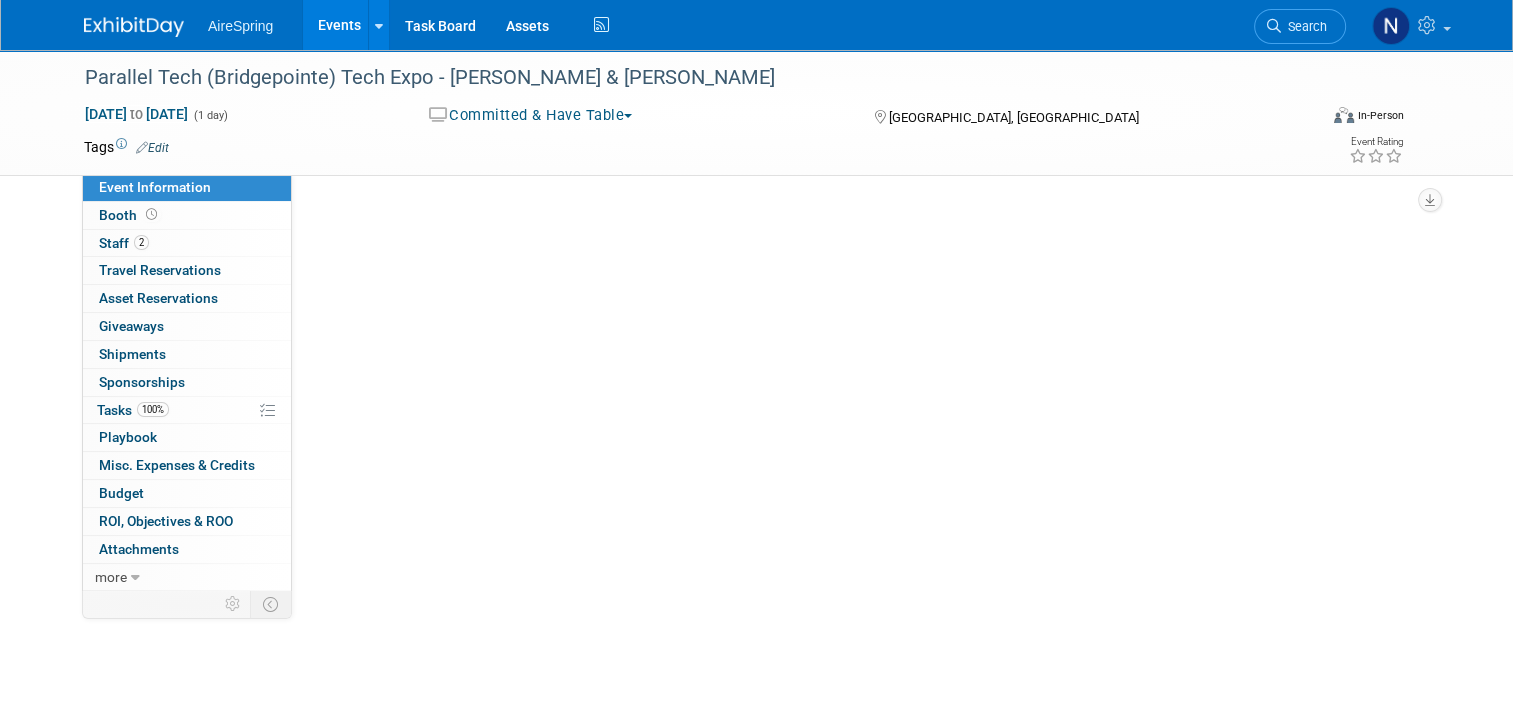 scroll, scrollTop: 0, scrollLeft: 0, axis: both 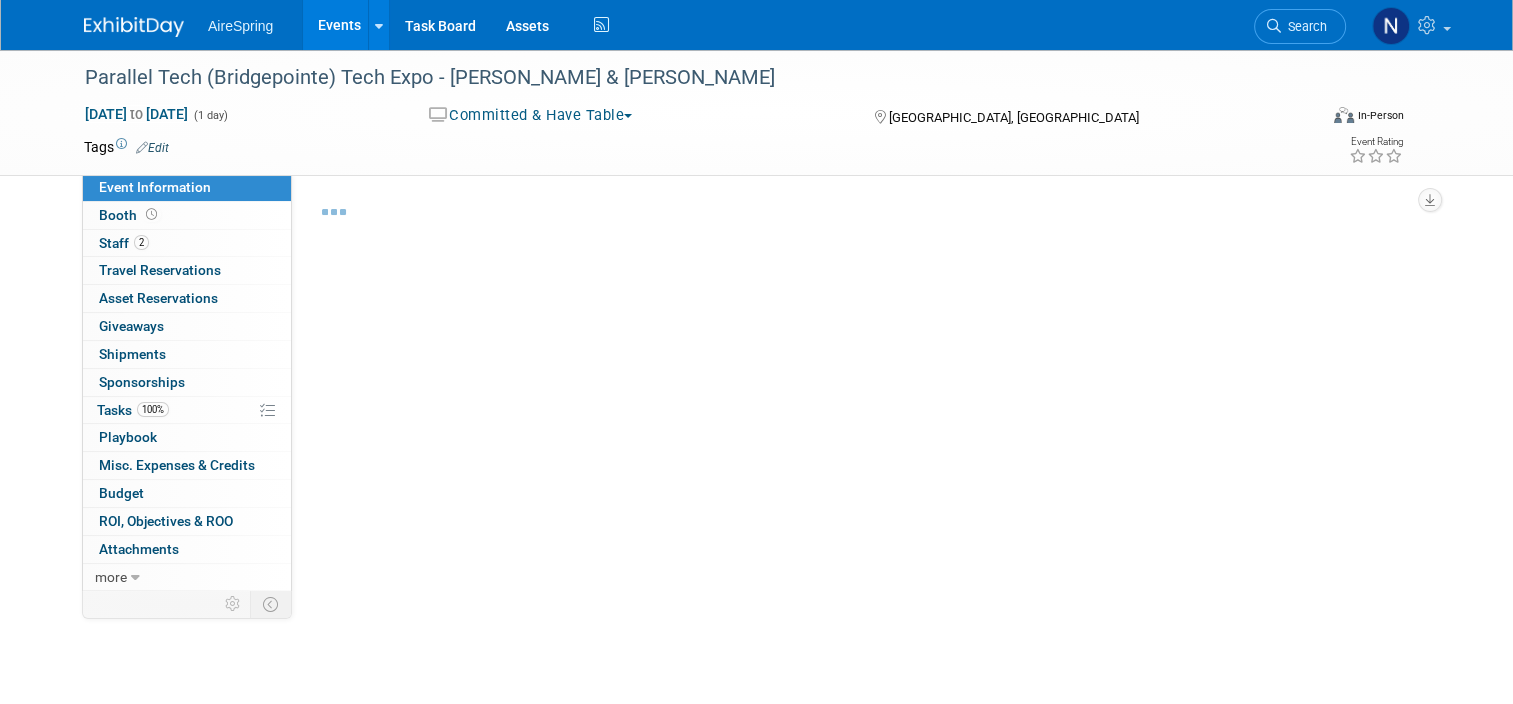 select on "Partner Event" 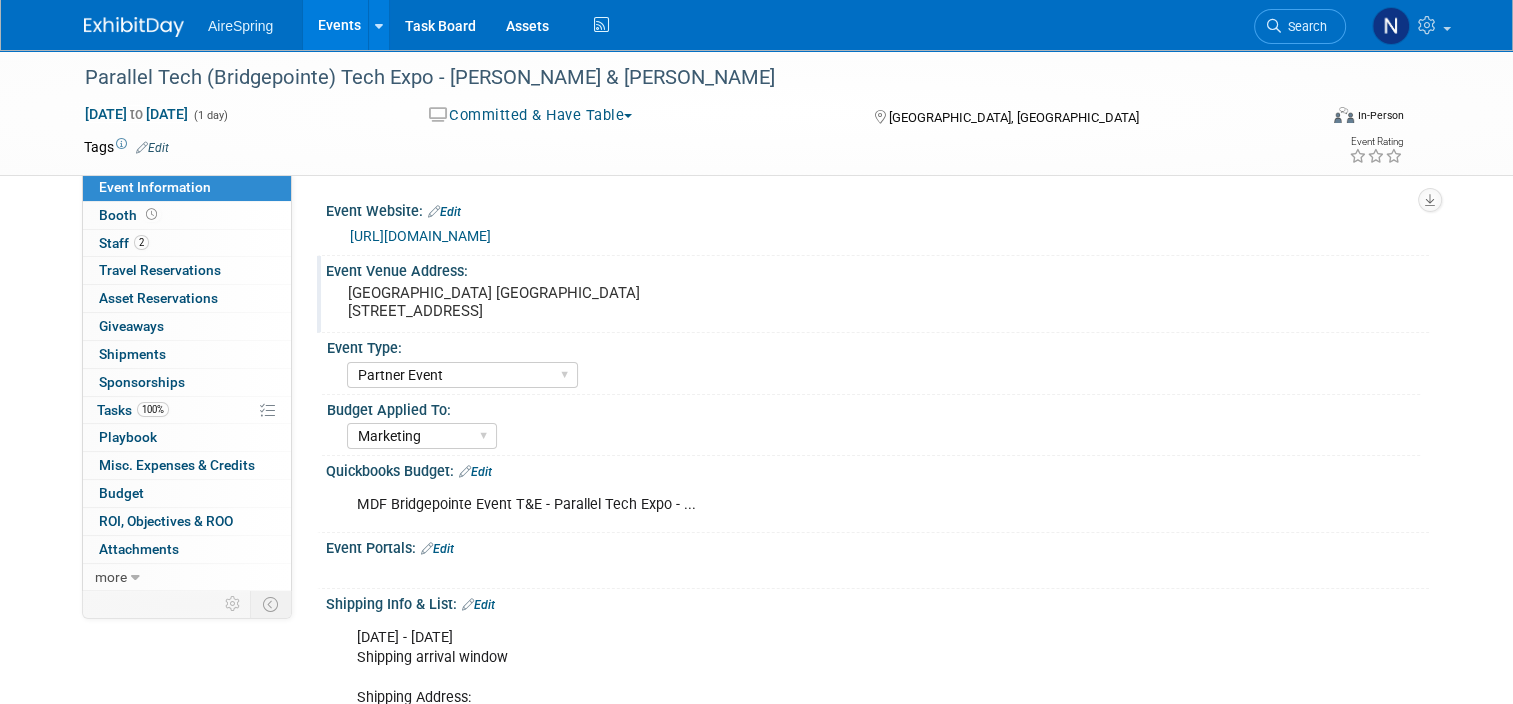 click on "Hollywood Casino Columbus
200 Georgesville Road Columbus, OH 43228" at bounding box center (556, 302) 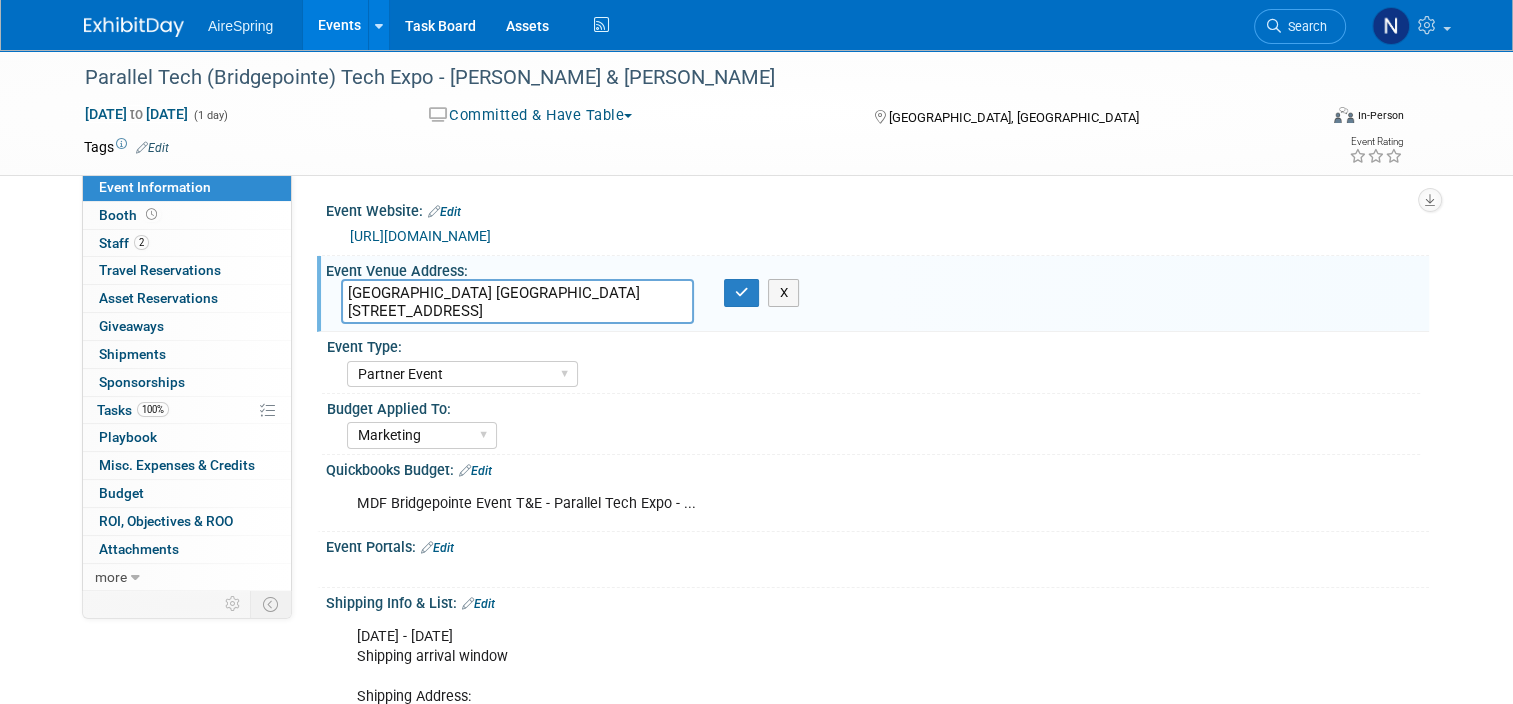 drag, startPoint x: 648, startPoint y: 310, endPoint x: 321, endPoint y: 288, distance: 327.73923 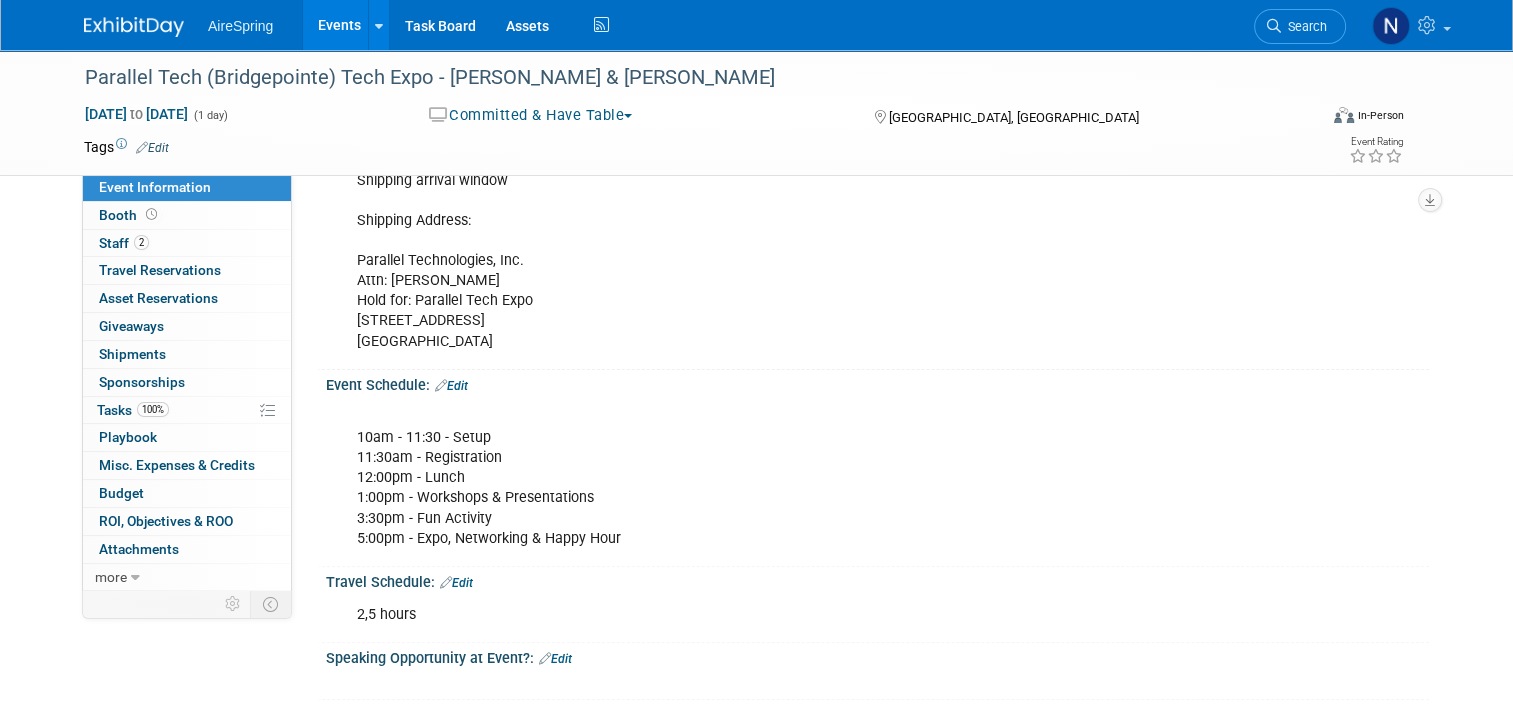 scroll, scrollTop: 600, scrollLeft: 0, axis: vertical 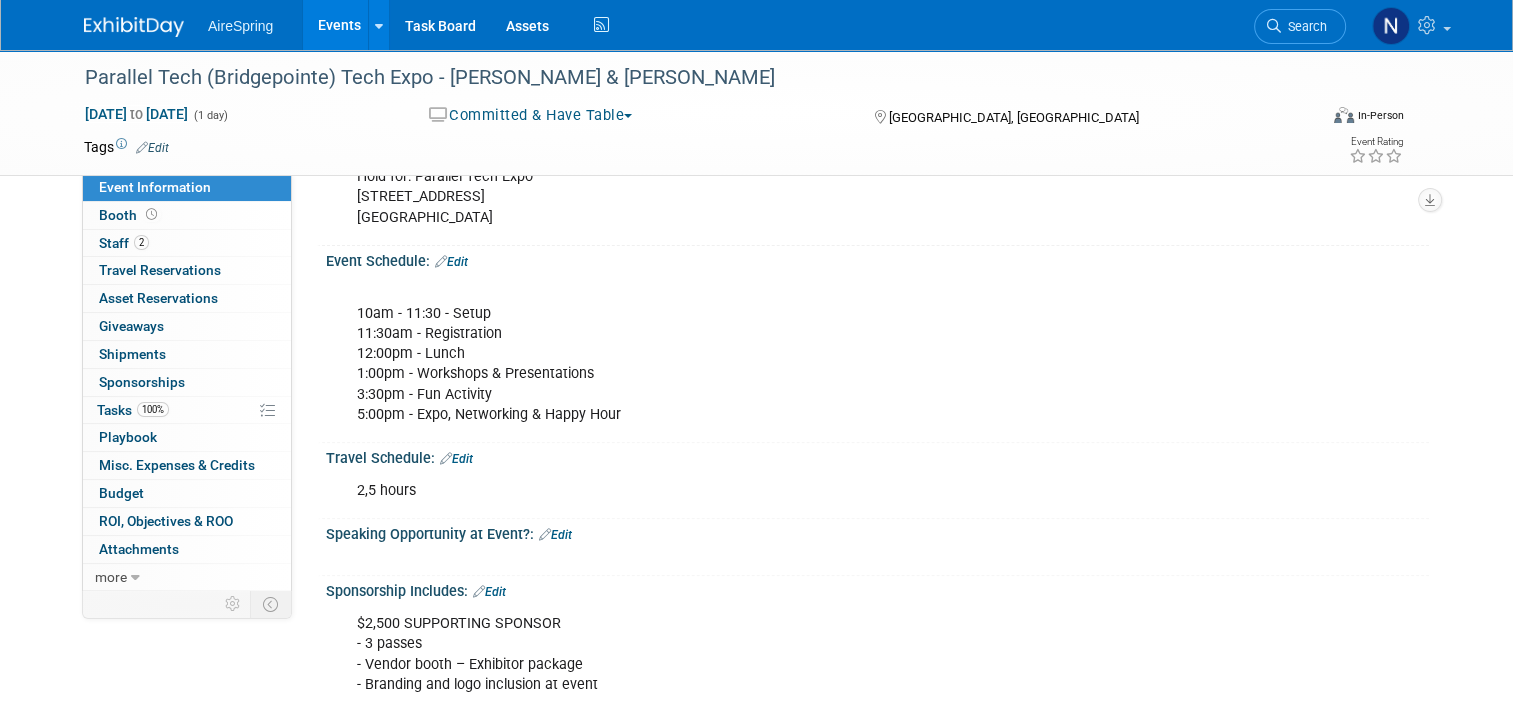 click on "10am - 11:30 - Setup 11:30am - Registration 12:00pm - Lunch  1:00pm - Workshops & Presentations 3:30pm - Fun Activity 5:00pm - Expo, Networking & Happy Hour" at bounding box center [779, 354] 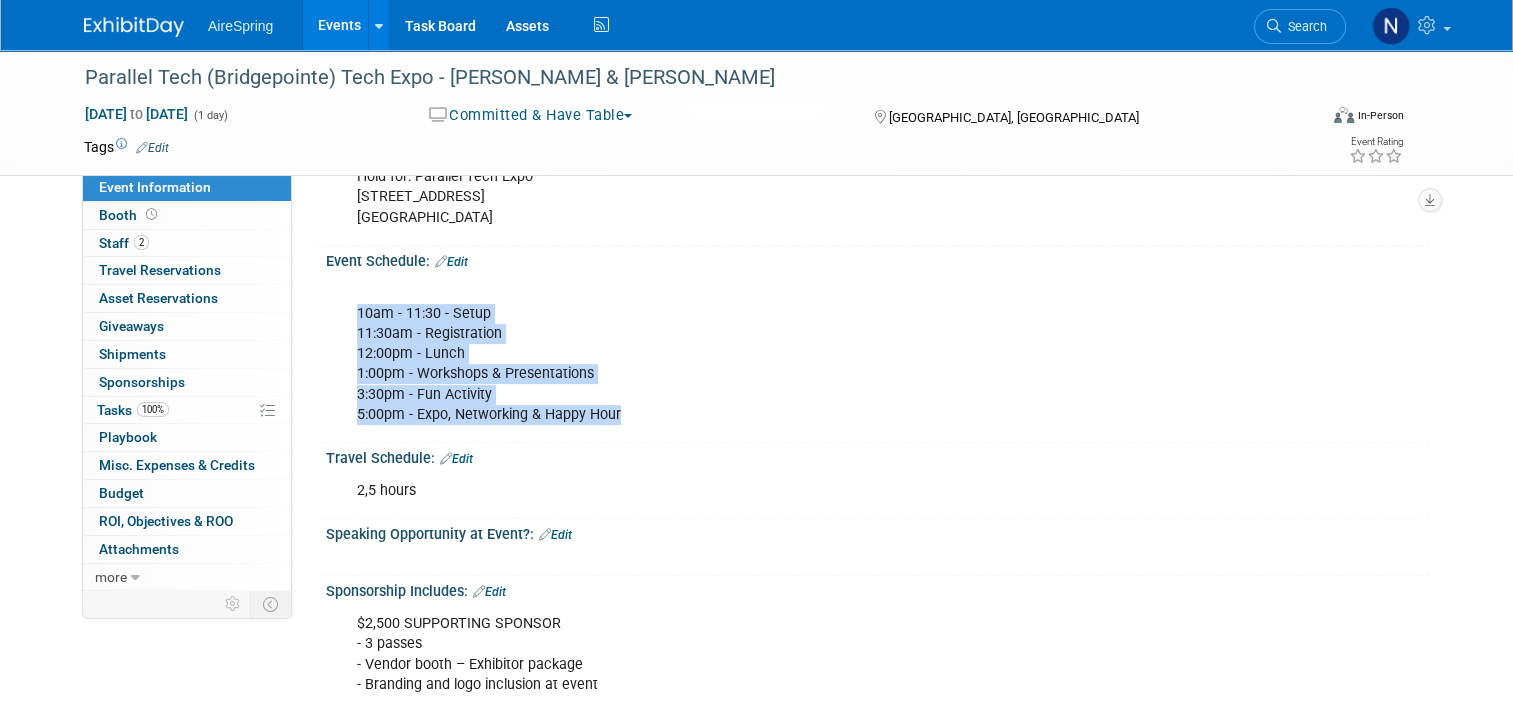 drag, startPoint x: 346, startPoint y: 308, endPoint x: 629, endPoint y: 422, distance: 305.09836 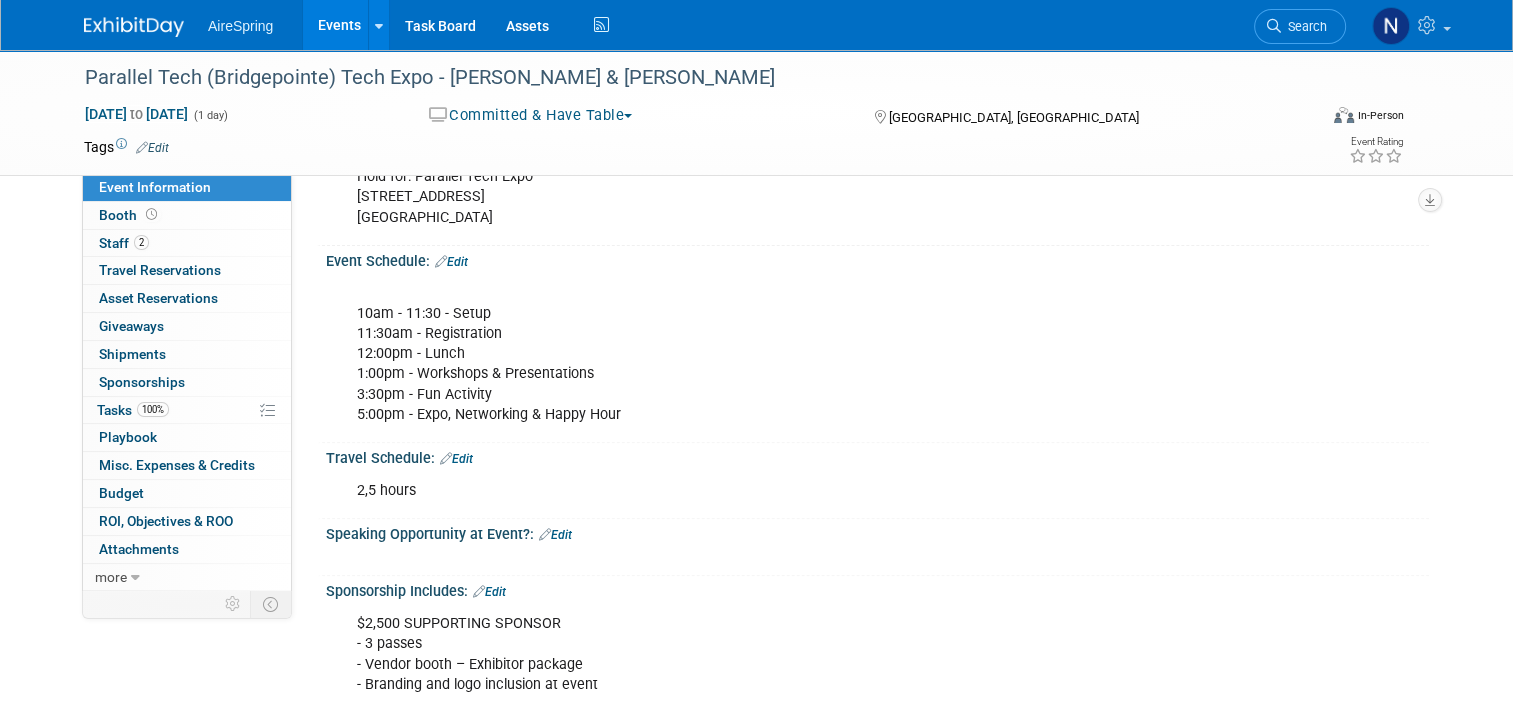 click on "2,5 hours" at bounding box center [779, 491] 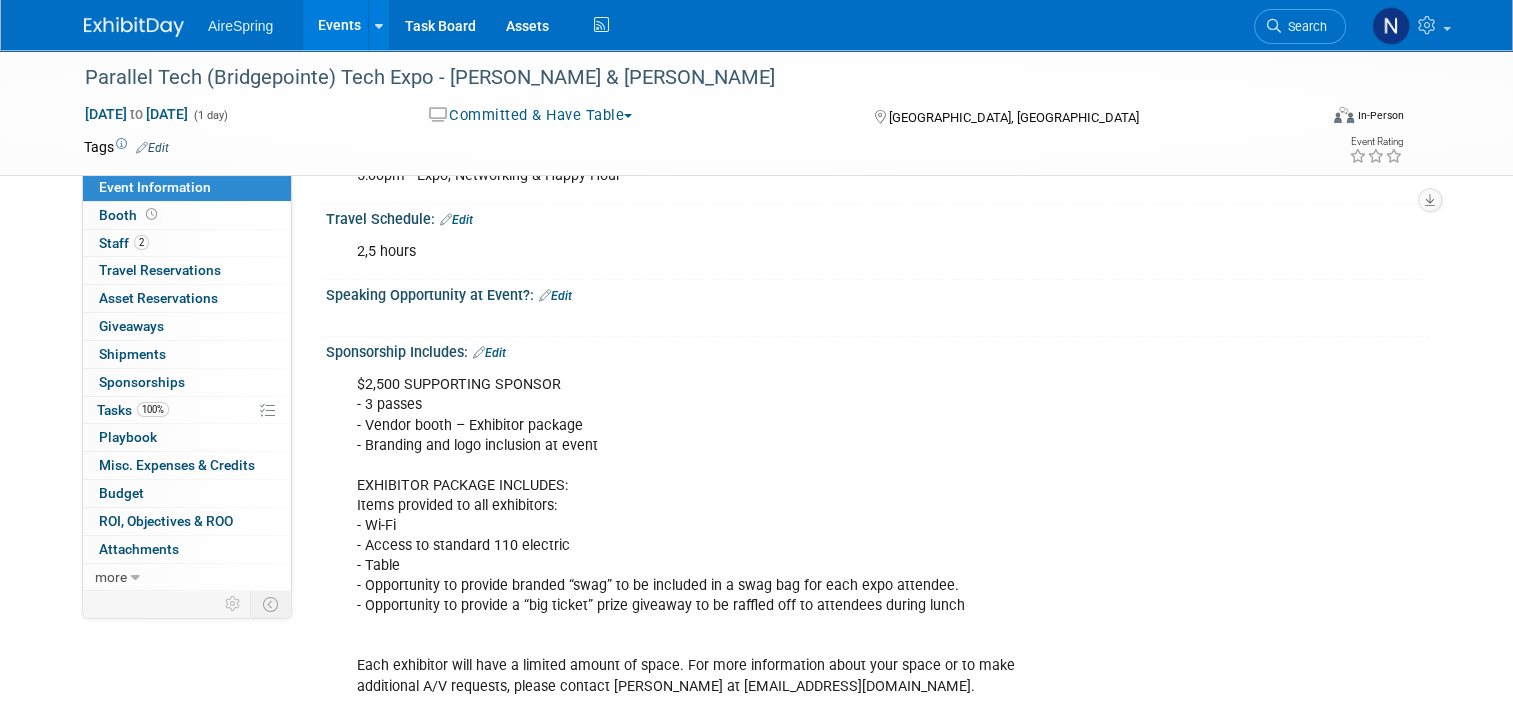 scroll, scrollTop: 1100, scrollLeft: 0, axis: vertical 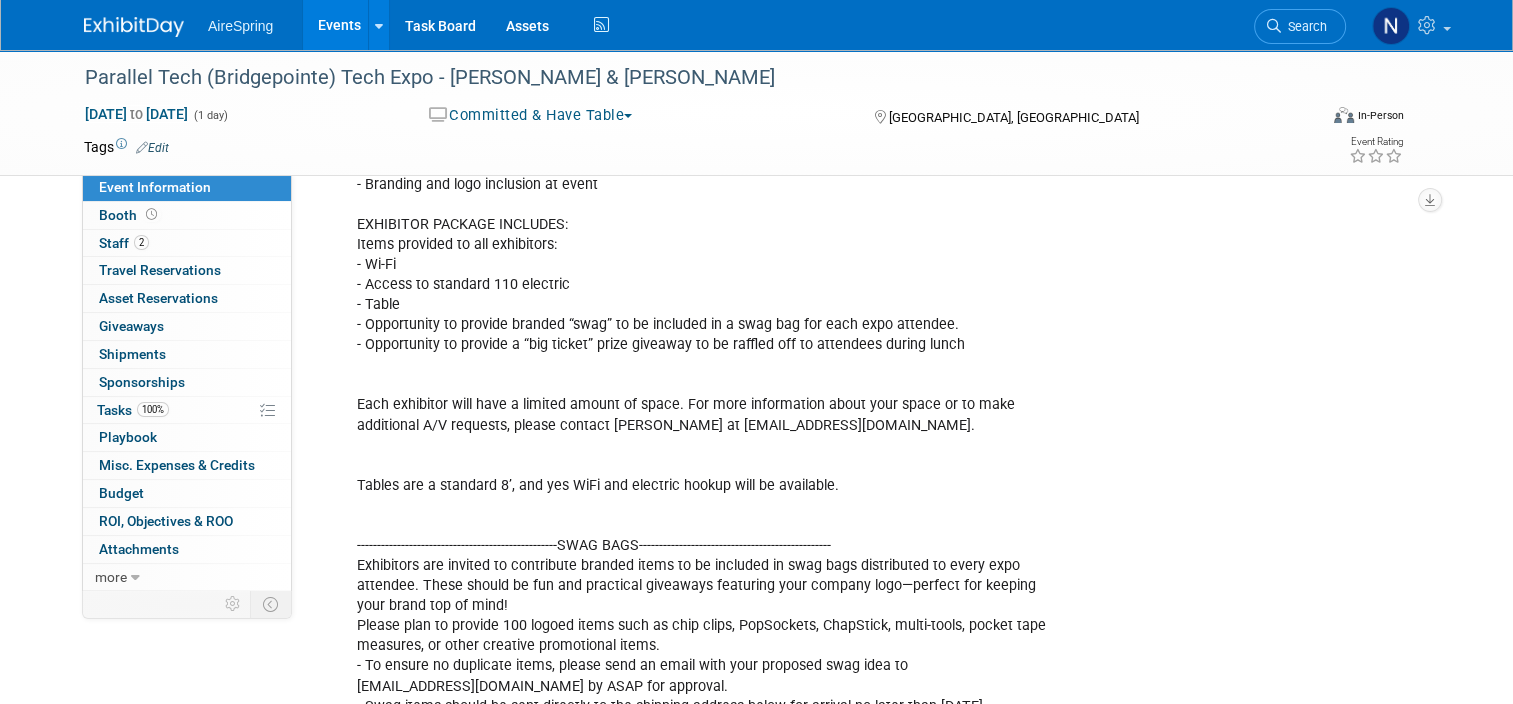 click on "Events" at bounding box center (339, 25) 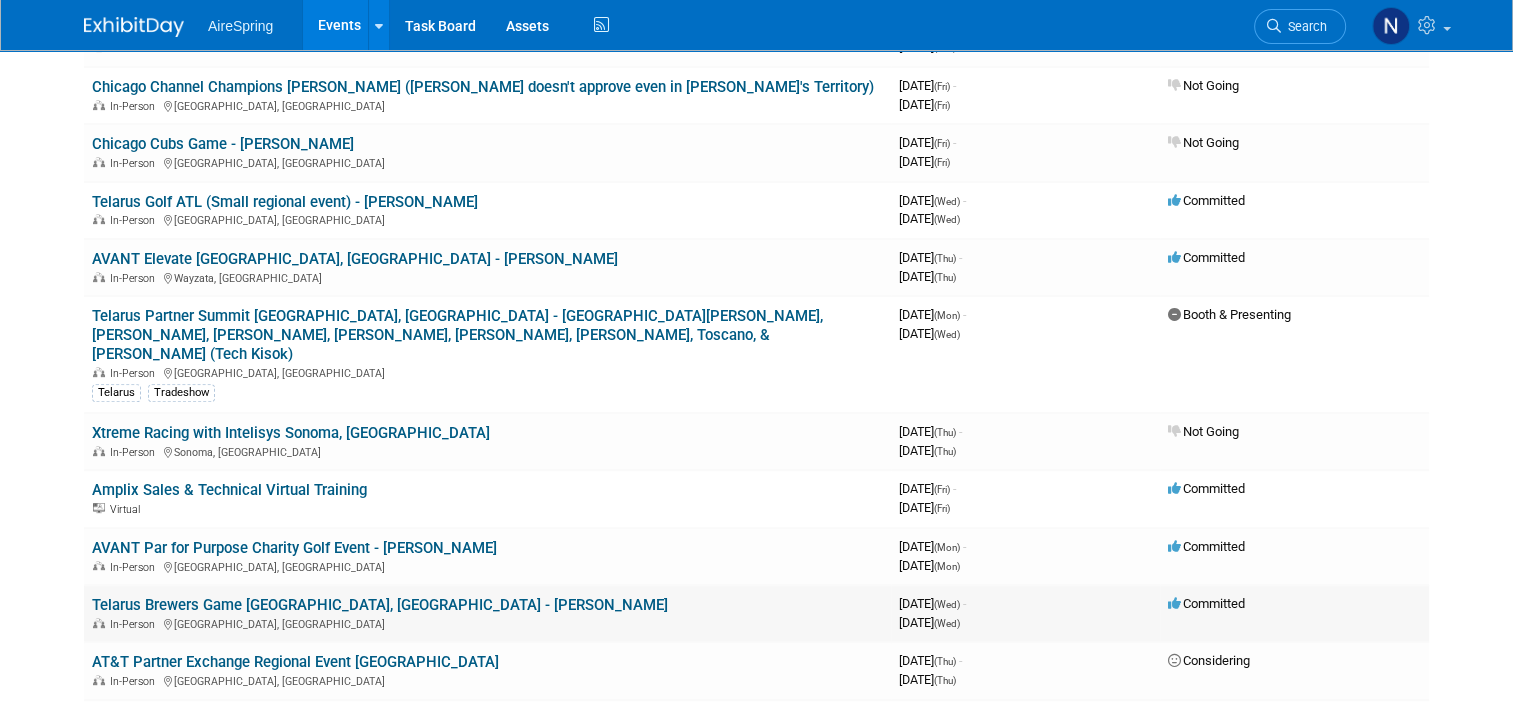 scroll, scrollTop: 800, scrollLeft: 0, axis: vertical 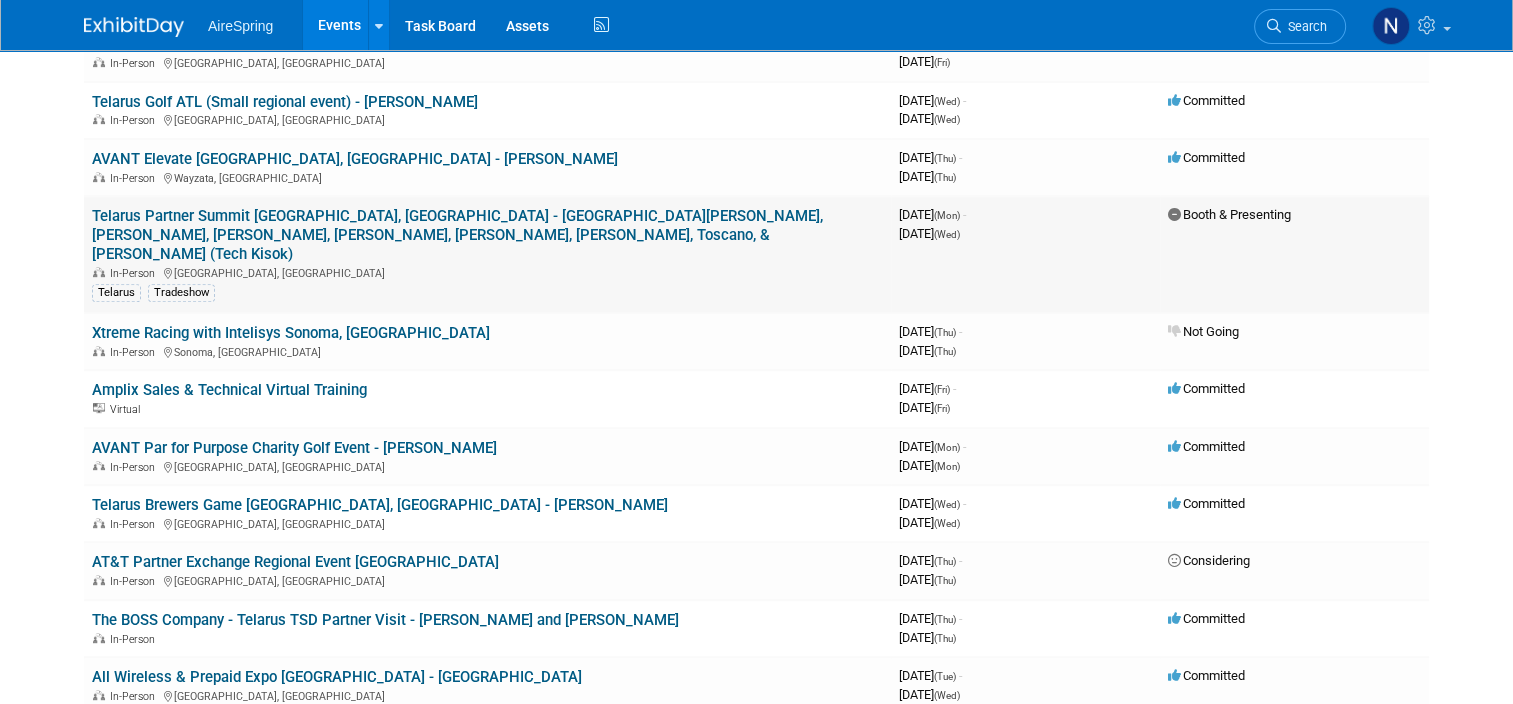 click on "Telarus Partner Summit [GEOGRAPHIC_DATA], [GEOGRAPHIC_DATA] - [GEOGRAPHIC_DATA][PERSON_NAME], [PERSON_NAME], [PERSON_NAME], [PERSON_NAME], [PERSON_NAME], [PERSON_NAME], Toscano, & [PERSON_NAME] (Tech Kisok)" at bounding box center (457, 235) 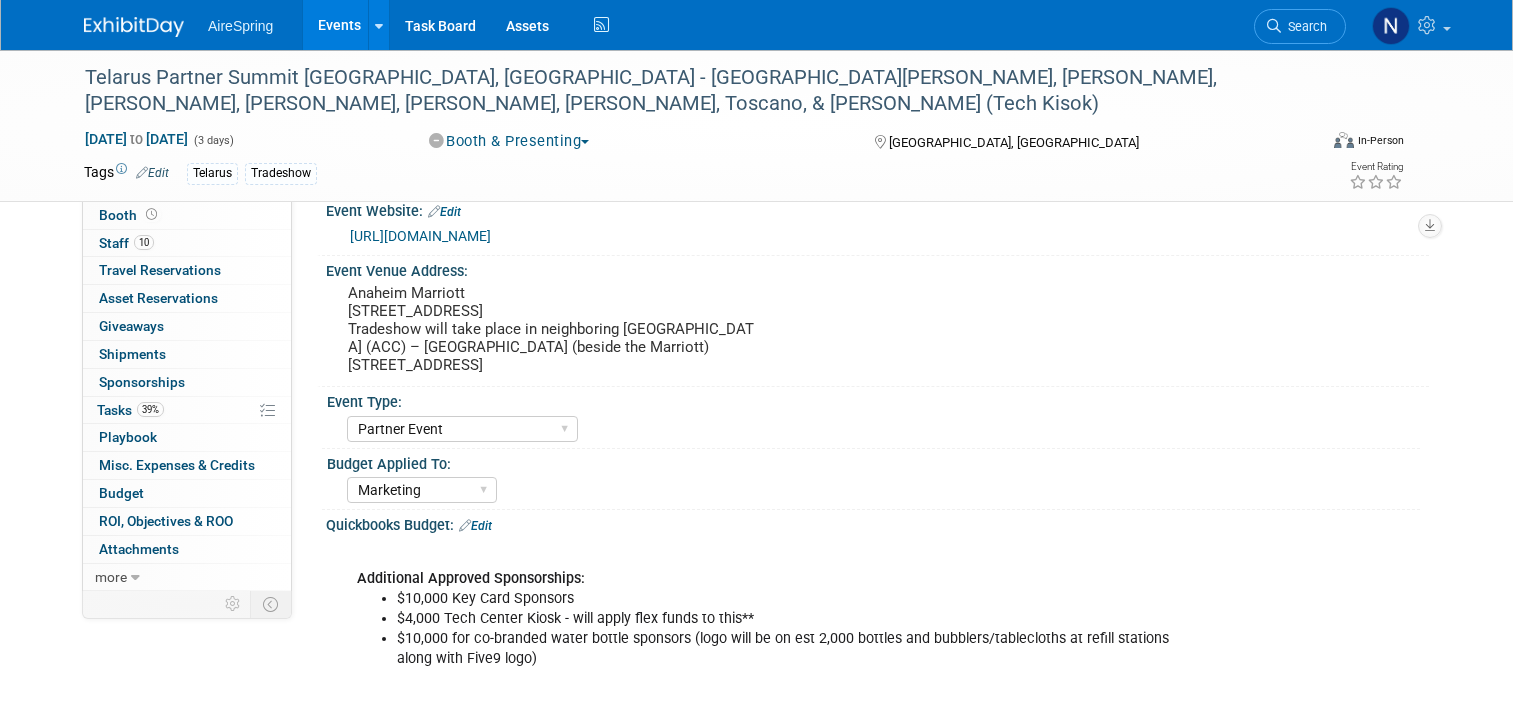 select on "Partner Event" 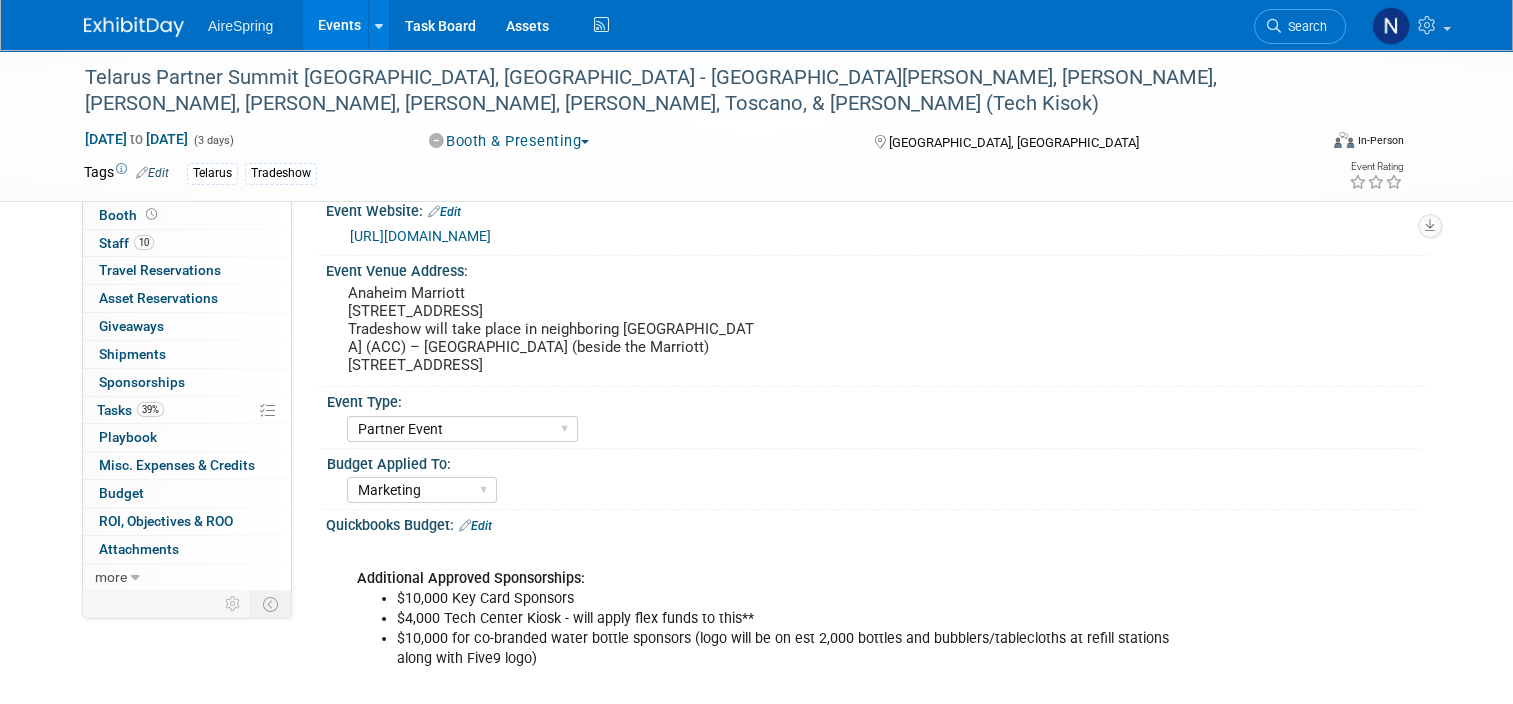 scroll, scrollTop: 0, scrollLeft: 0, axis: both 